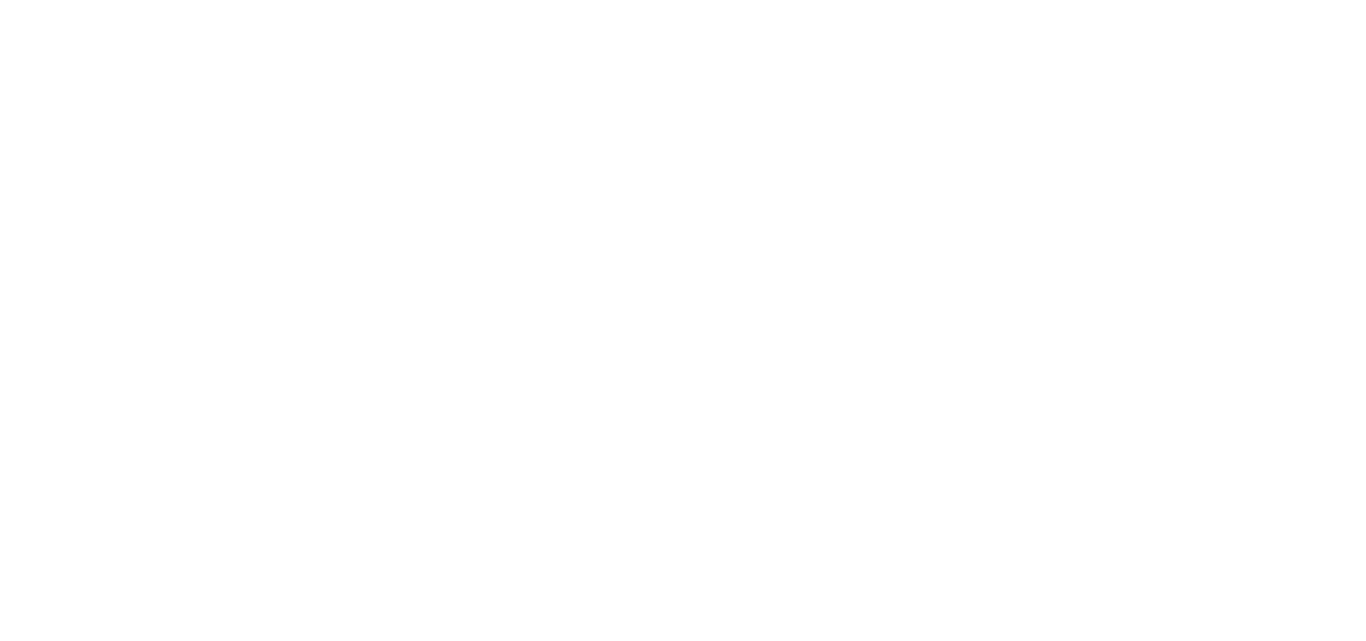 scroll, scrollTop: 0, scrollLeft: 0, axis: both 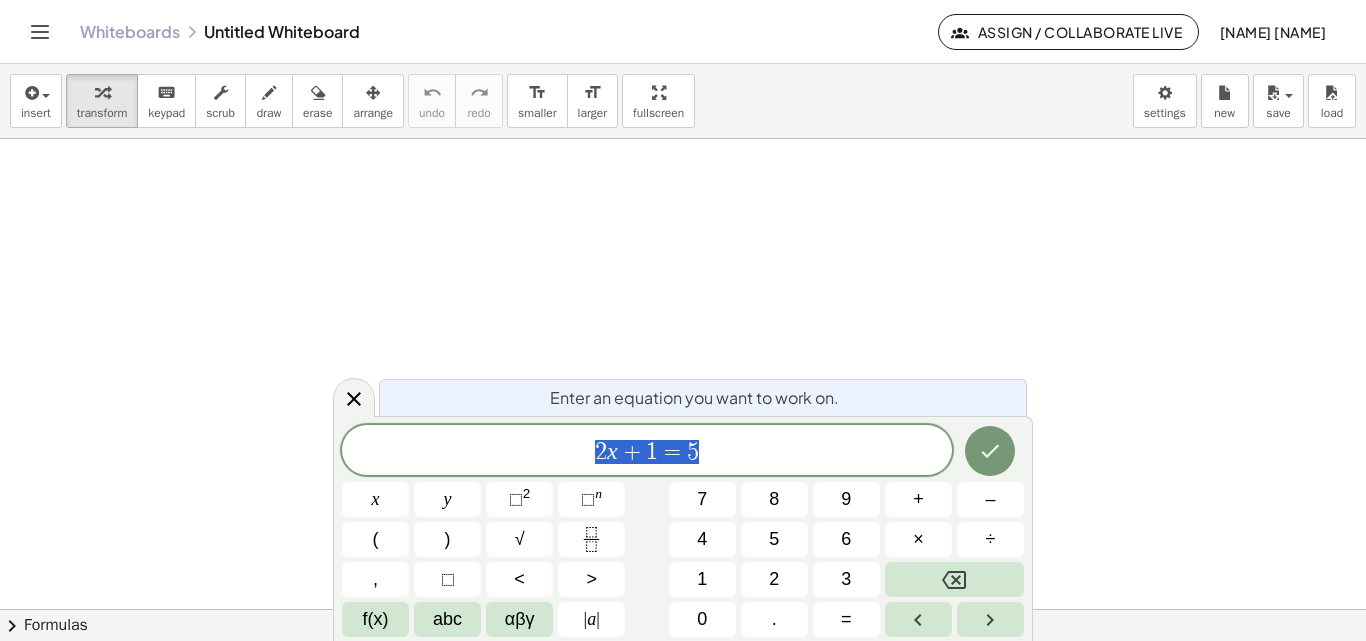 click at bounding box center (683, 609) 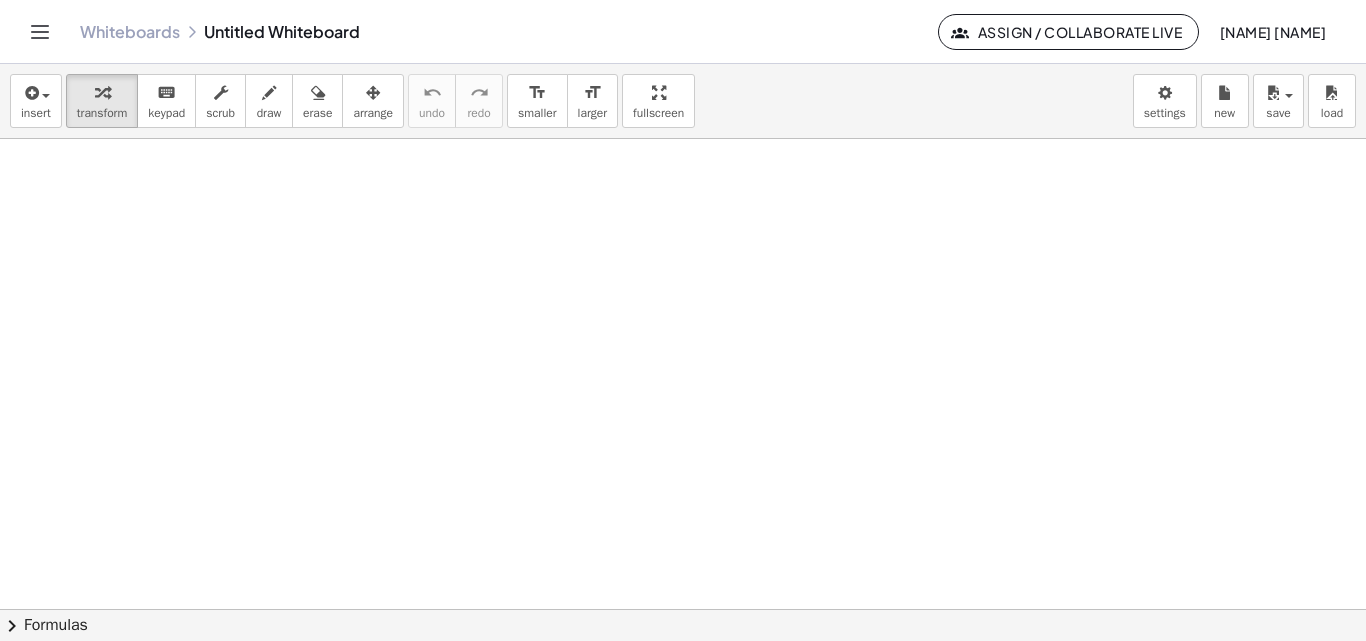 click at bounding box center [683, 609] 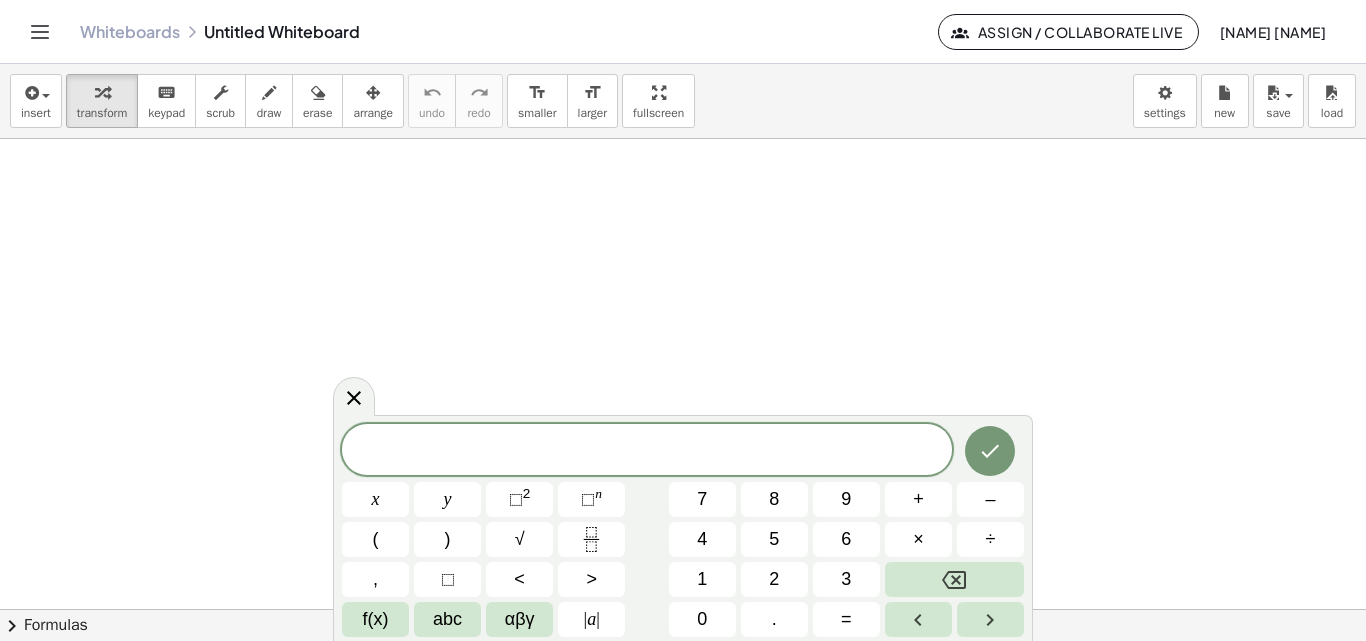 click on "Whiteboards" 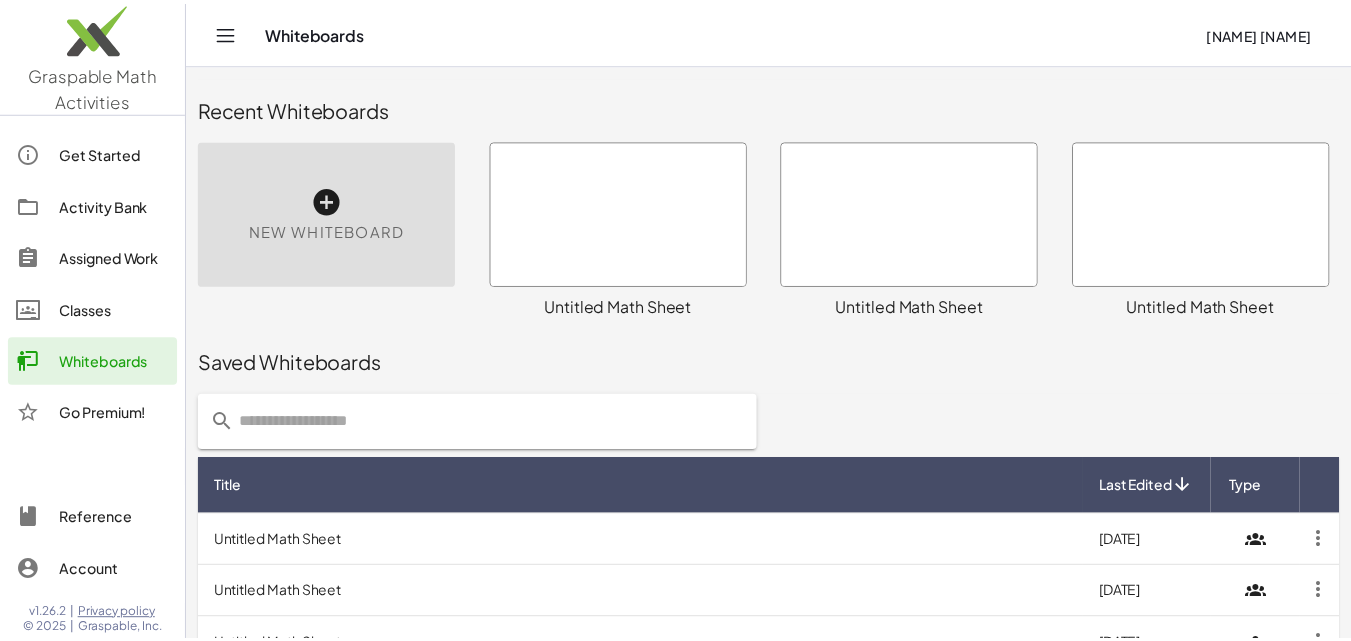 scroll, scrollTop: 200, scrollLeft: 0, axis: vertical 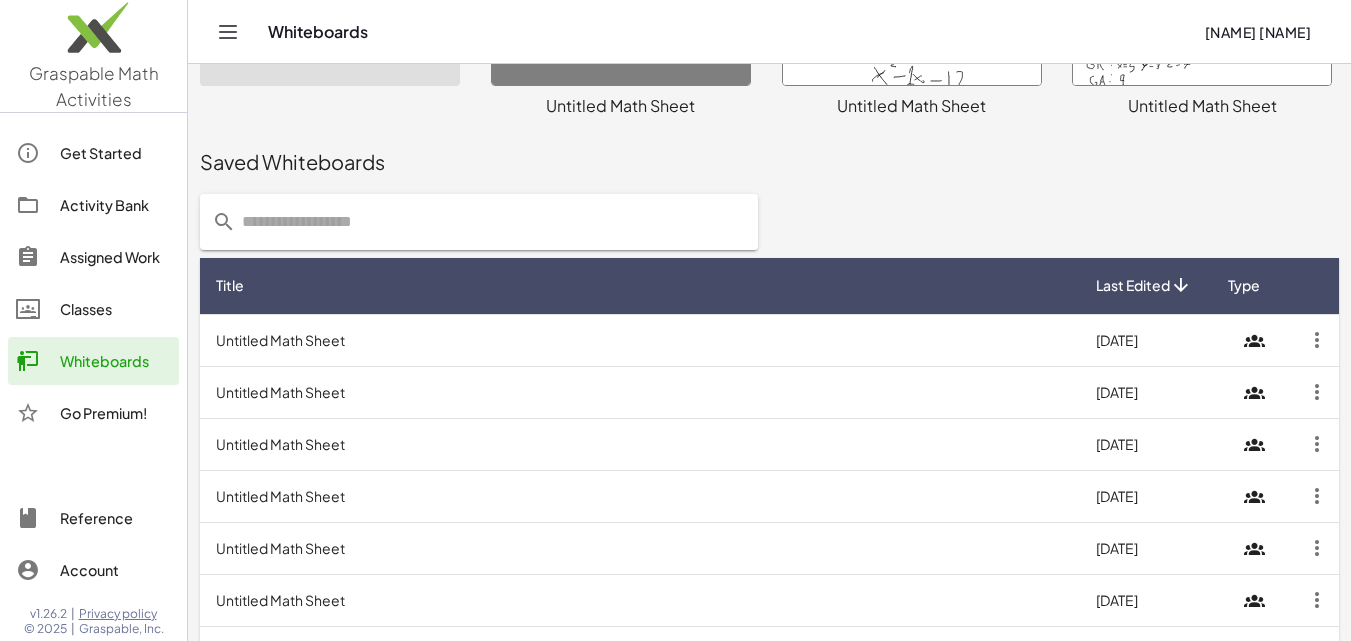 click on "Untitled Math Sheet" at bounding box center [640, 392] 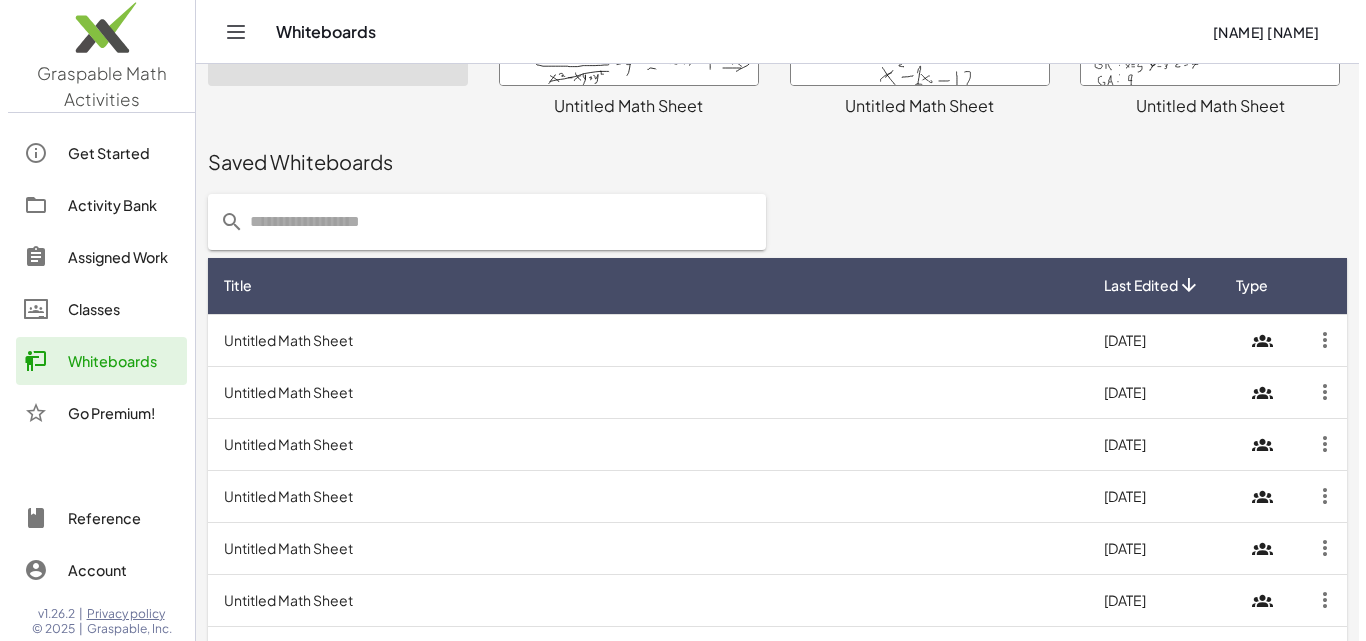 scroll, scrollTop: 0, scrollLeft: 0, axis: both 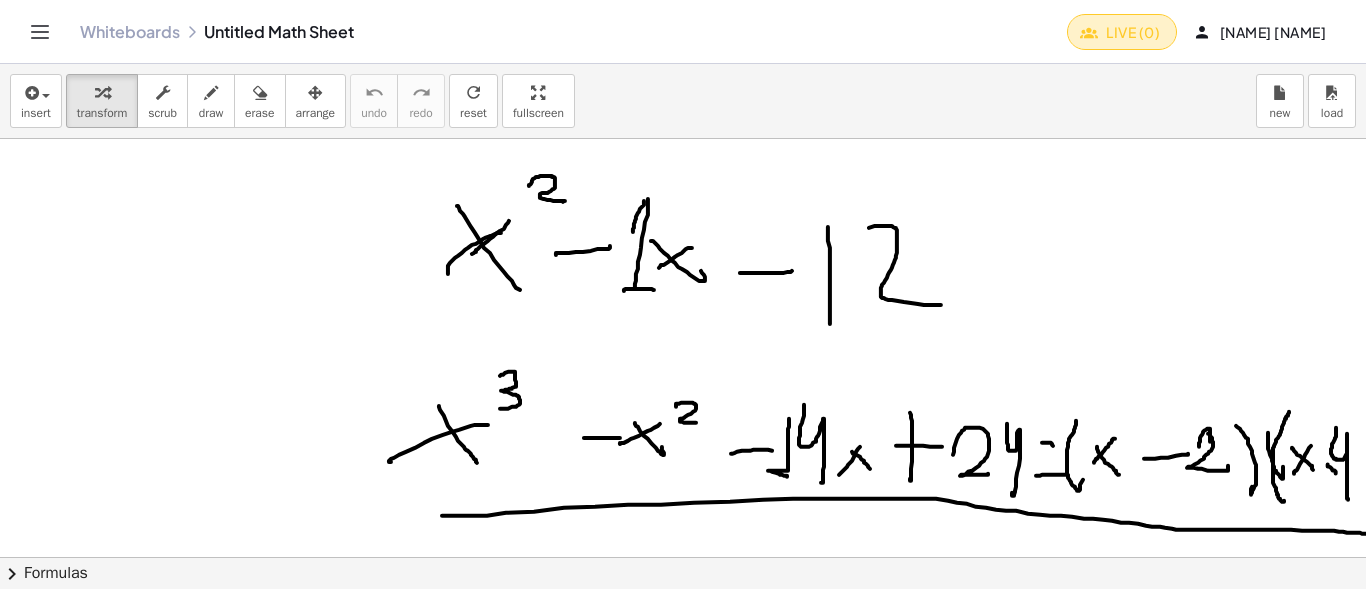 click on "Live (0)" 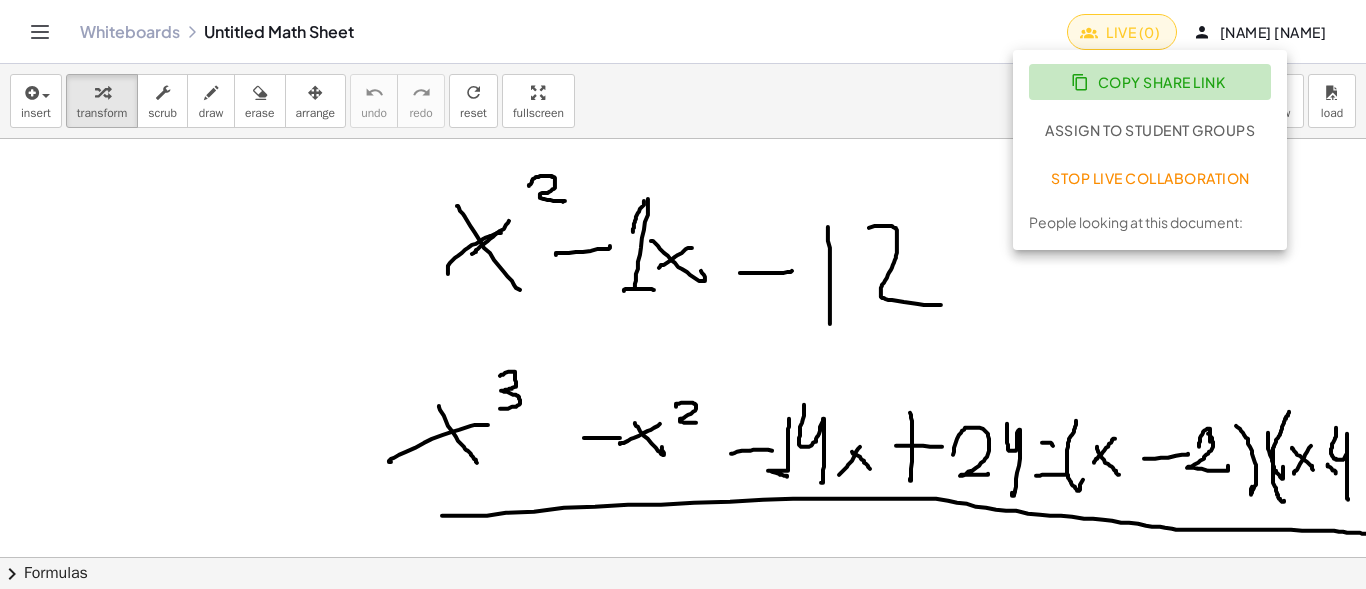 click on "Copy Share Link" 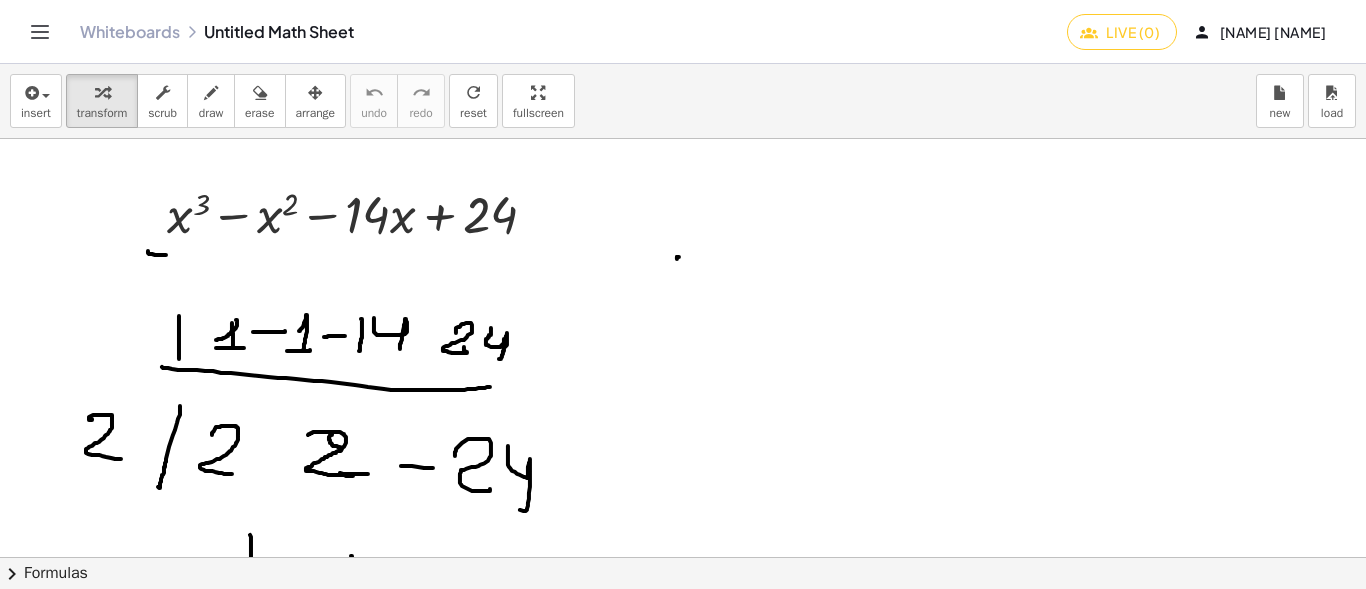 scroll, scrollTop: 0, scrollLeft: 0, axis: both 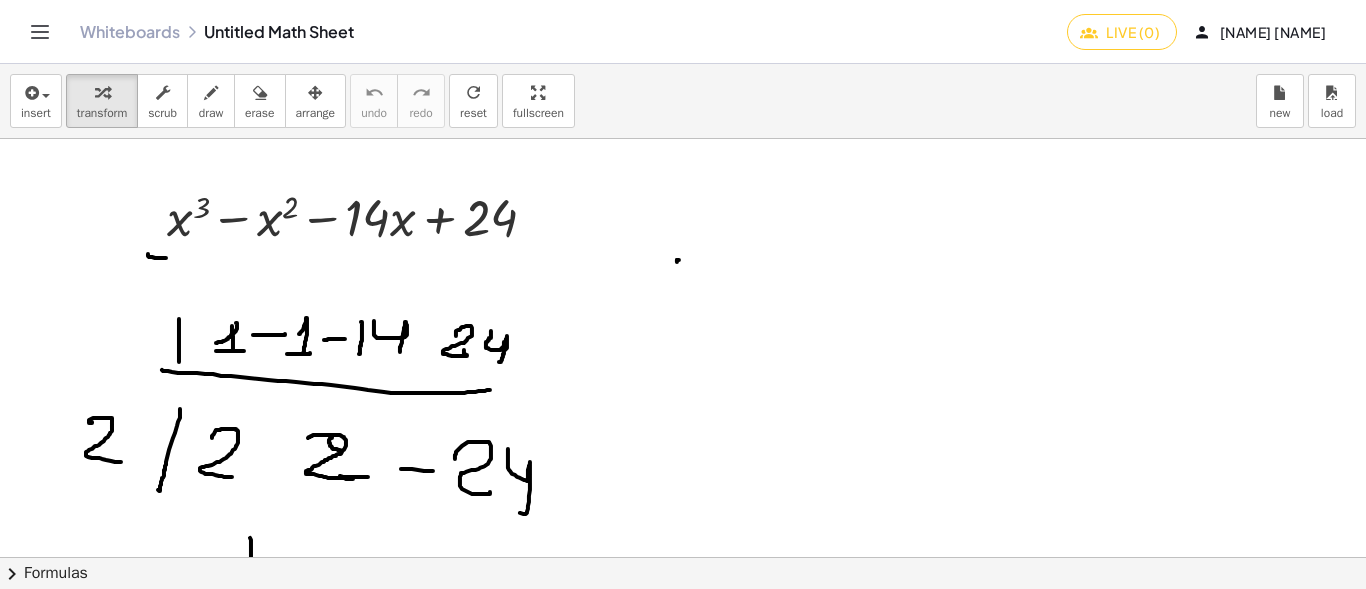 click at bounding box center (771, 975) 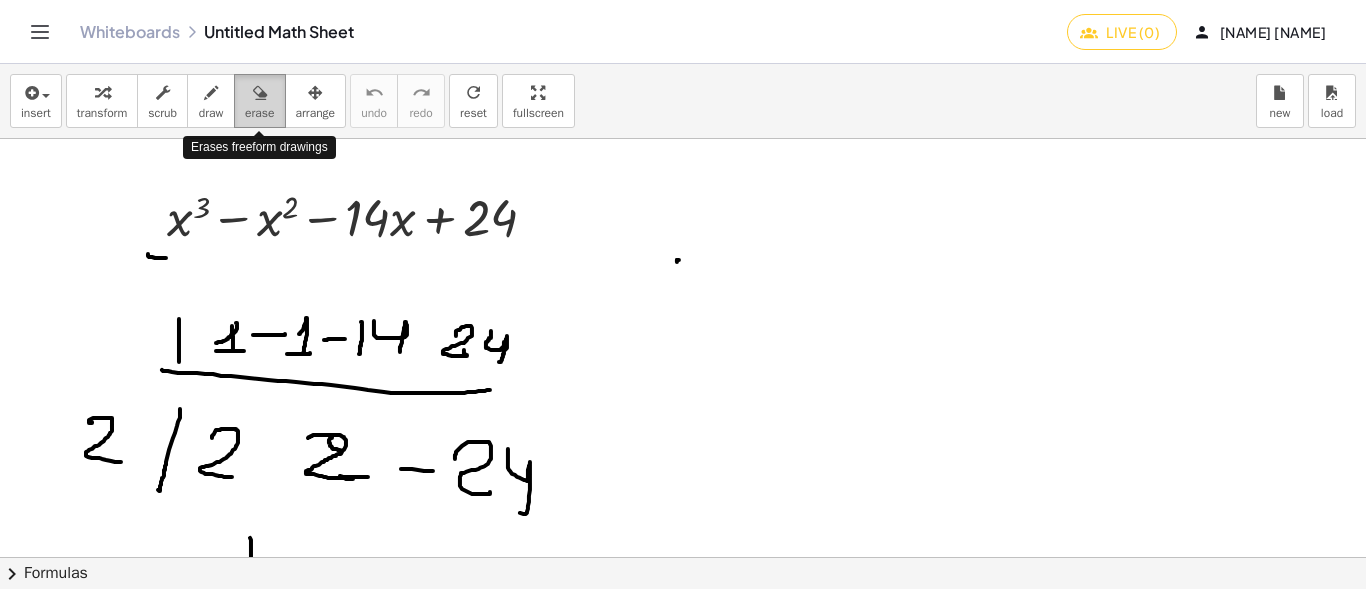 click at bounding box center (260, 93) 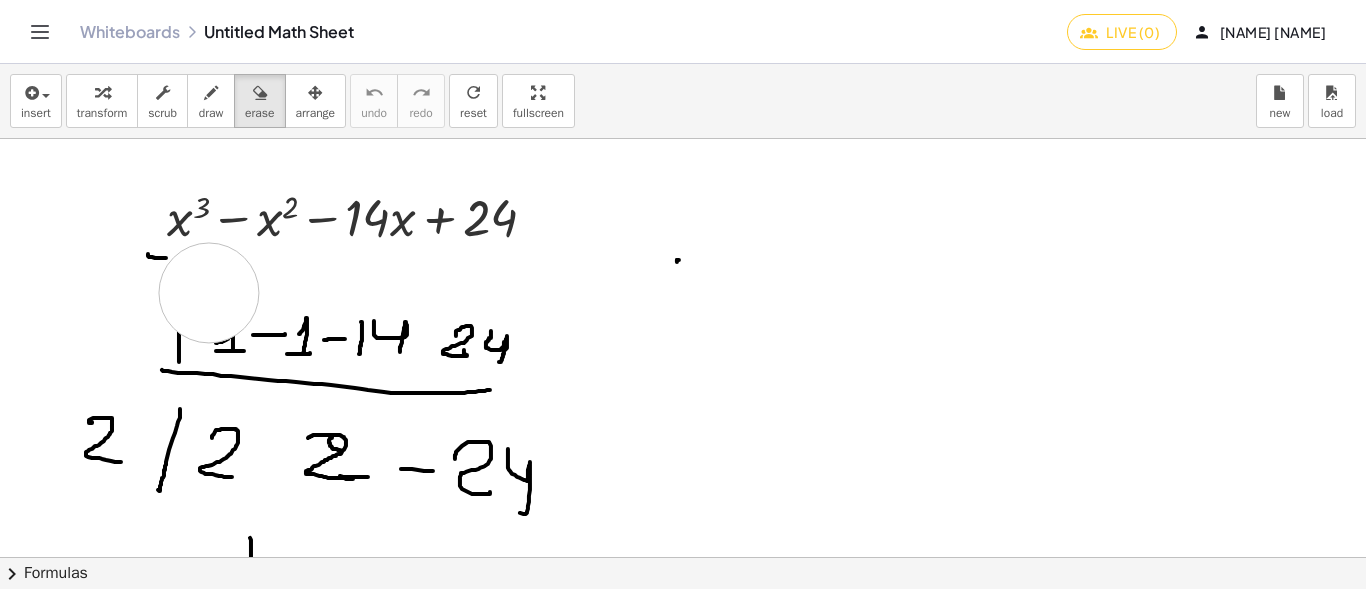 click at bounding box center [771, 975] 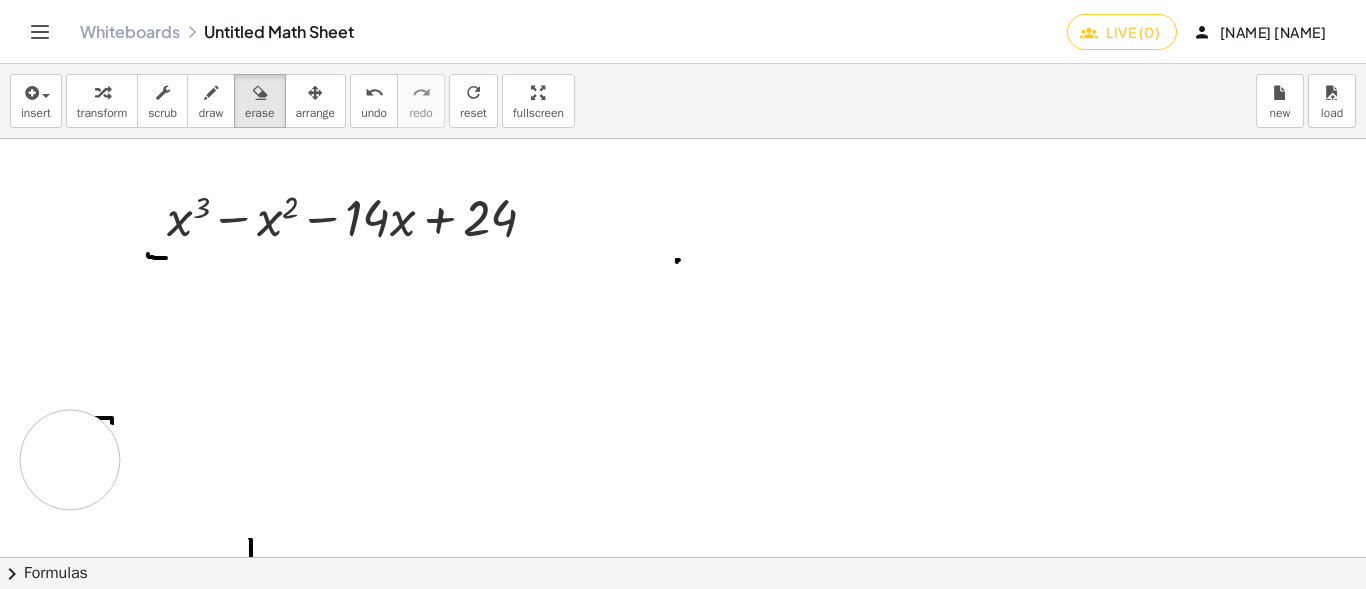 drag, startPoint x: 190, startPoint y: 338, endPoint x: 97, endPoint y: 422, distance: 125.31959 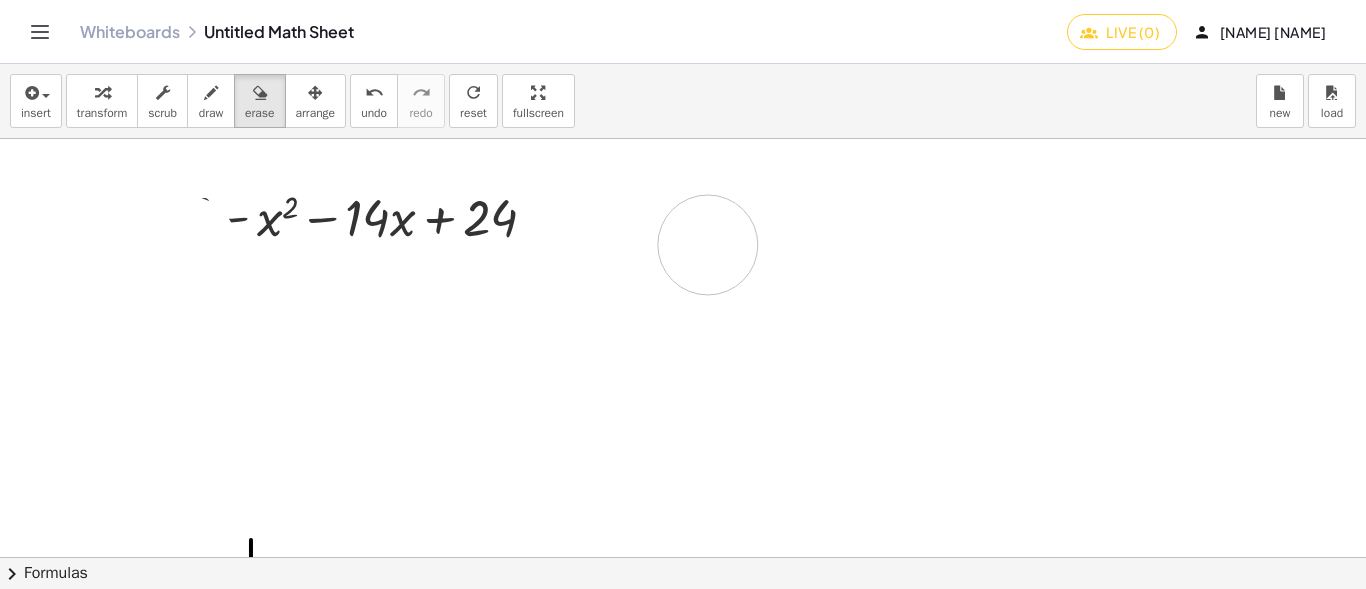 drag, startPoint x: 145, startPoint y: 321, endPoint x: 678, endPoint y: 246, distance: 538.25085 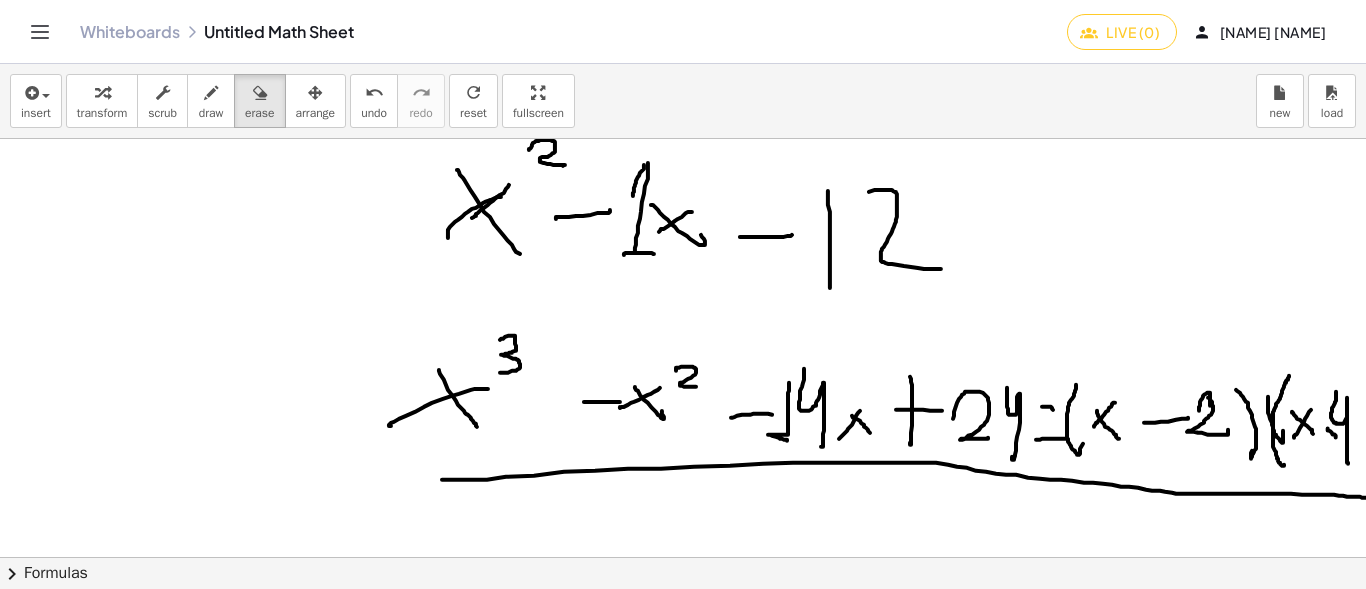 scroll, scrollTop: 400, scrollLeft: 0, axis: vertical 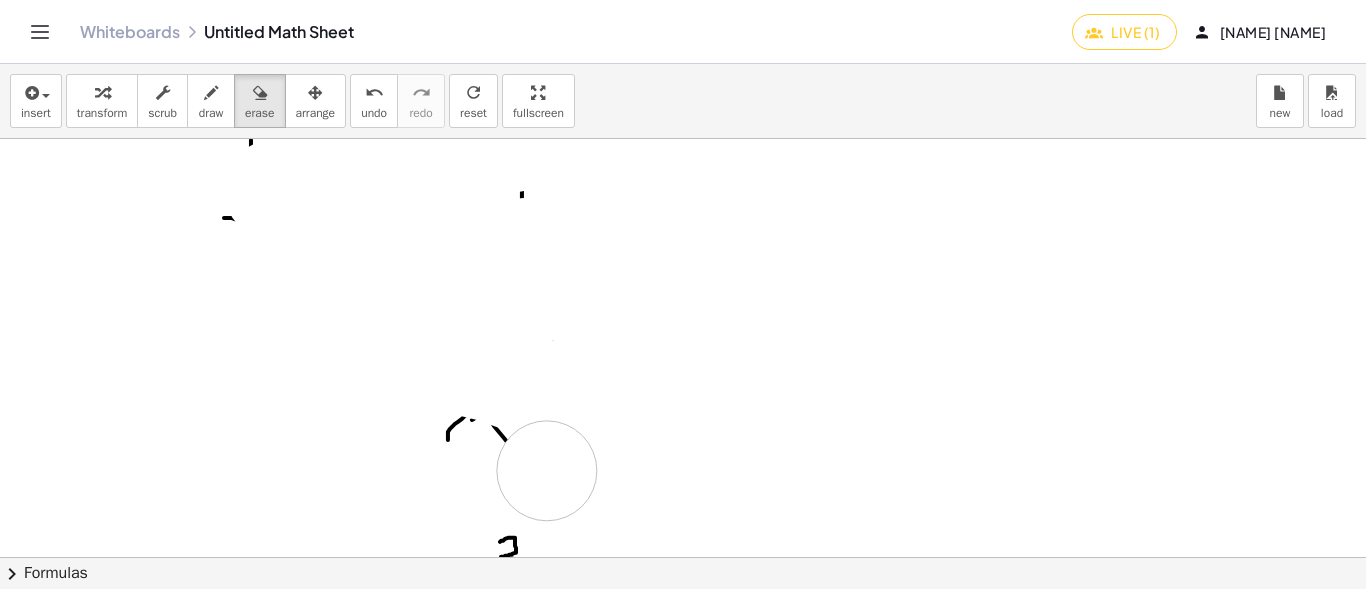 drag, startPoint x: 285, startPoint y: 234, endPoint x: 458, endPoint y: 444, distance: 272.0827 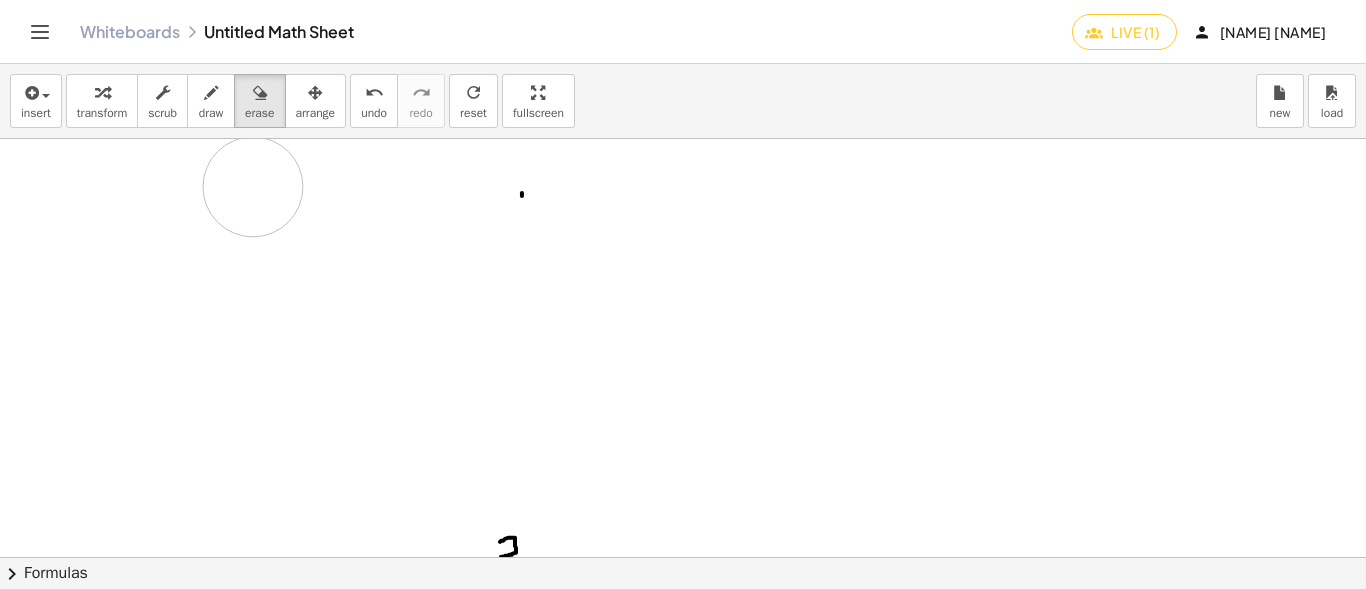drag, startPoint x: 458, startPoint y: 444, endPoint x: 309, endPoint y: 253, distance: 242.24368 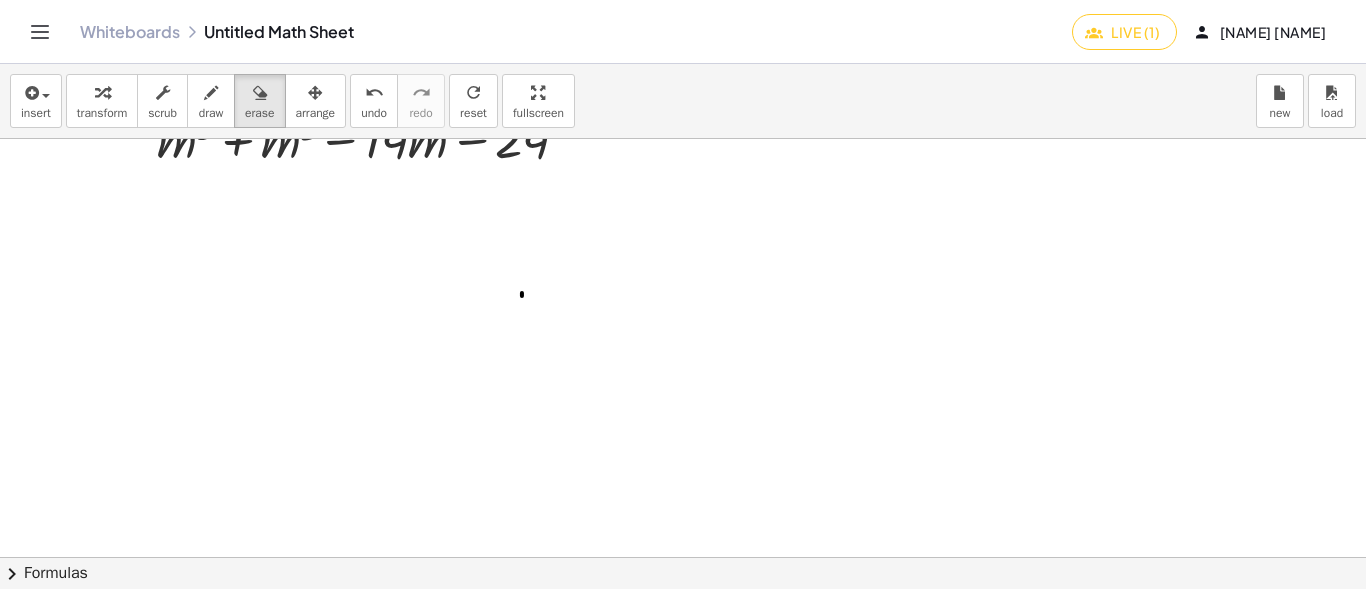 scroll, scrollTop: 200, scrollLeft: 0, axis: vertical 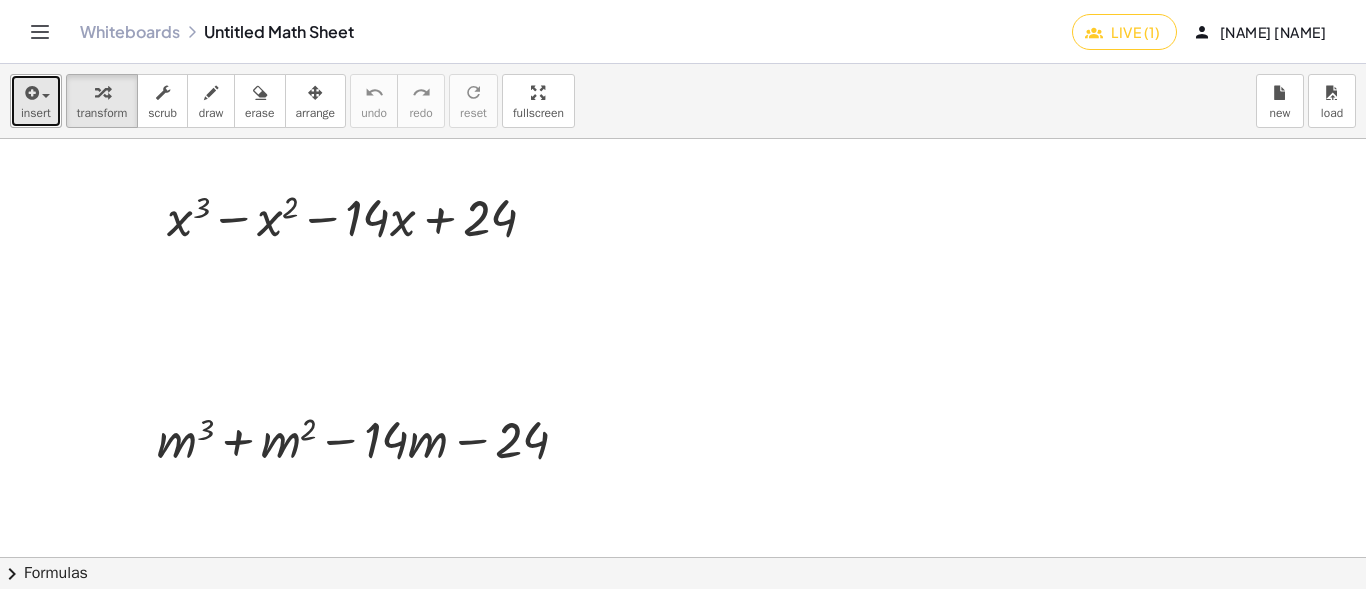 click at bounding box center (30, 93) 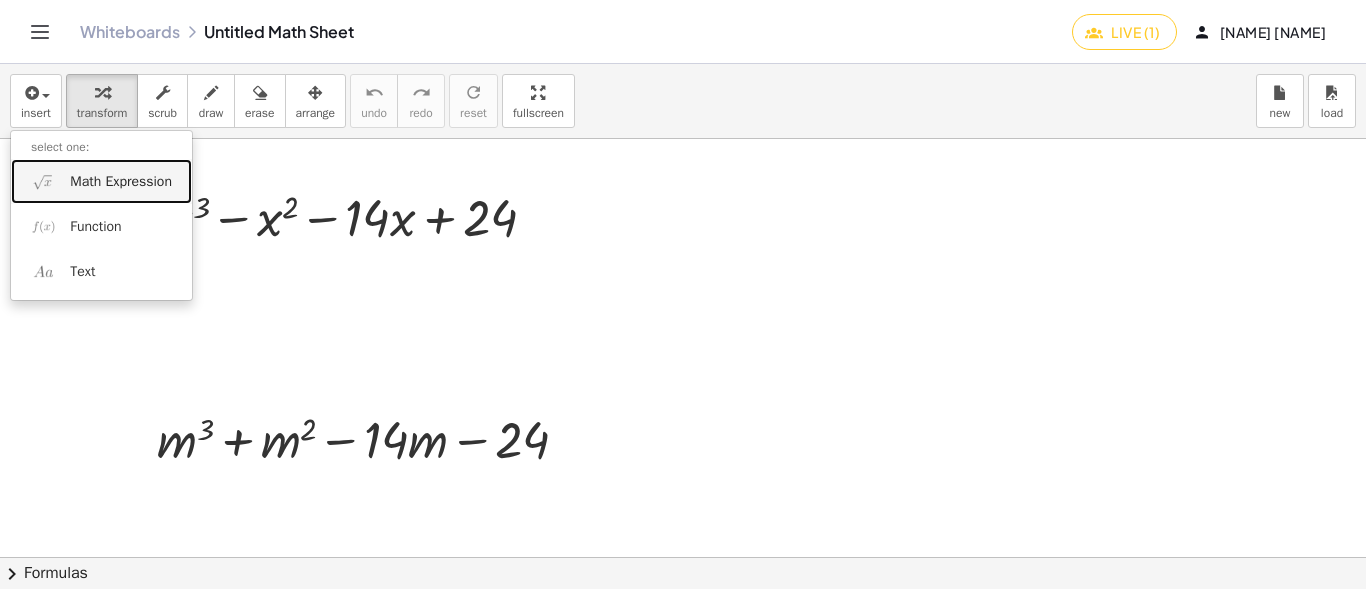click on "Math Expression" at bounding box center (121, 182) 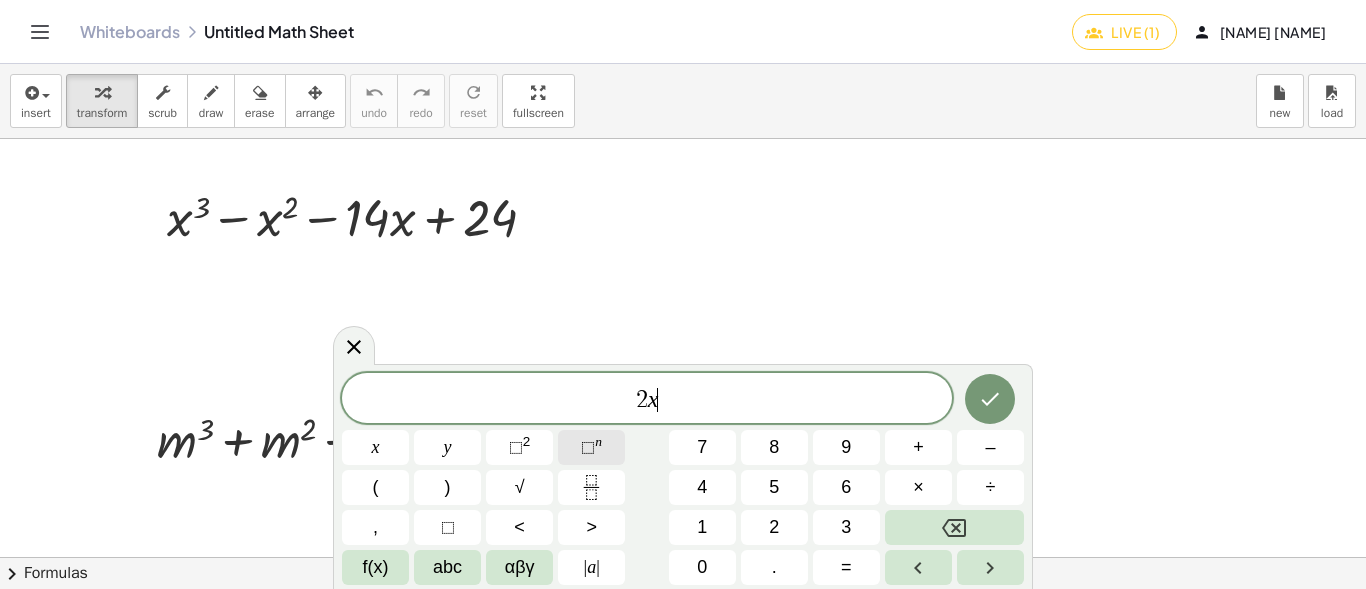 click on "n" at bounding box center (598, 441) 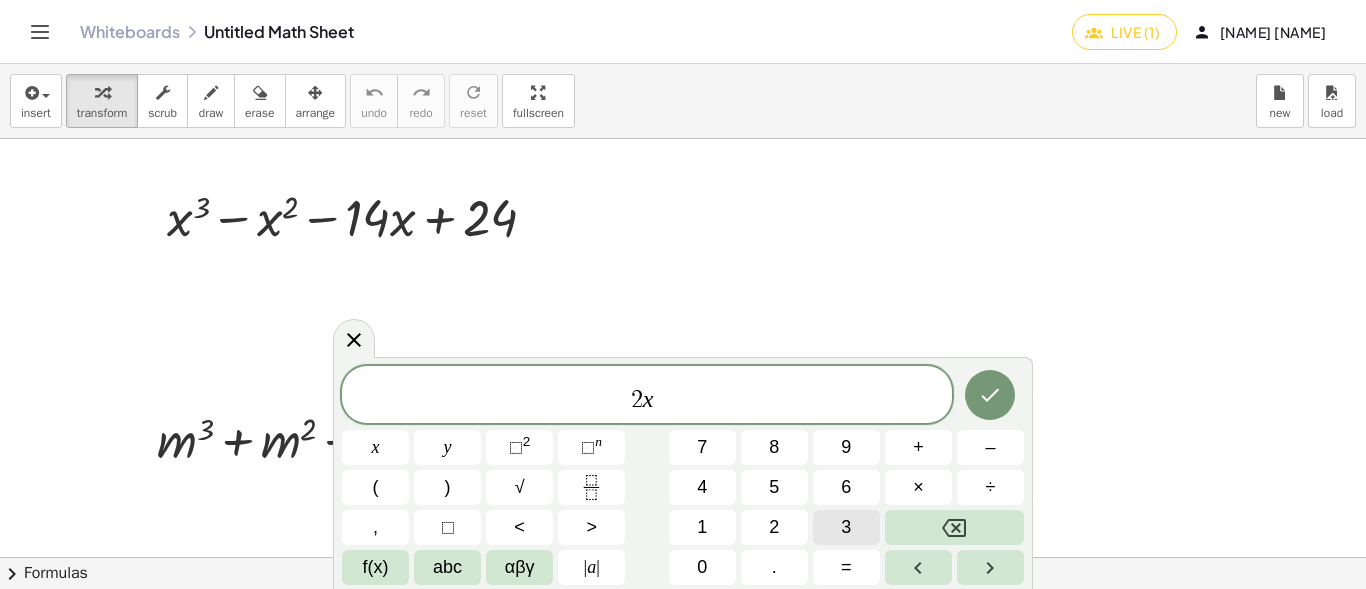 click on "3" at bounding box center [846, 527] 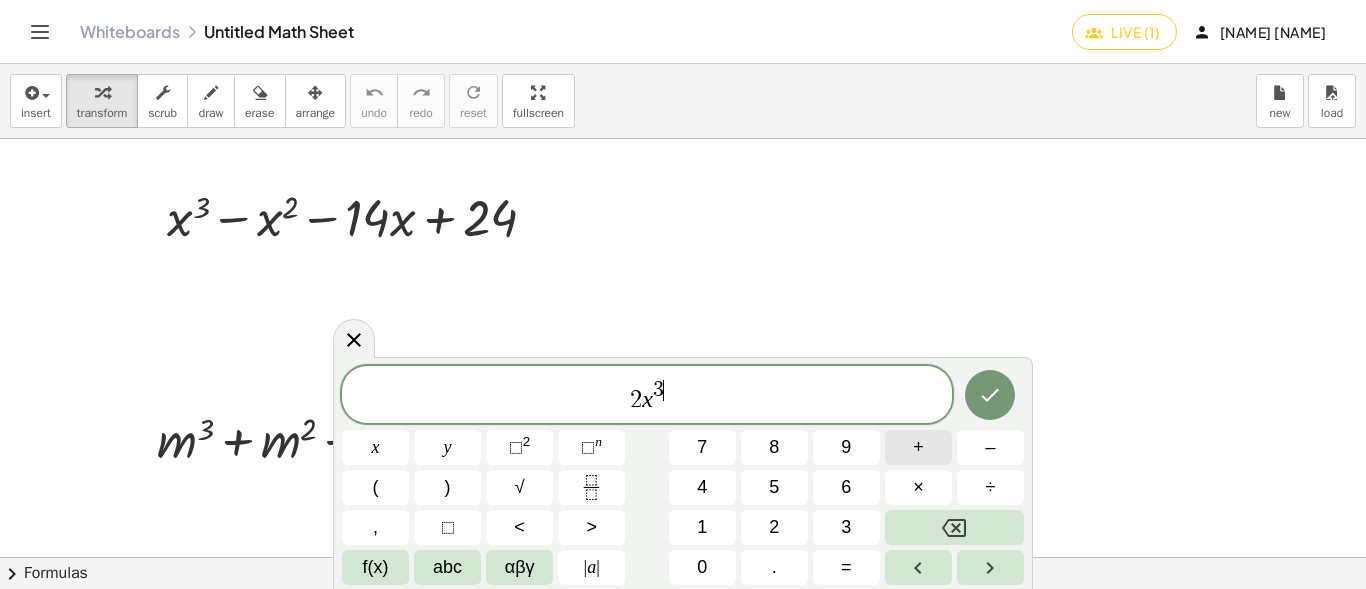 click on "+" at bounding box center (918, 447) 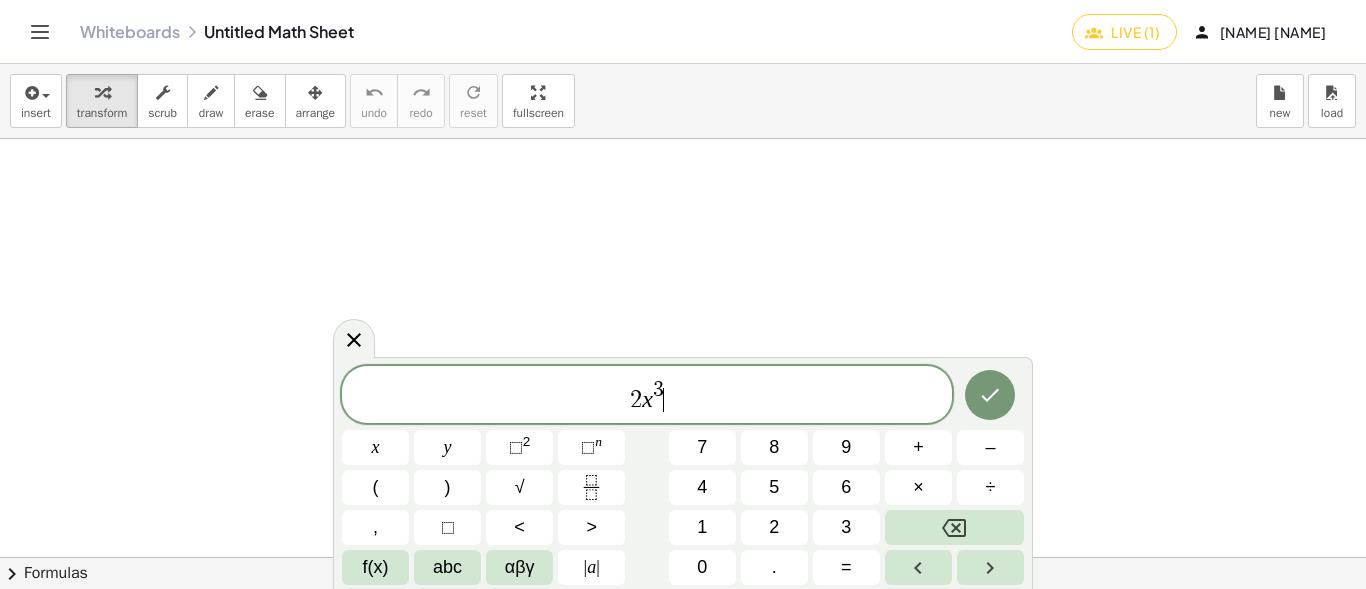 click on "2 x 3 ​" at bounding box center [647, 396] 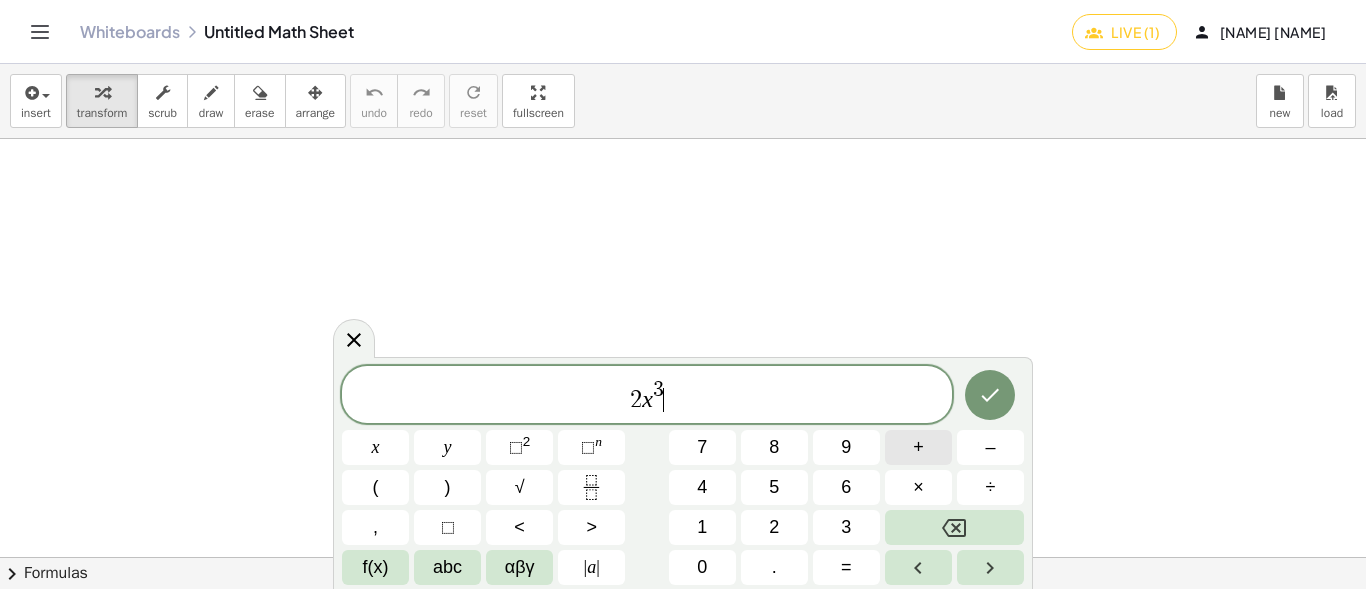 click on "+" at bounding box center [918, 447] 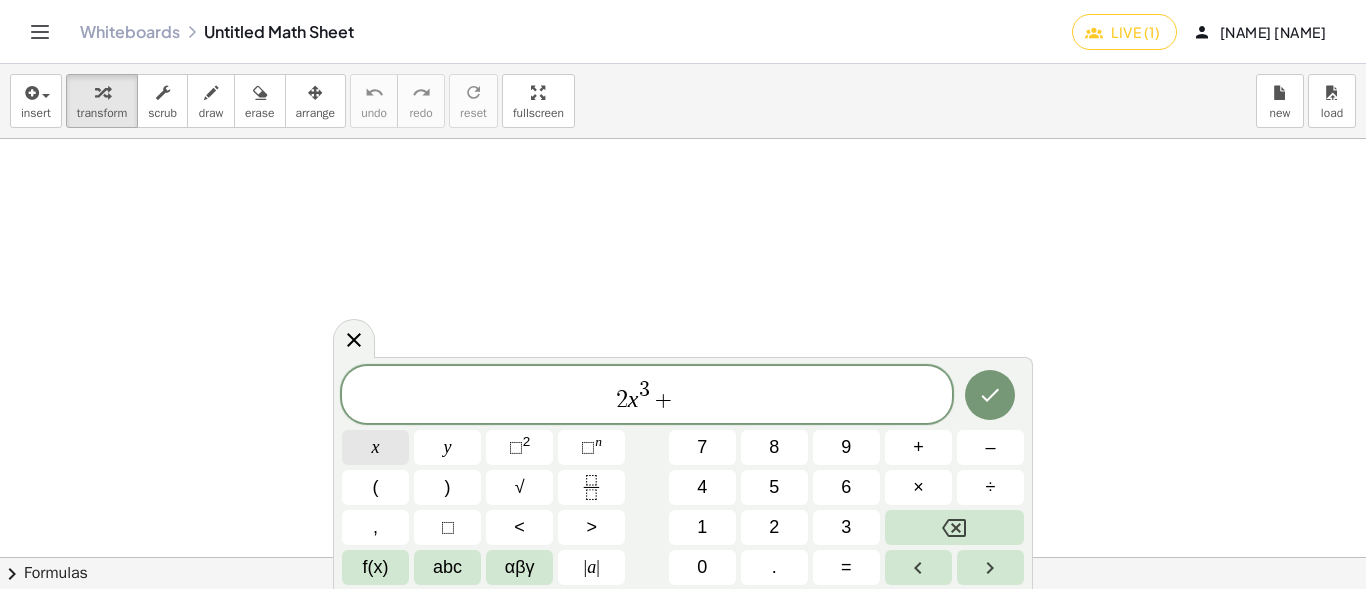 click on "x" at bounding box center [375, 447] 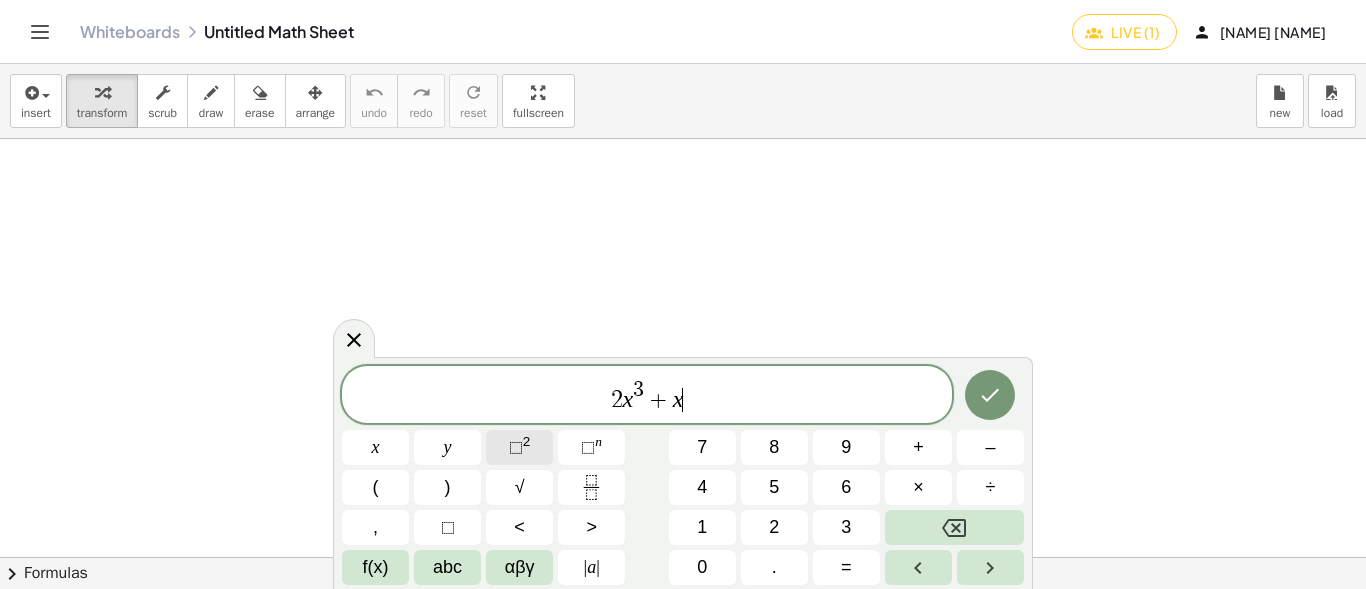 click on "2" at bounding box center (527, 441) 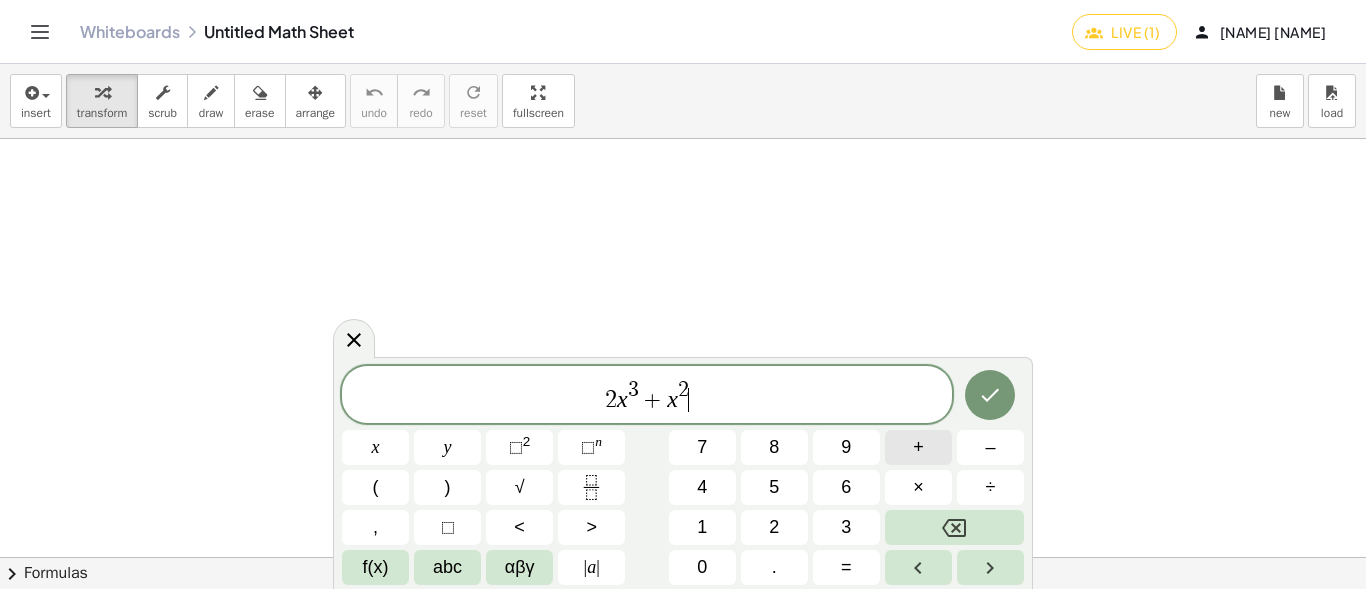 click on "+" at bounding box center [918, 447] 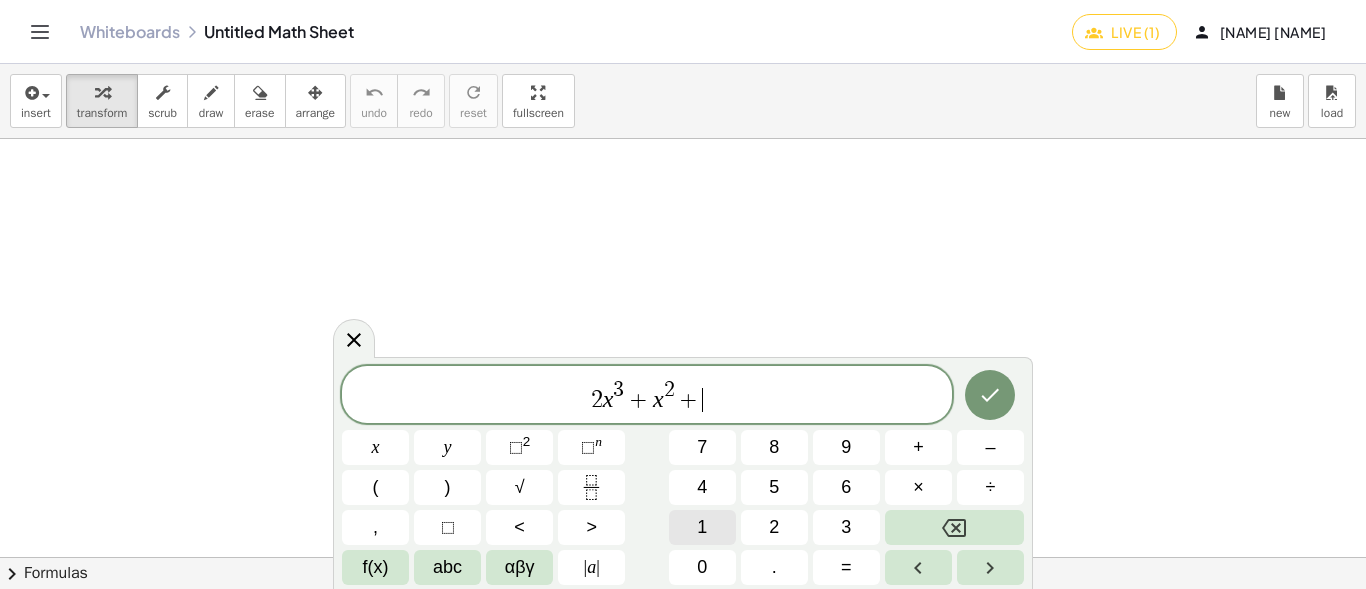 click on "1" at bounding box center [702, 527] 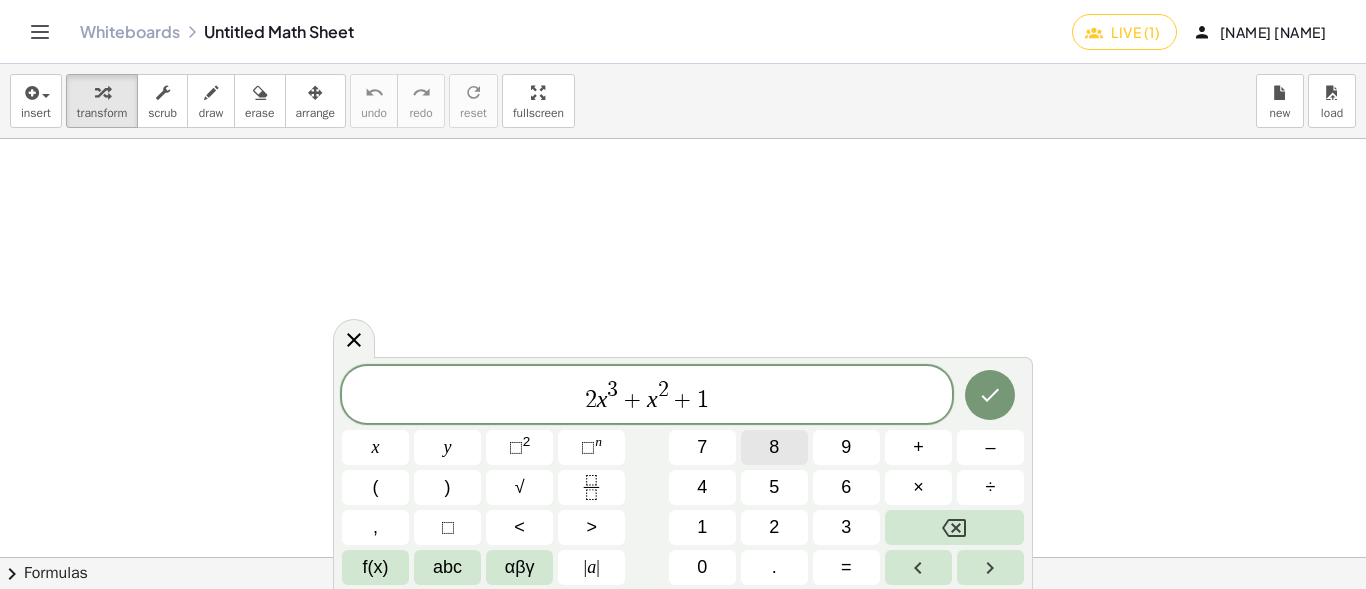click on "8" at bounding box center [774, 447] 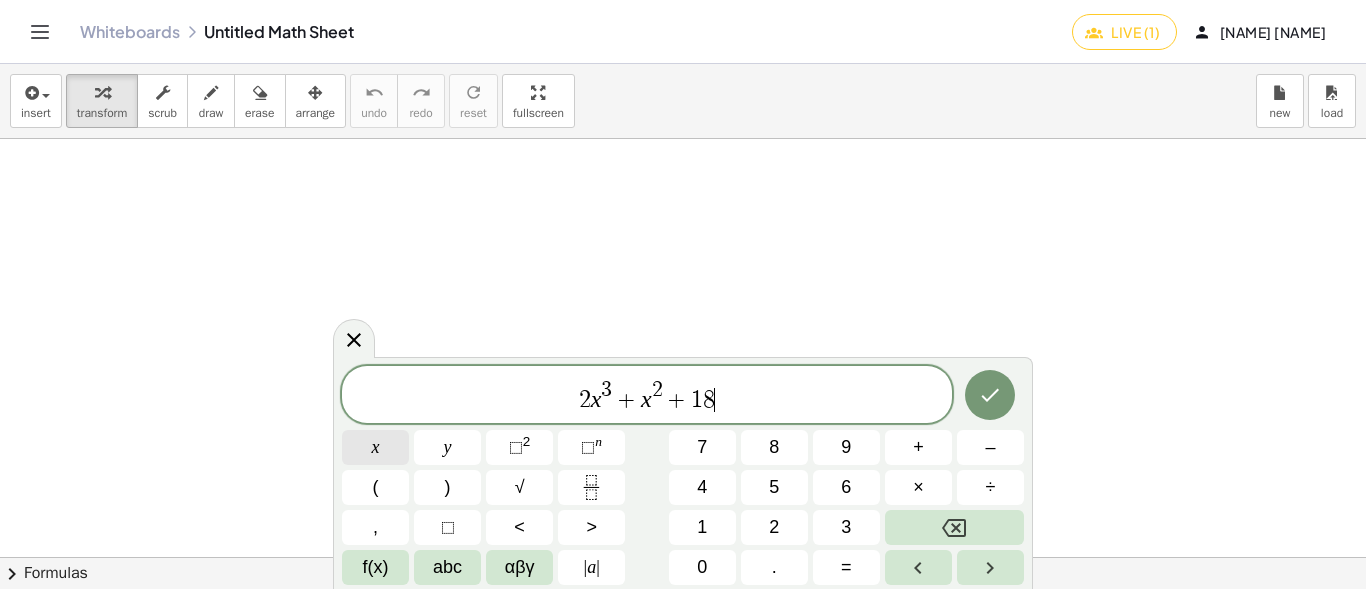 click on "x" at bounding box center (376, 447) 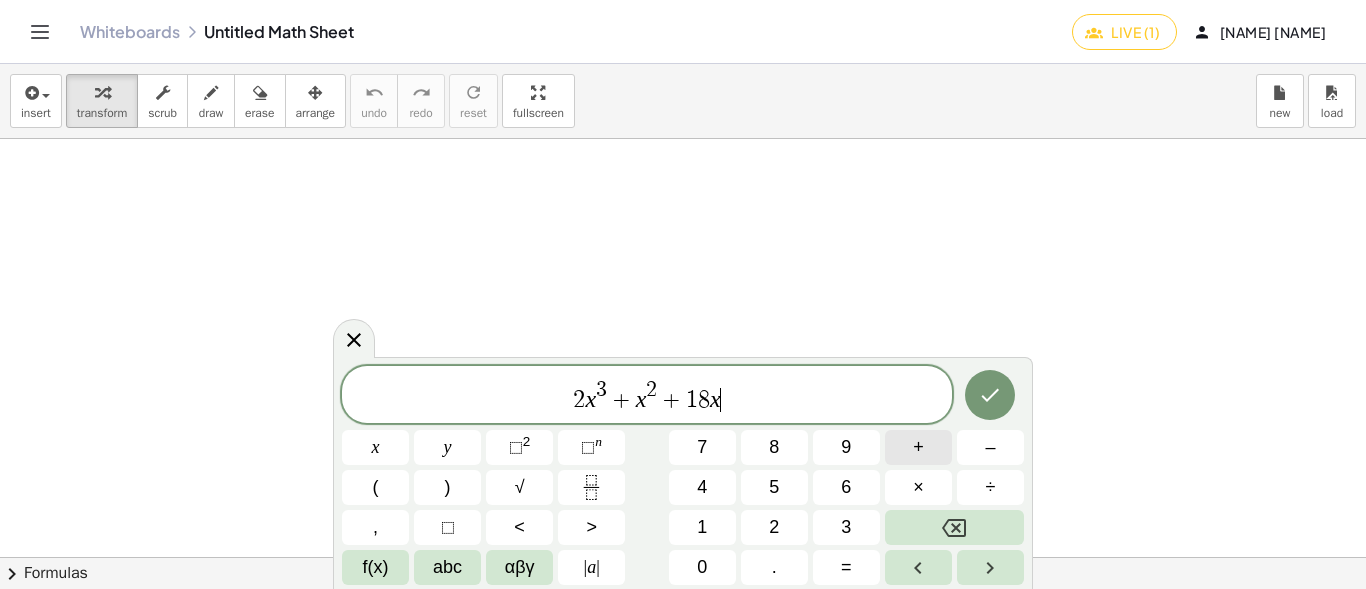 click on "+" at bounding box center [918, 447] 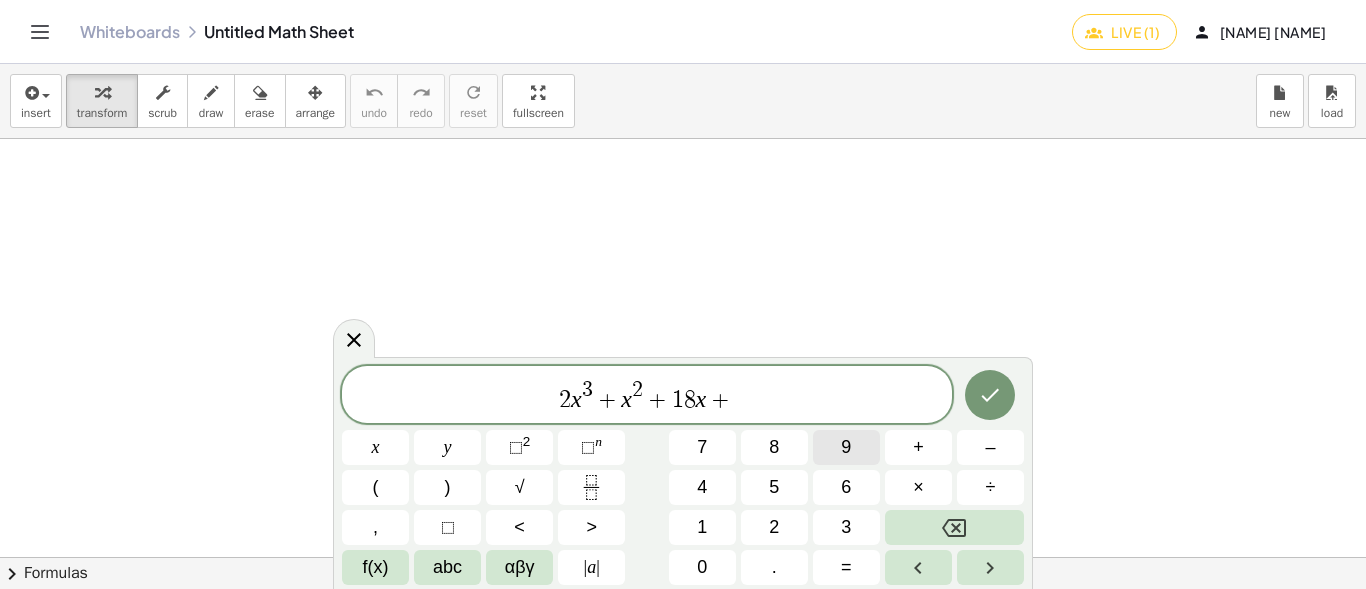 click on "9" at bounding box center [846, 447] 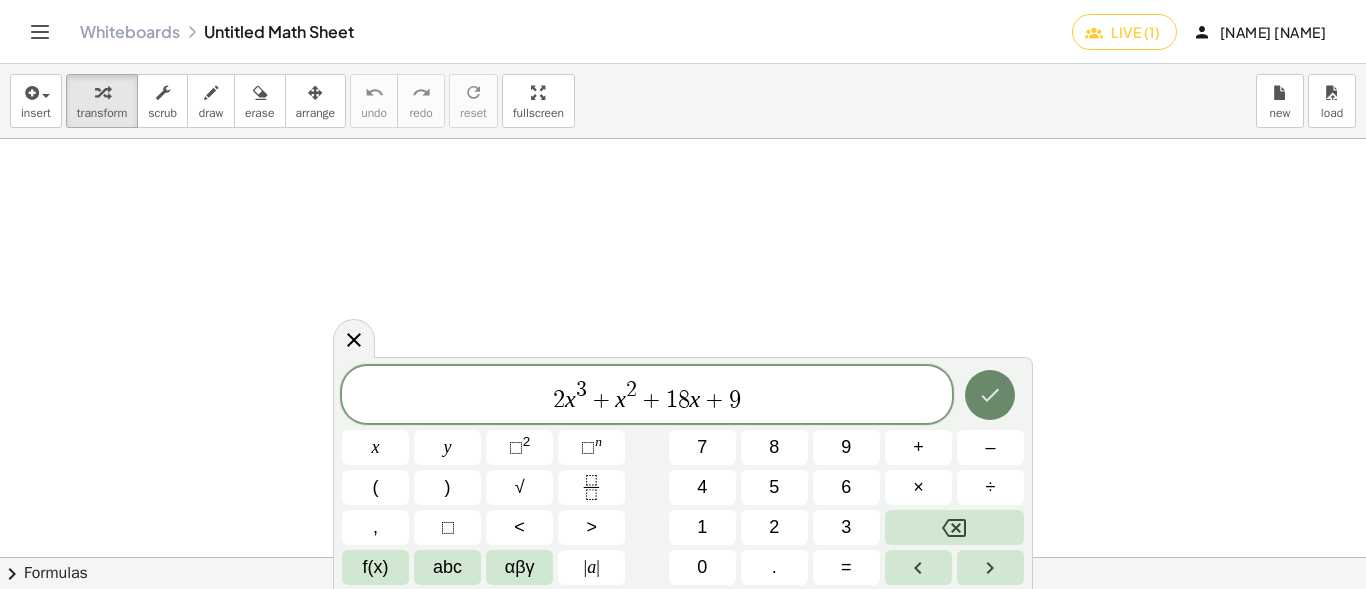 click 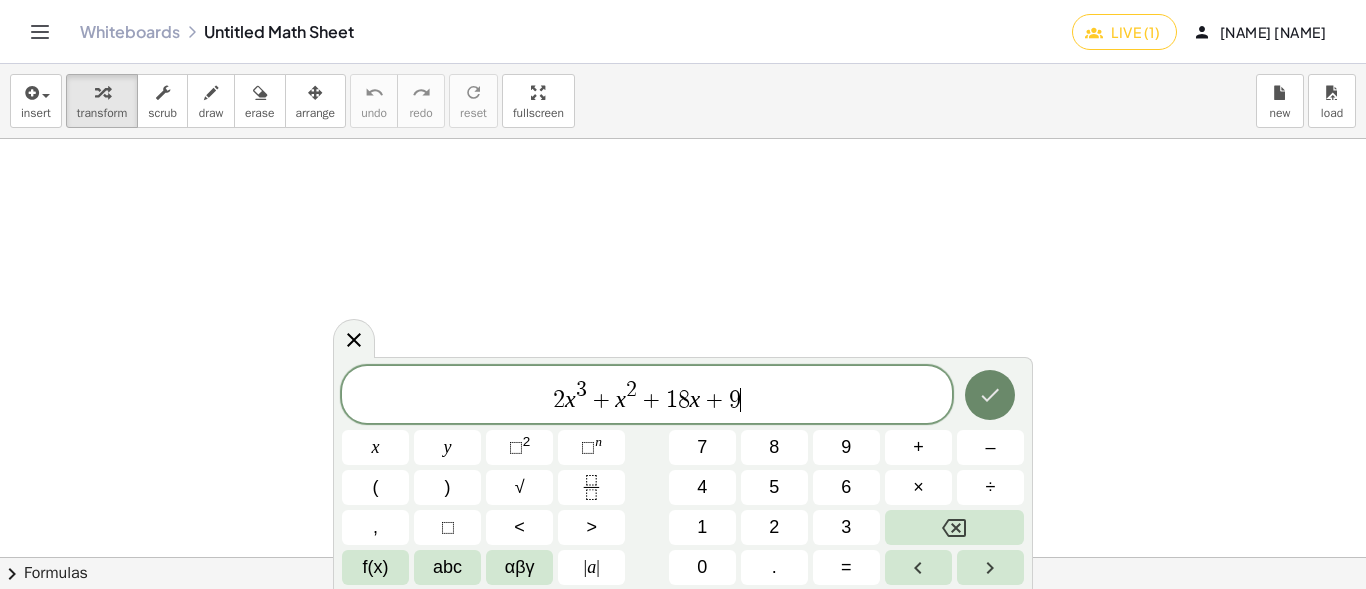 click 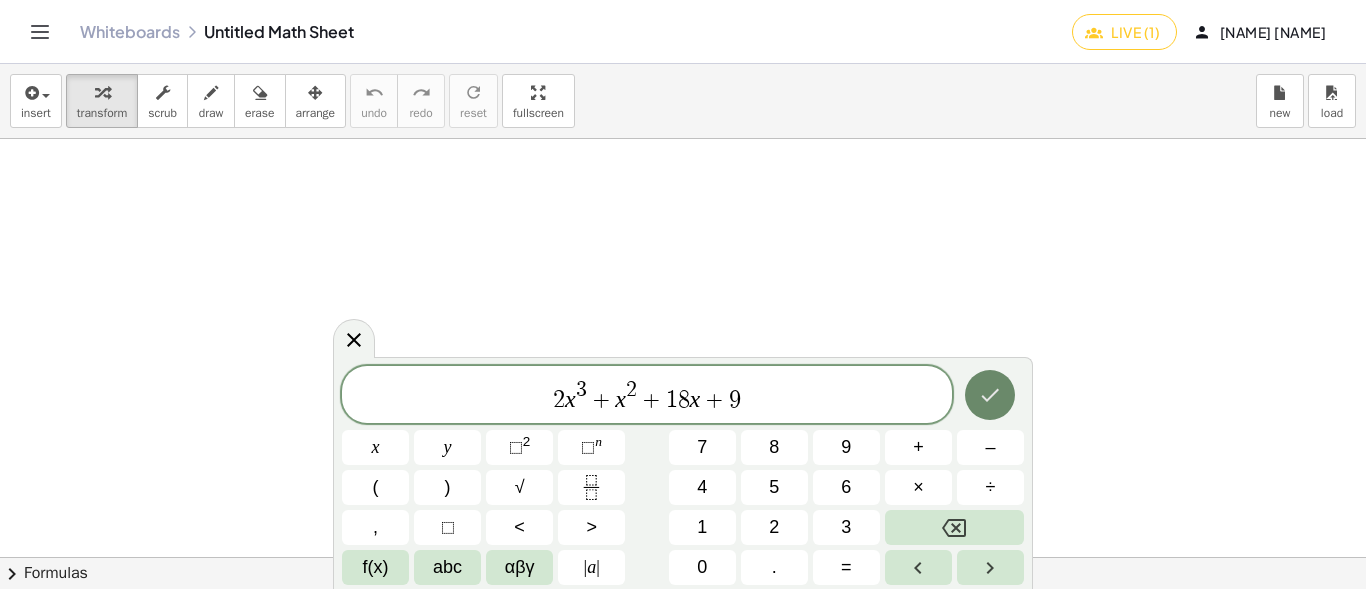 click 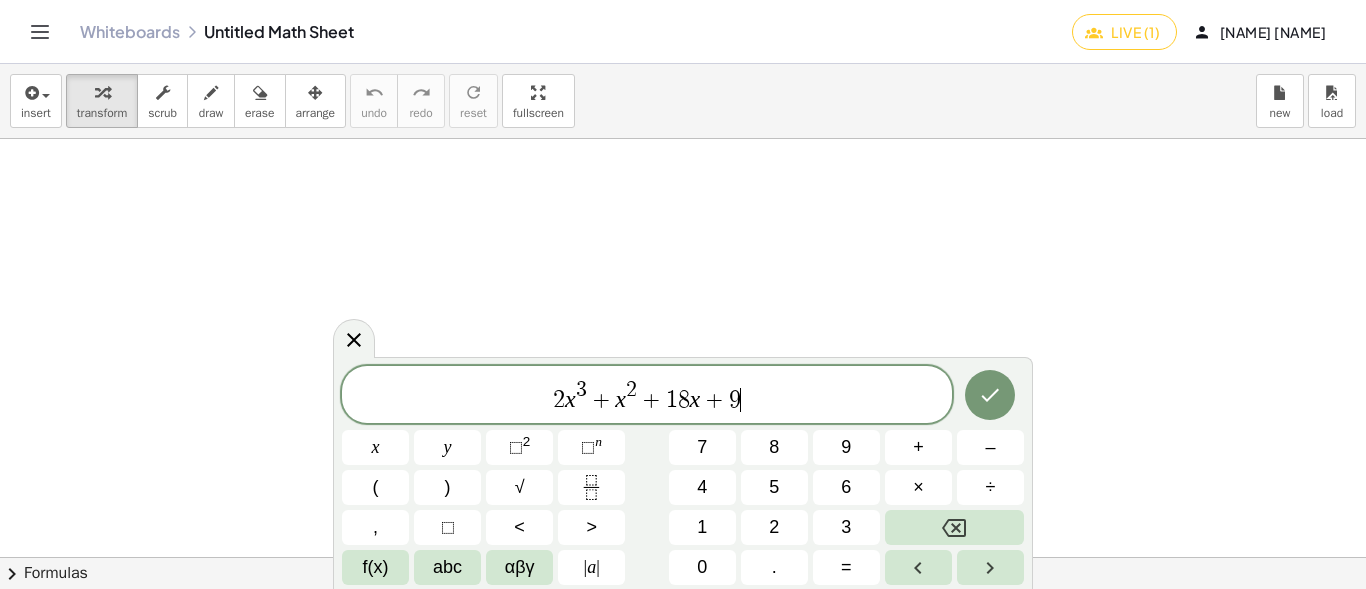 scroll, scrollTop: 300, scrollLeft: 0, axis: vertical 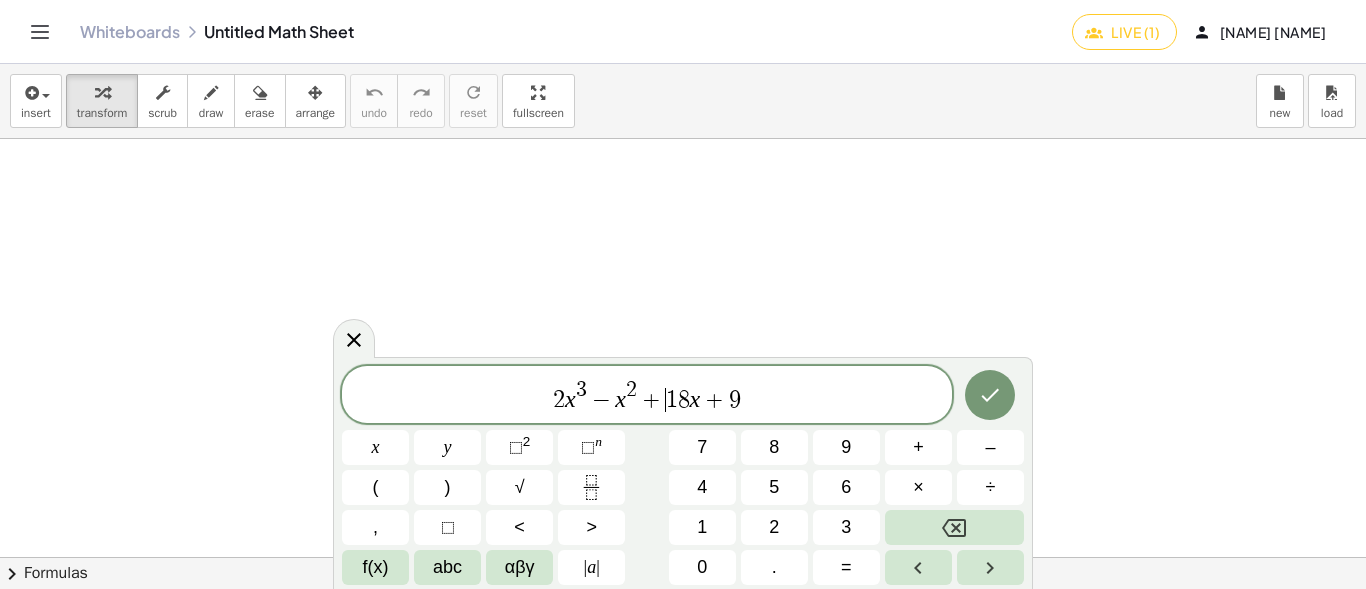 click on "2 x 3 − x 2 + ​ 1 8 x + 9" at bounding box center (647, 396) 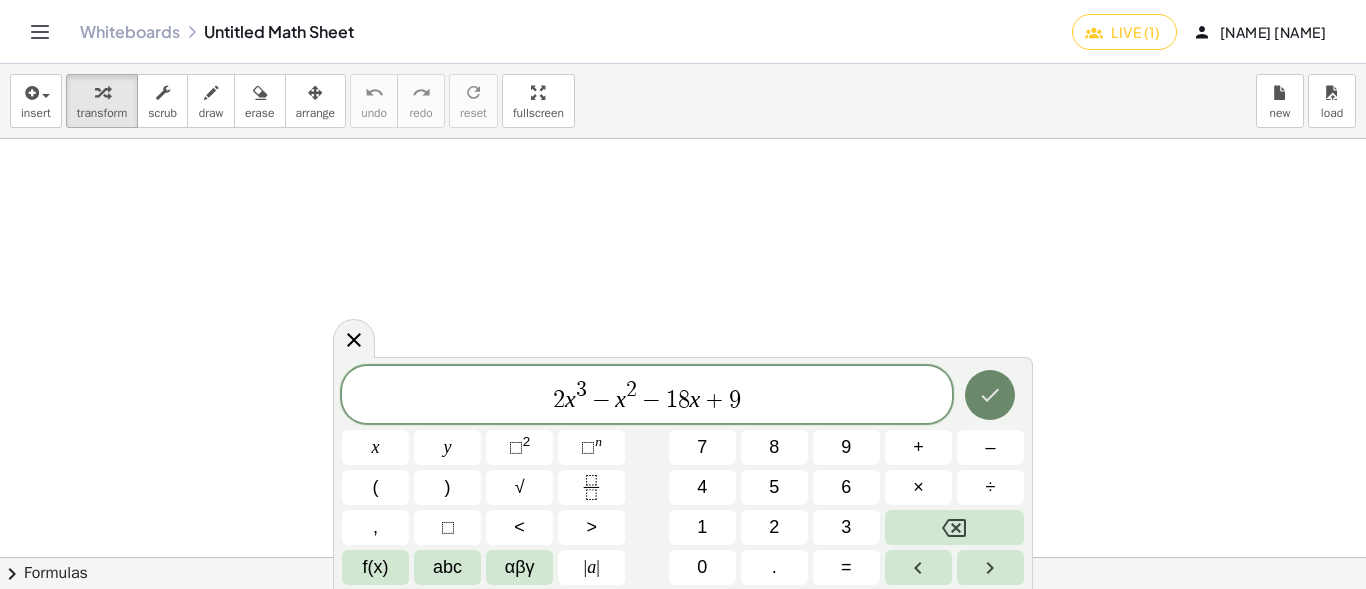 click 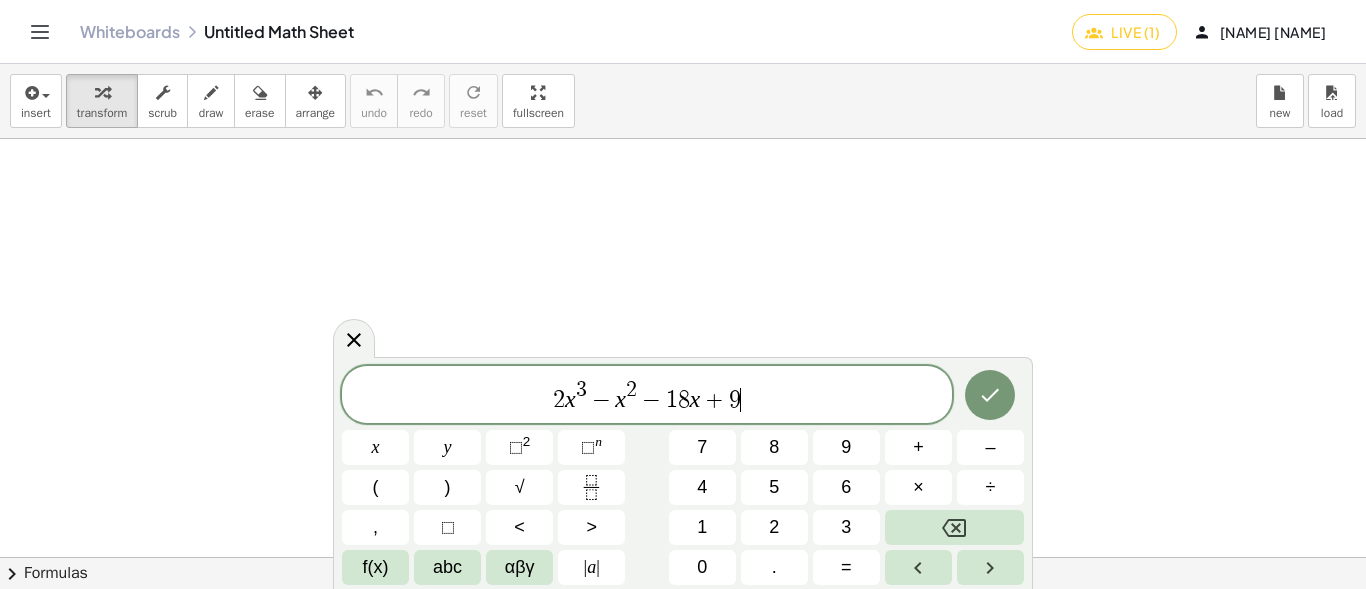click on "2 x 3 − x 2 − 1 8 x + 9 ​" at bounding box center (647, 396) 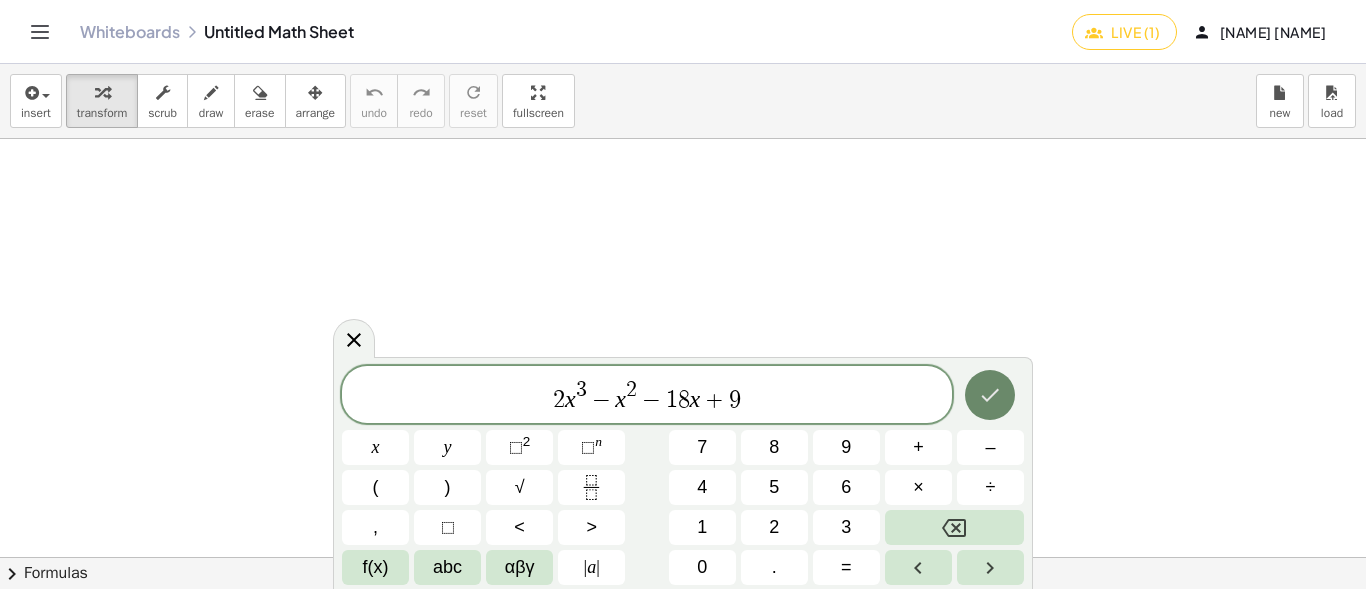click at bounding box center [990, 395] 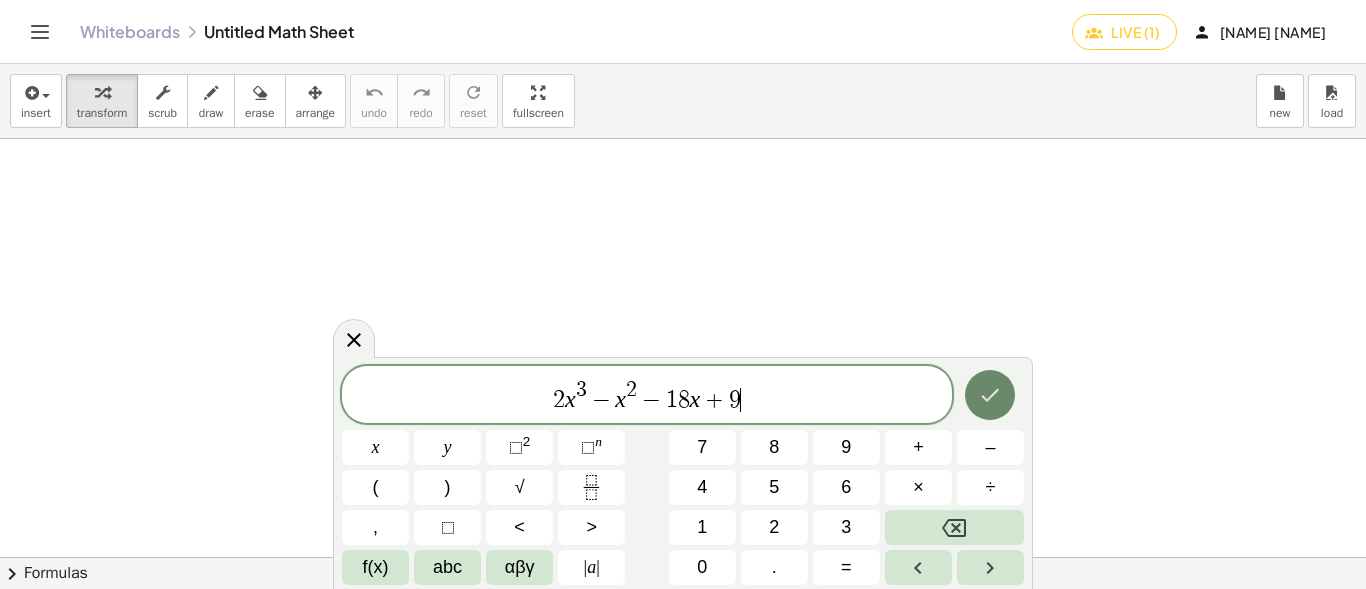 click 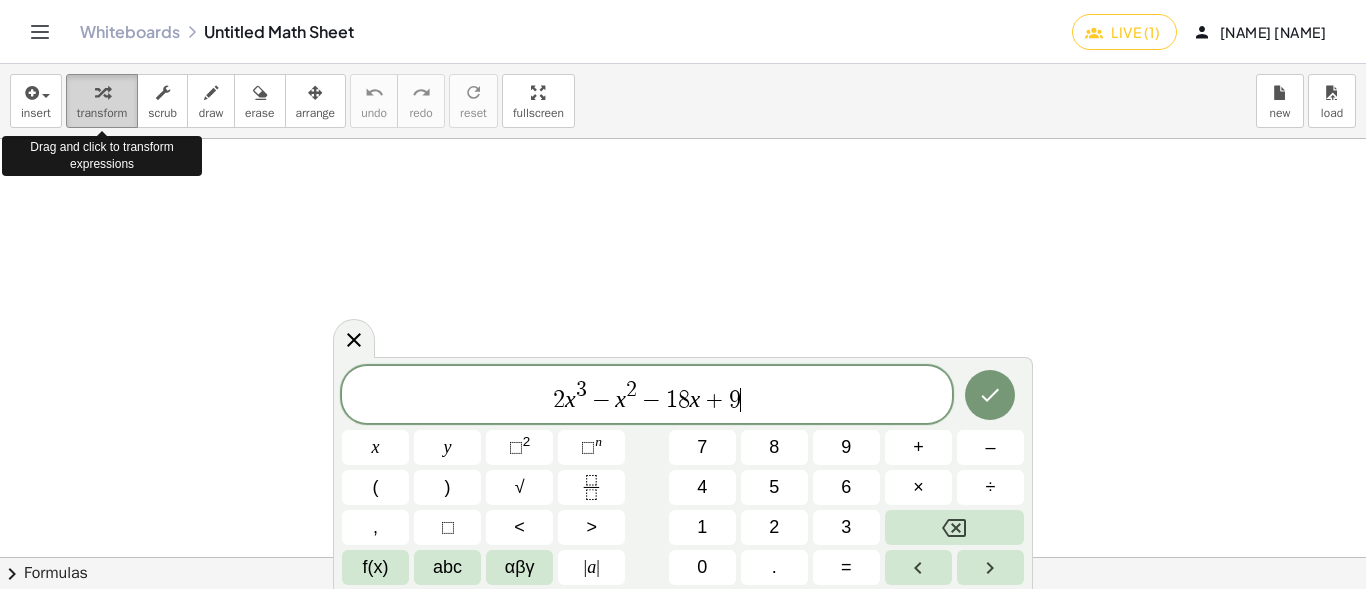 click at bounding box center [102, 93] 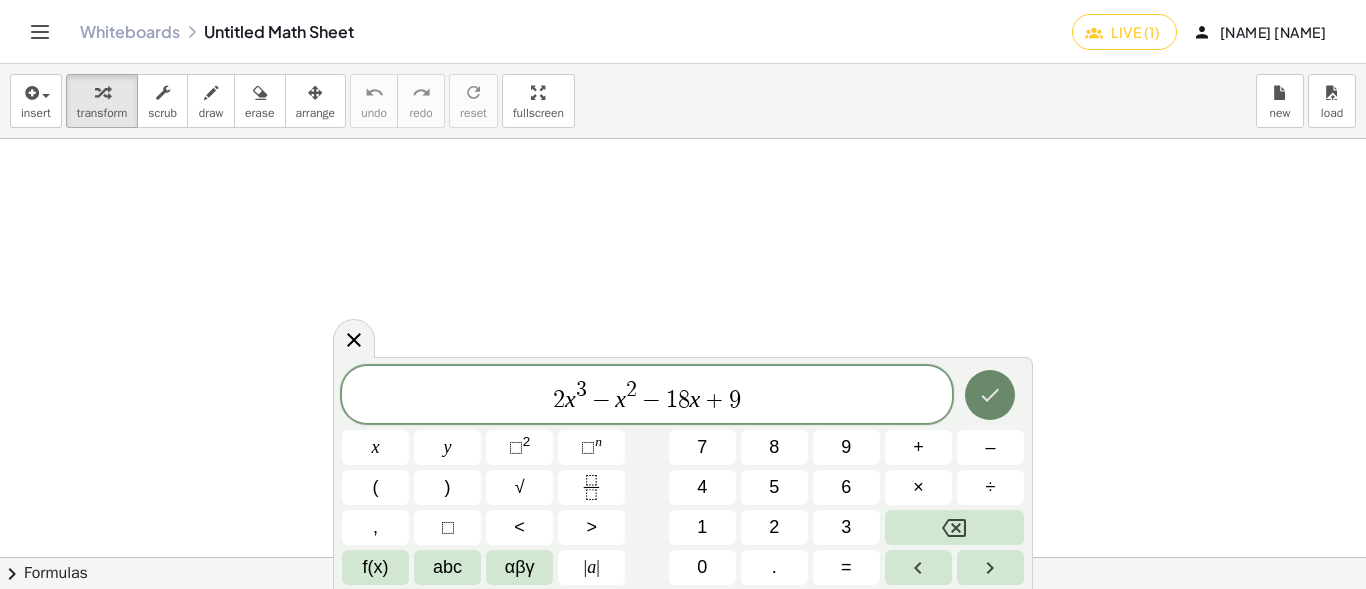 scroll, scrollTop: 0, scrollLeft: 0, axis: both 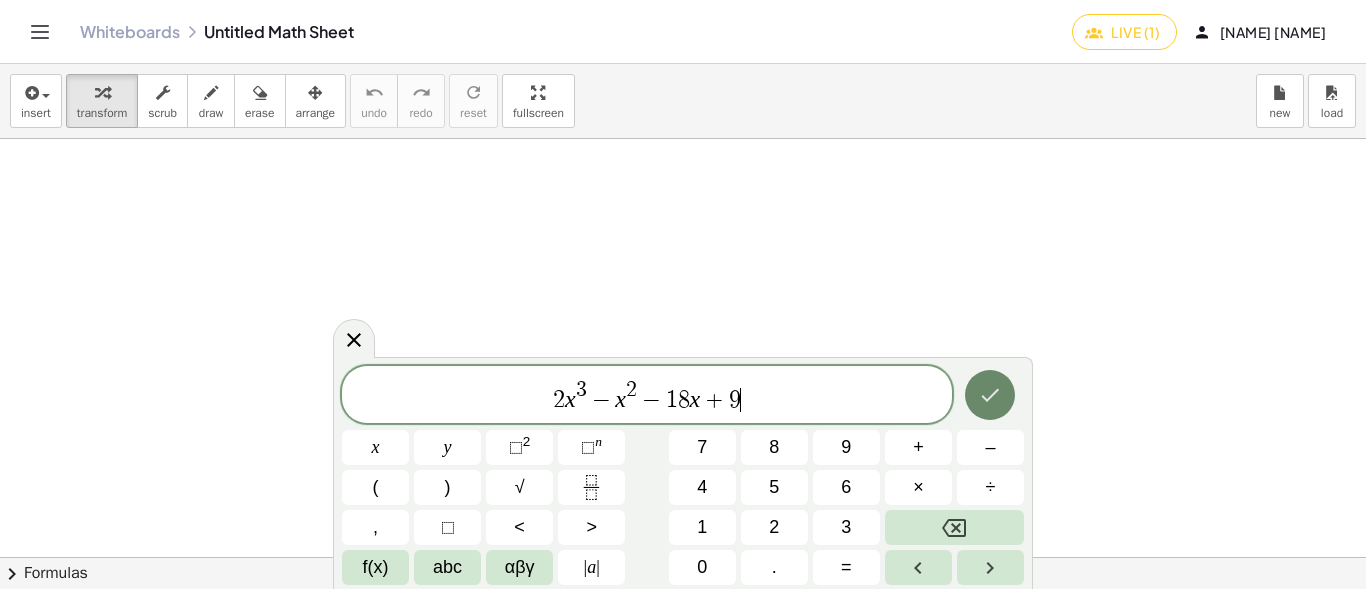 click 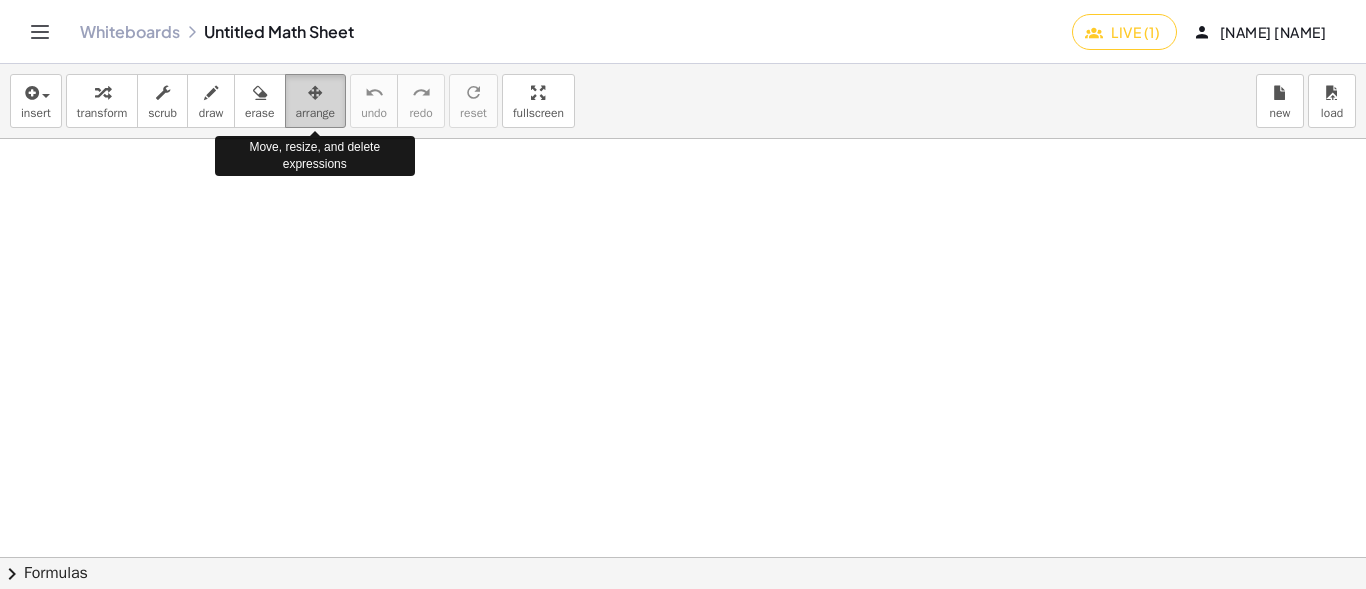 click at bounding box center [315, 93] 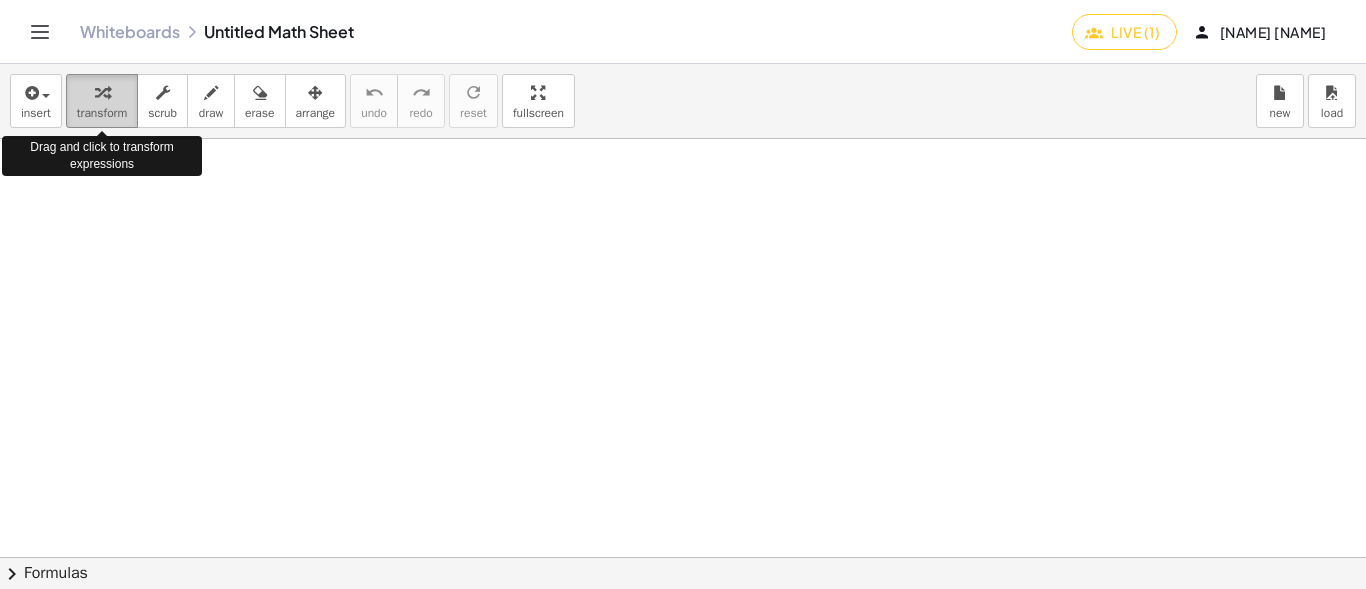 click at bounding box center (102, 93) 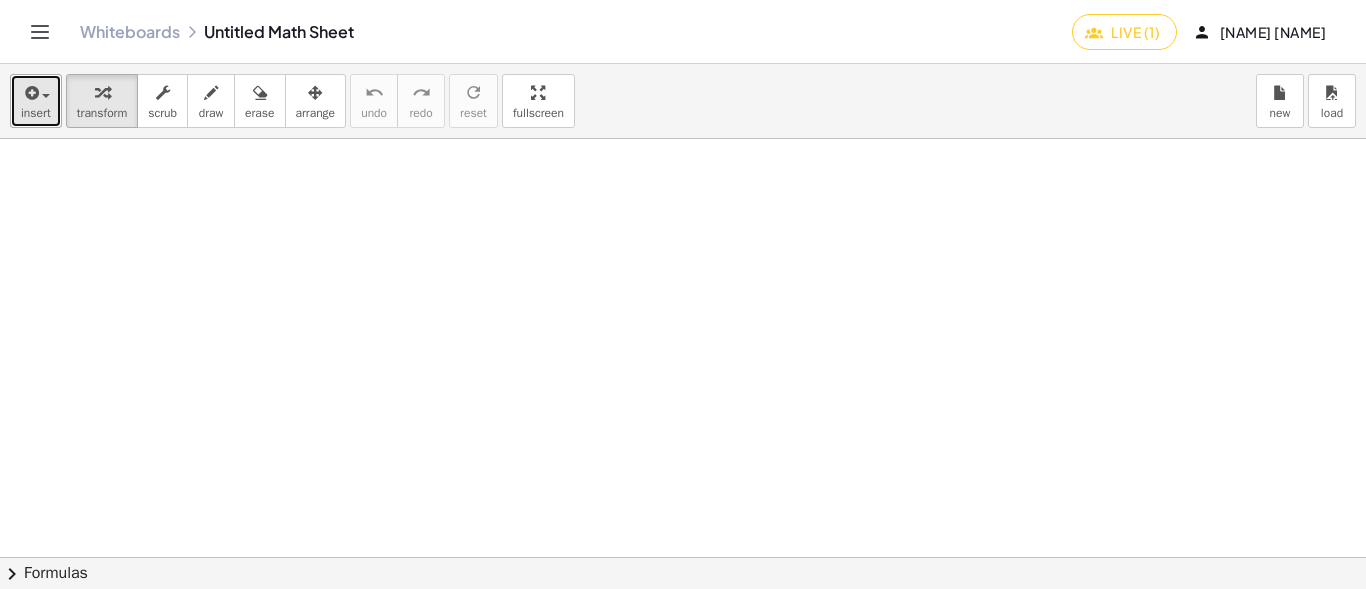 click at bounding box center (30, 93) 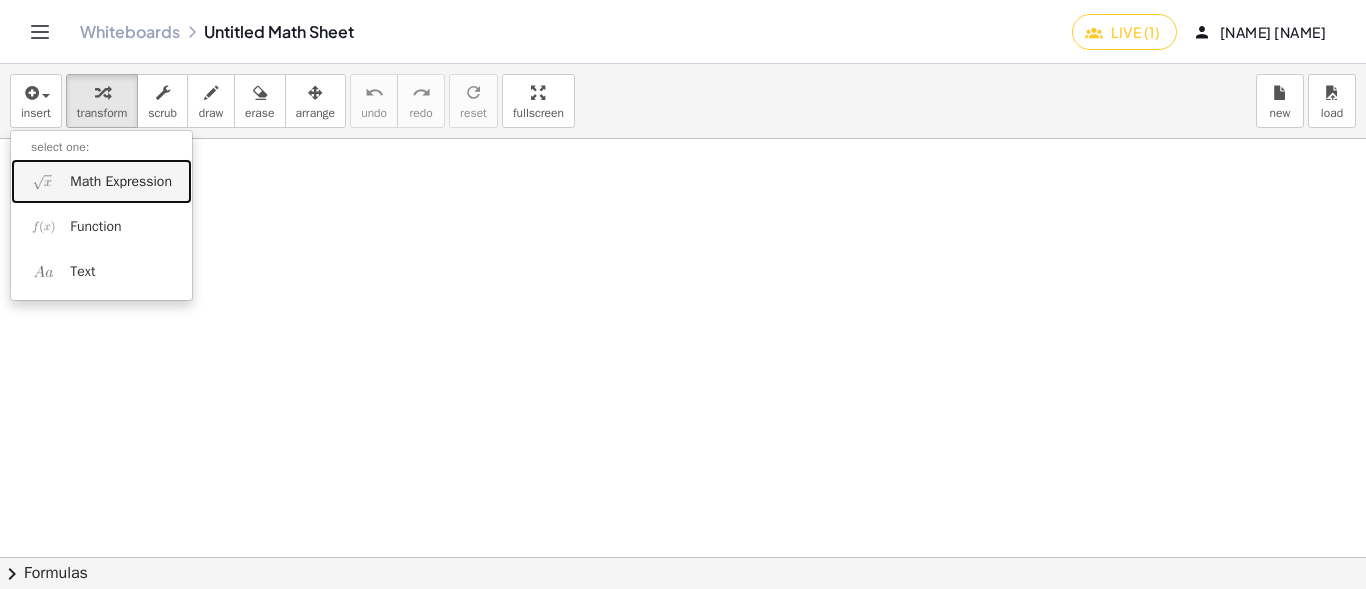 click on "Math Expression" at bounding box center (121, 182) 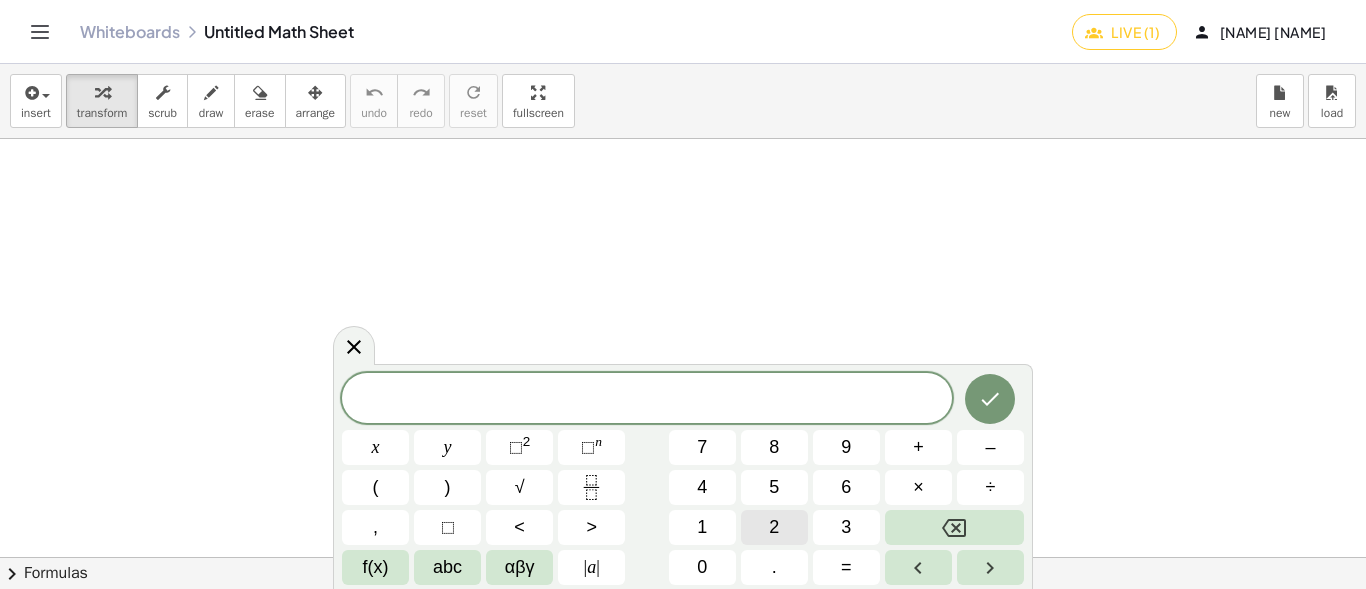 click on "2" at bounding box center (774, 527) 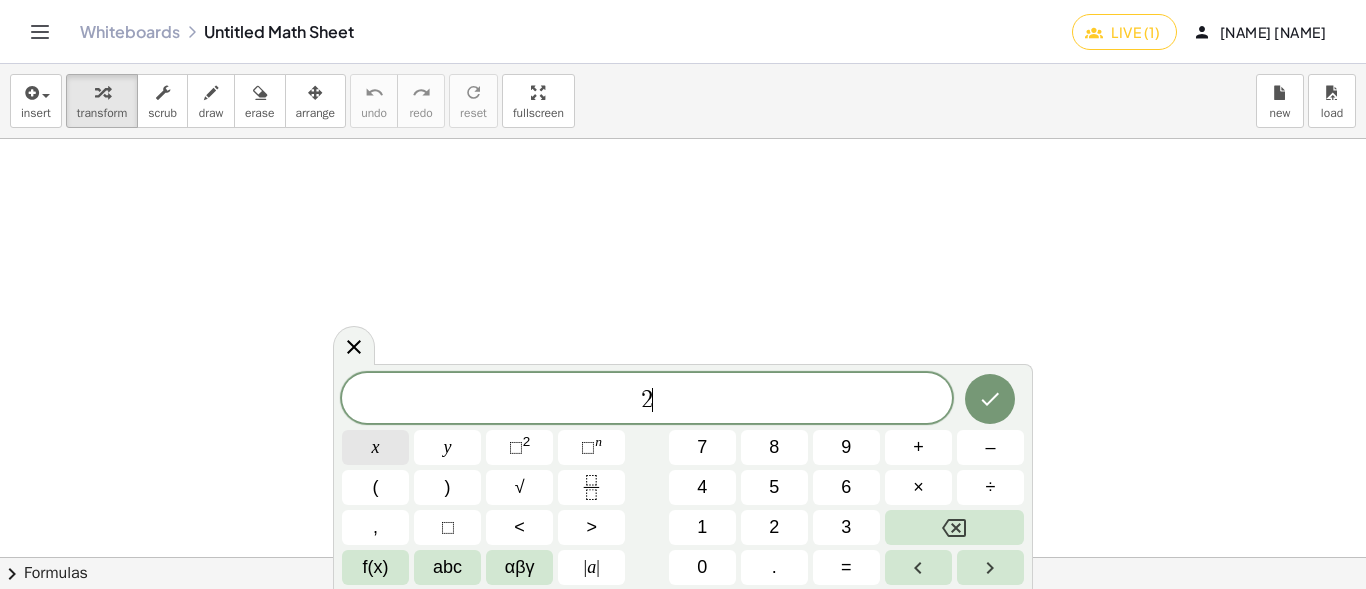 click on "x" at bounding box center (376, 447) 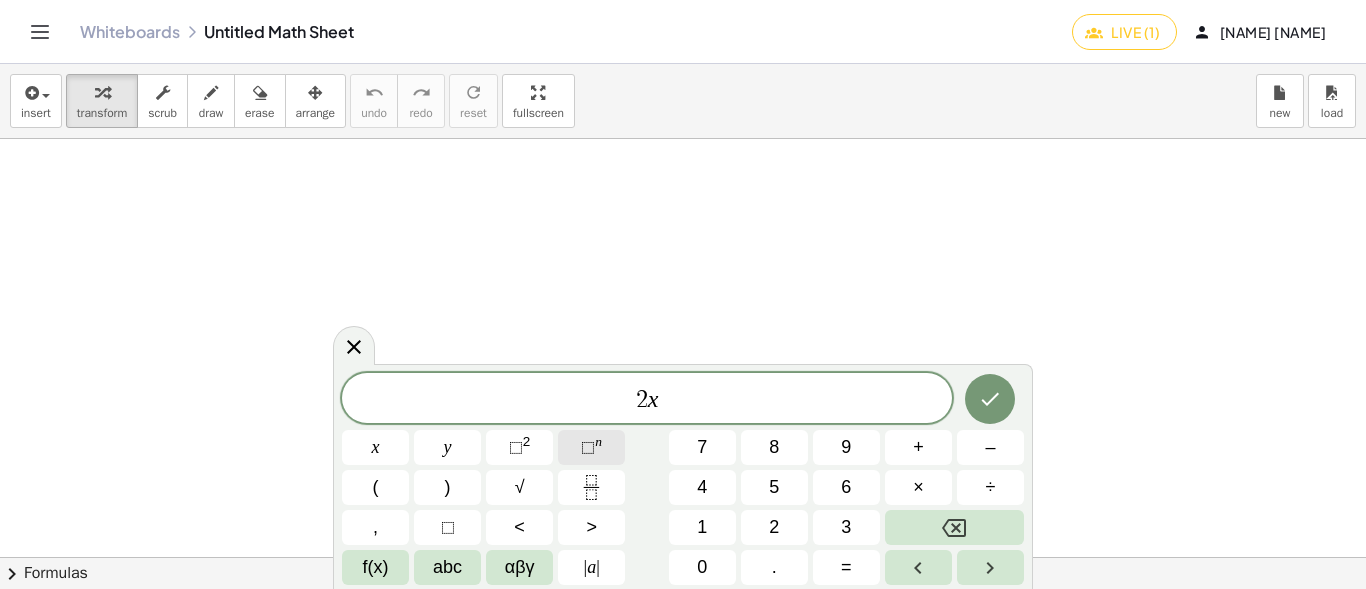 click on "⬚" at bounding box center (588, 447) 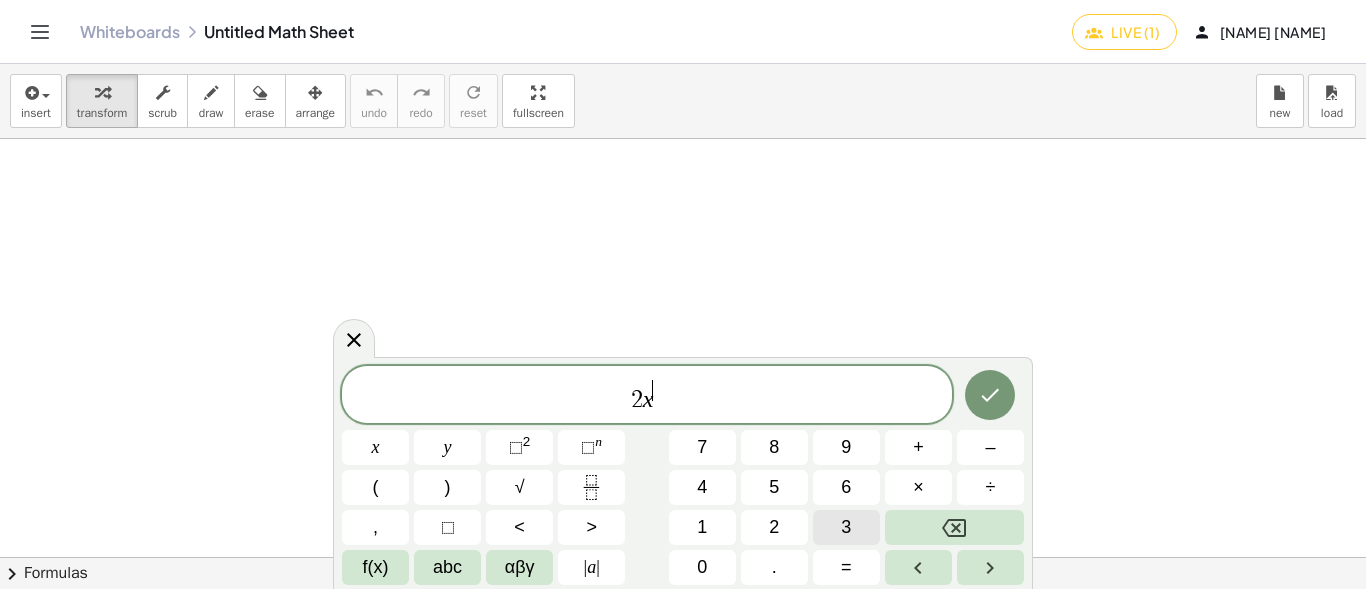 click on "3" at bounding box center [846, 527] 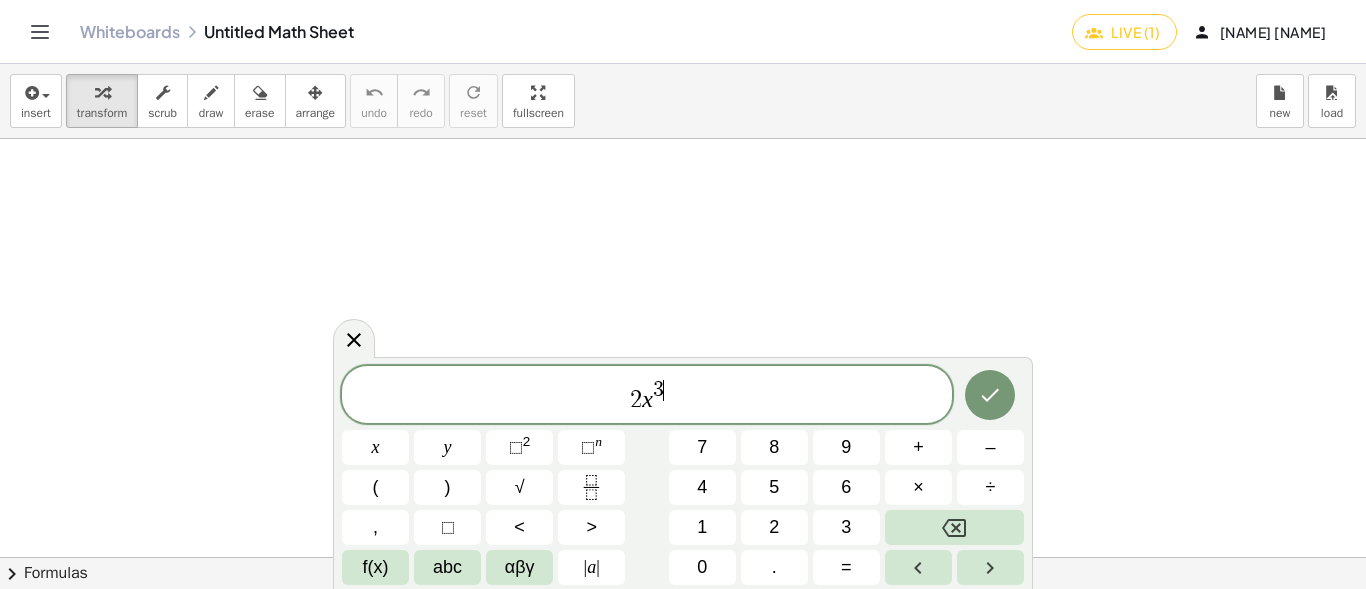 click on "2 x 3 ​" at bounding box center [647, 396] 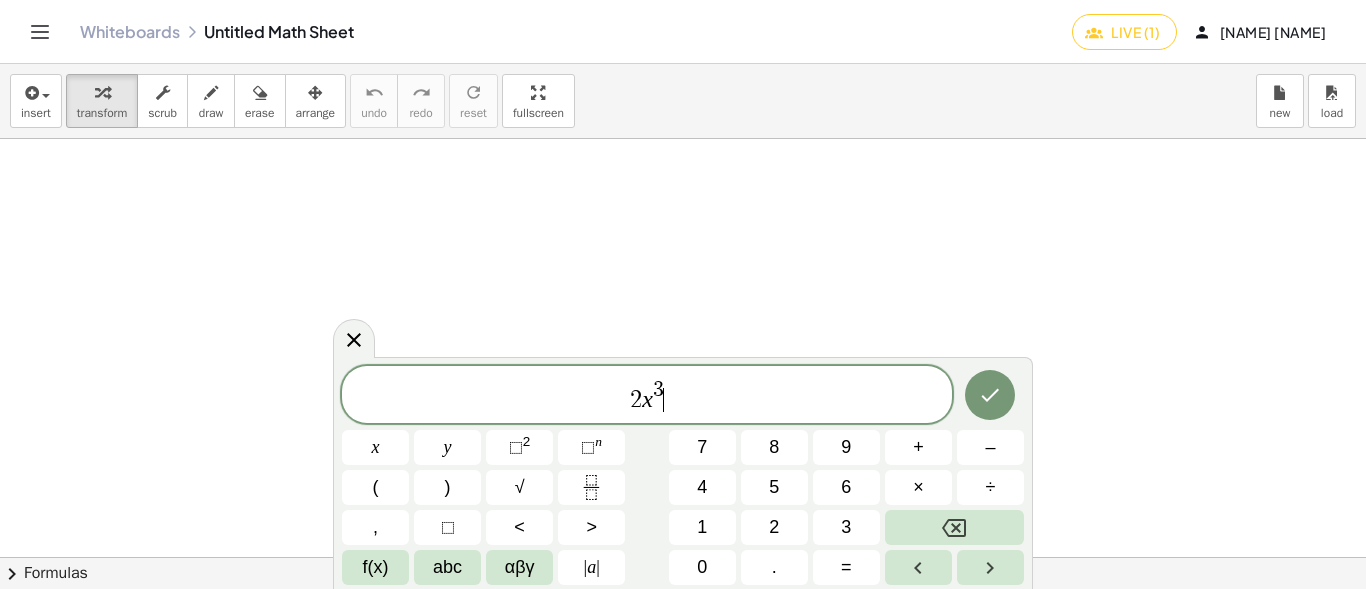click on "2 x 3 ​" at bounding box center [647, 396] 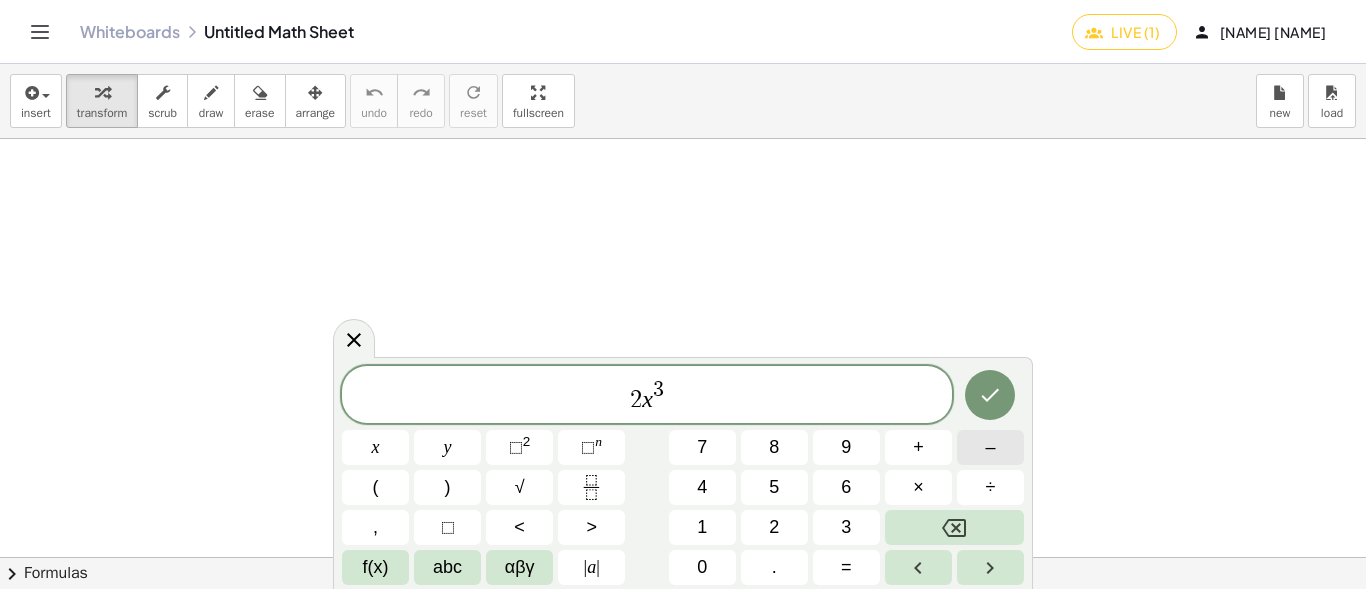 click on "–" at bounding box center (990, 447) 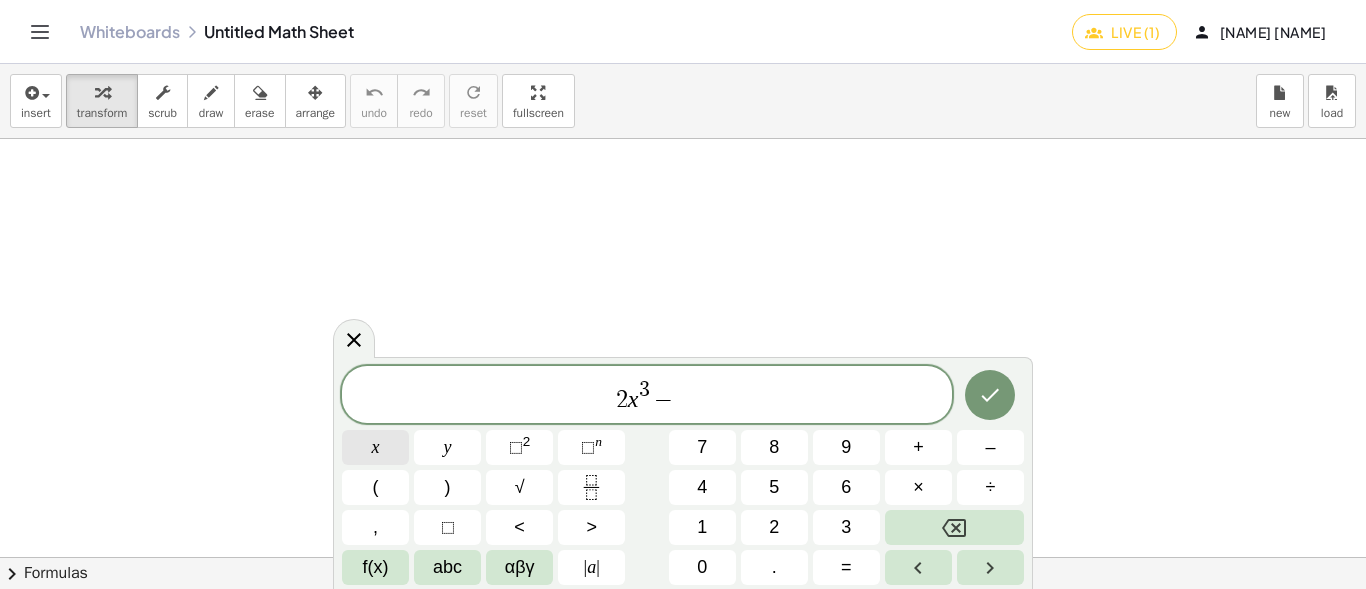 click on "x" at bounding box center (375, 447) 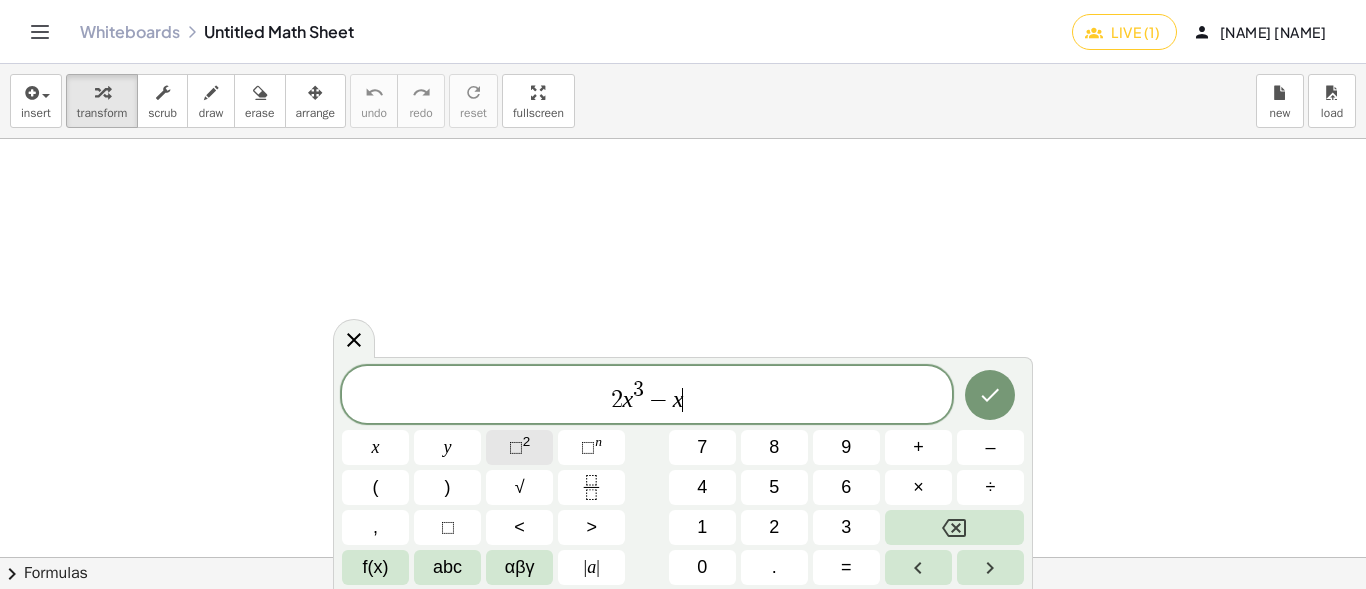click on "2" at bounding box center [527, 441] 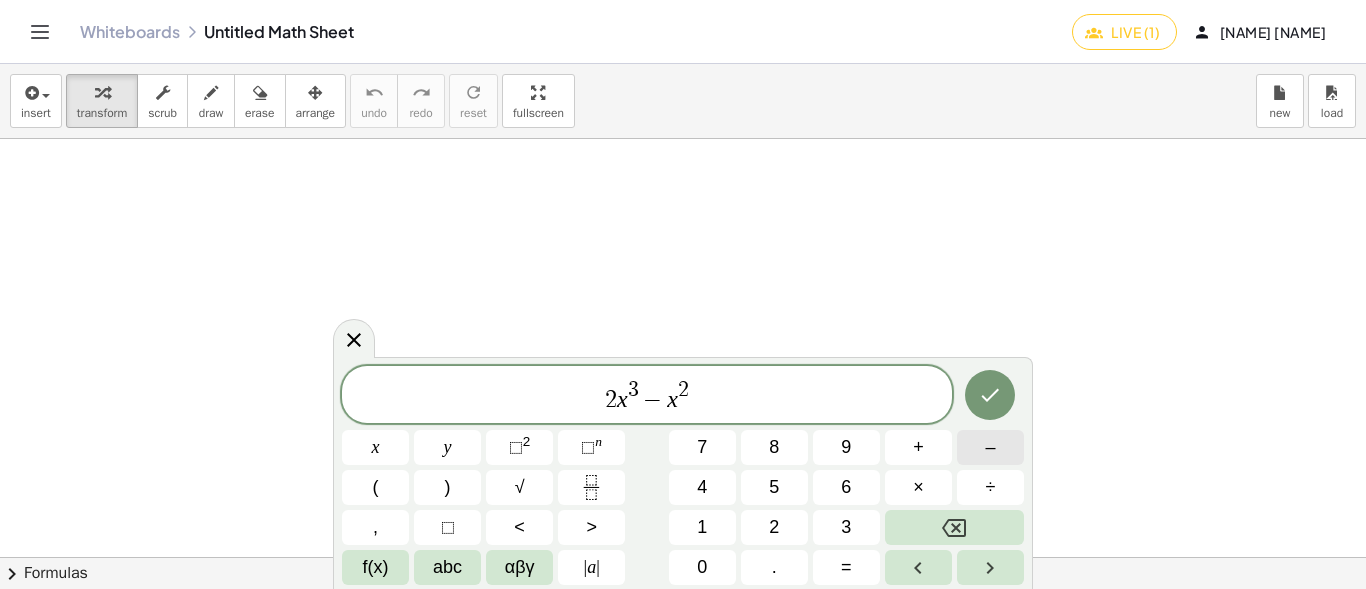 click on "–" at bounding box center (990, 447) 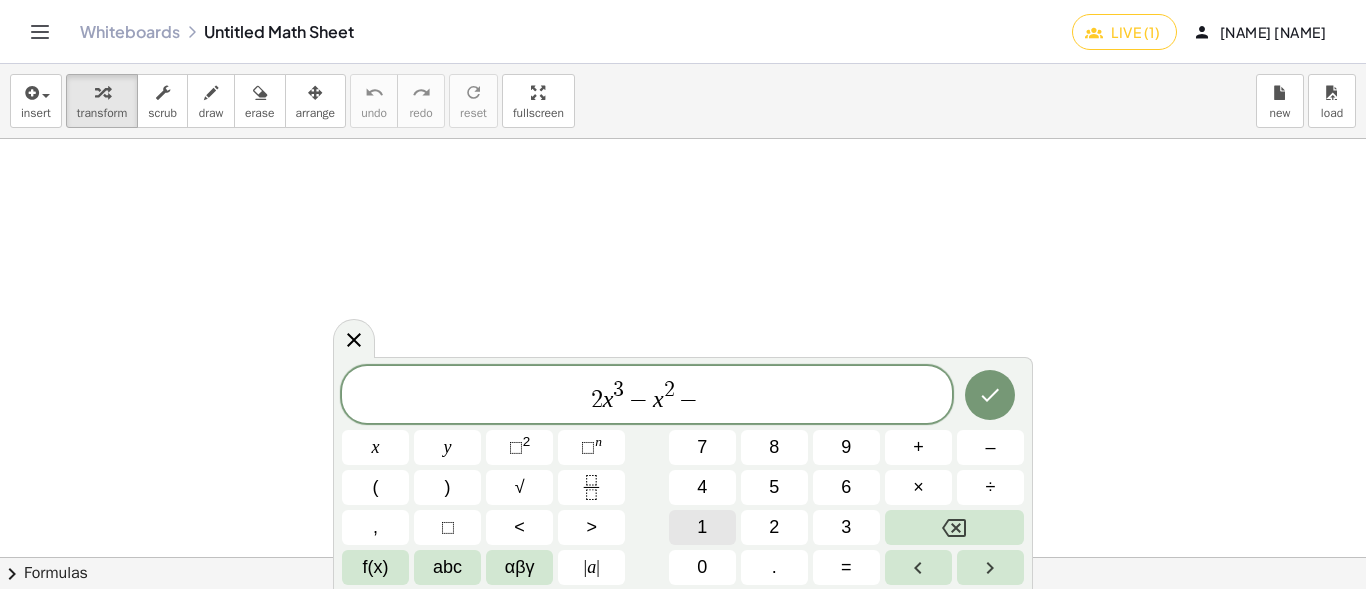 click on "1" at bounding box center (702, 527) 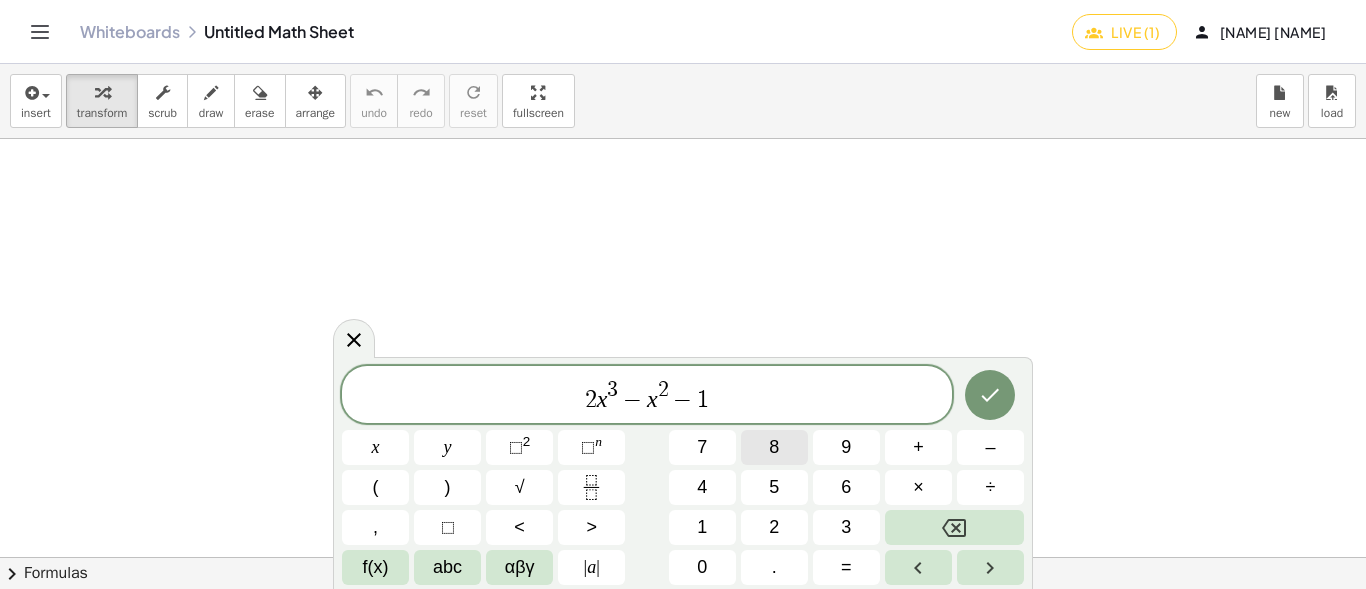 click on "8" at bounding box center [774, 447] 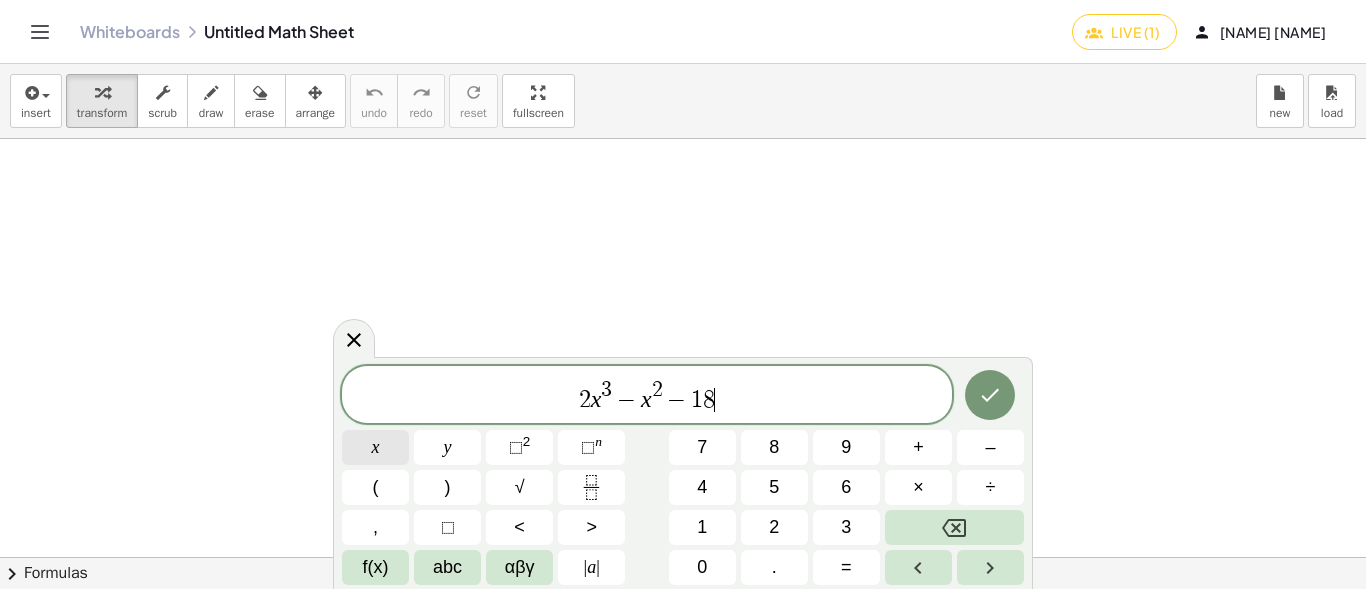 click on "x" at bounding box center (375, 447) 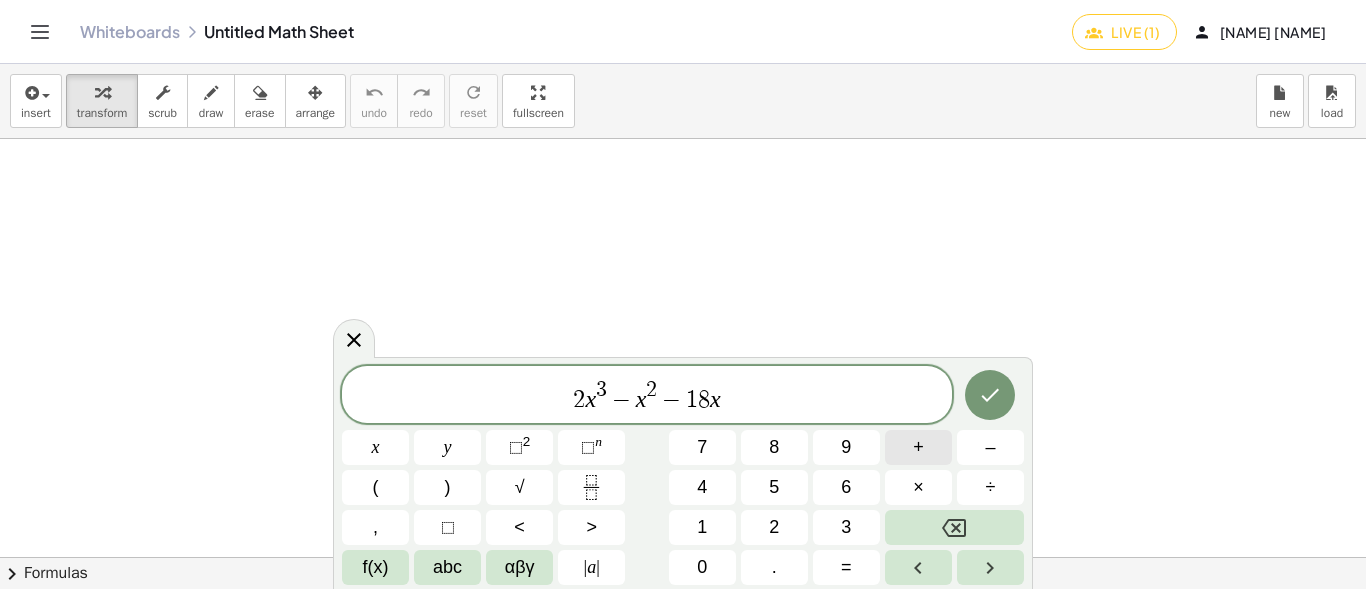 click on "+" at bounding box center (918, 447) 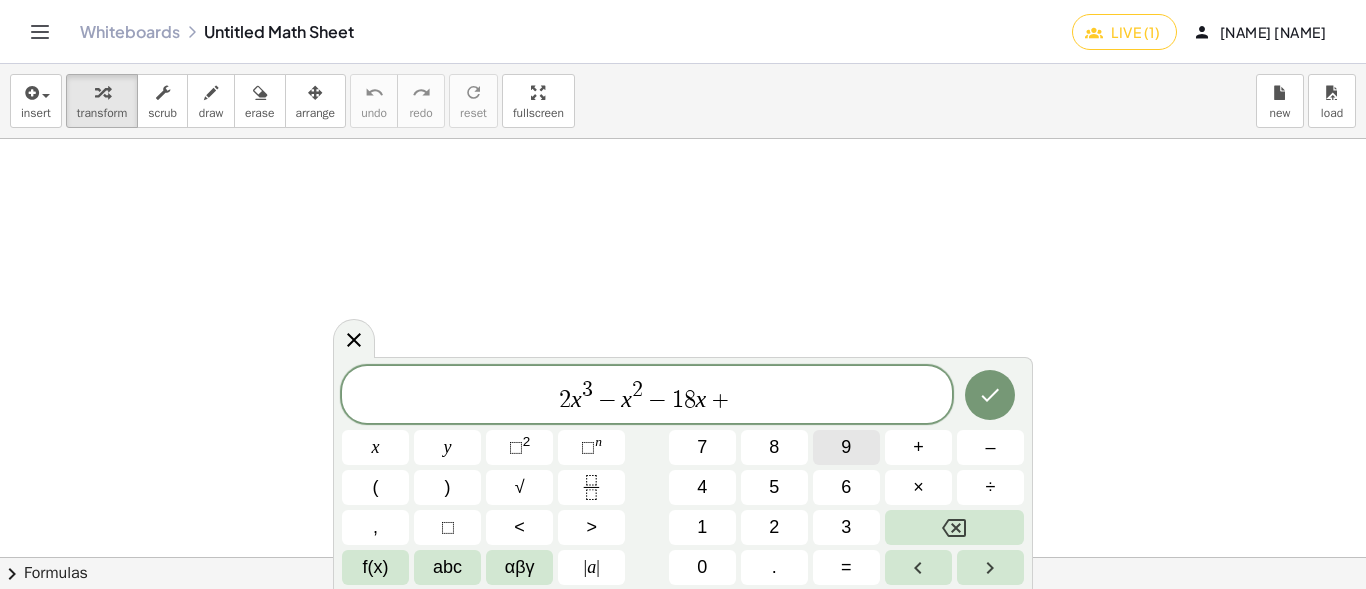 click on "9" at bounding box center (846, 447) 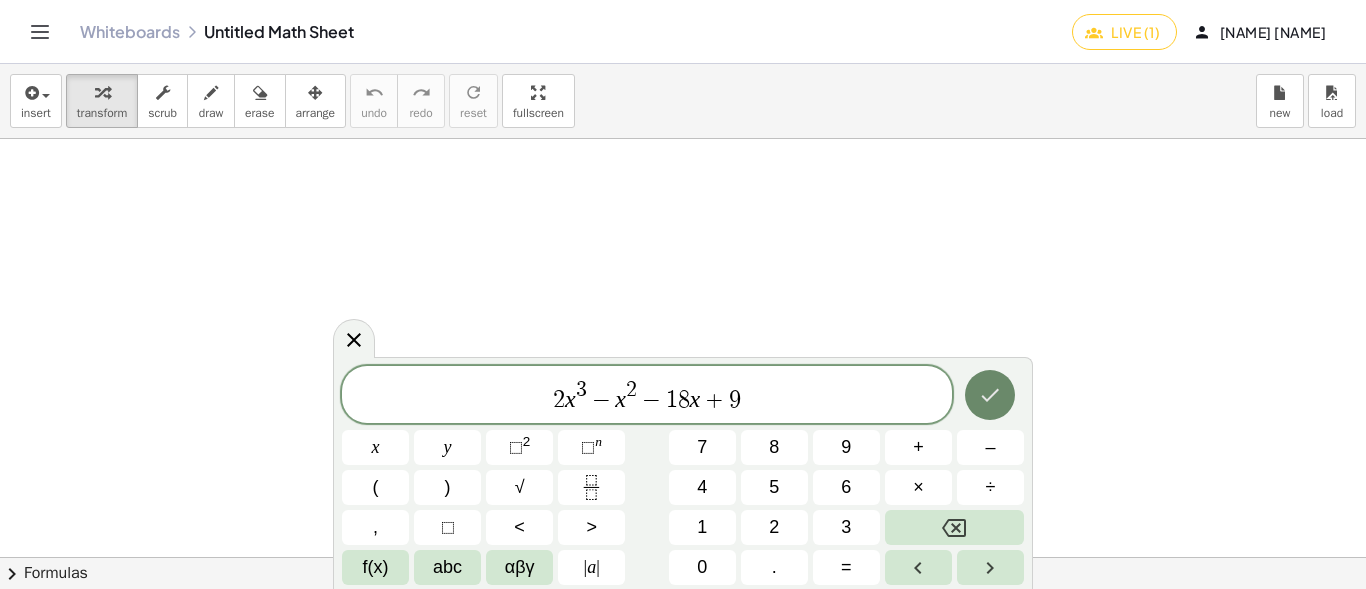 click 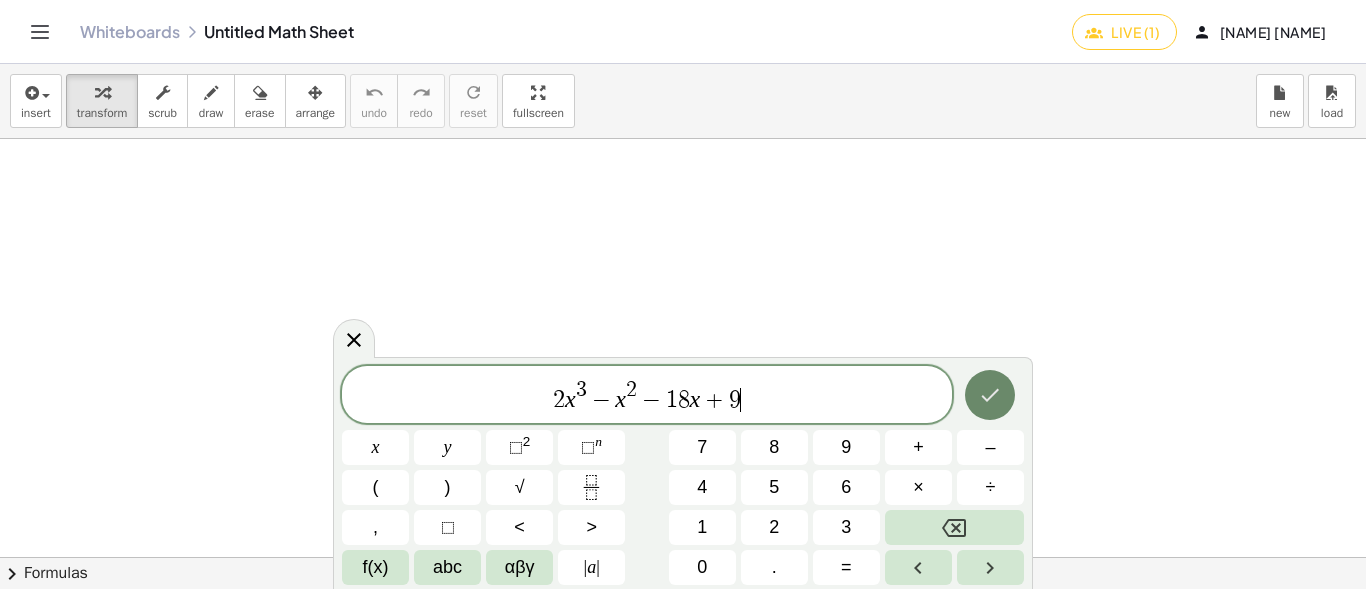 click 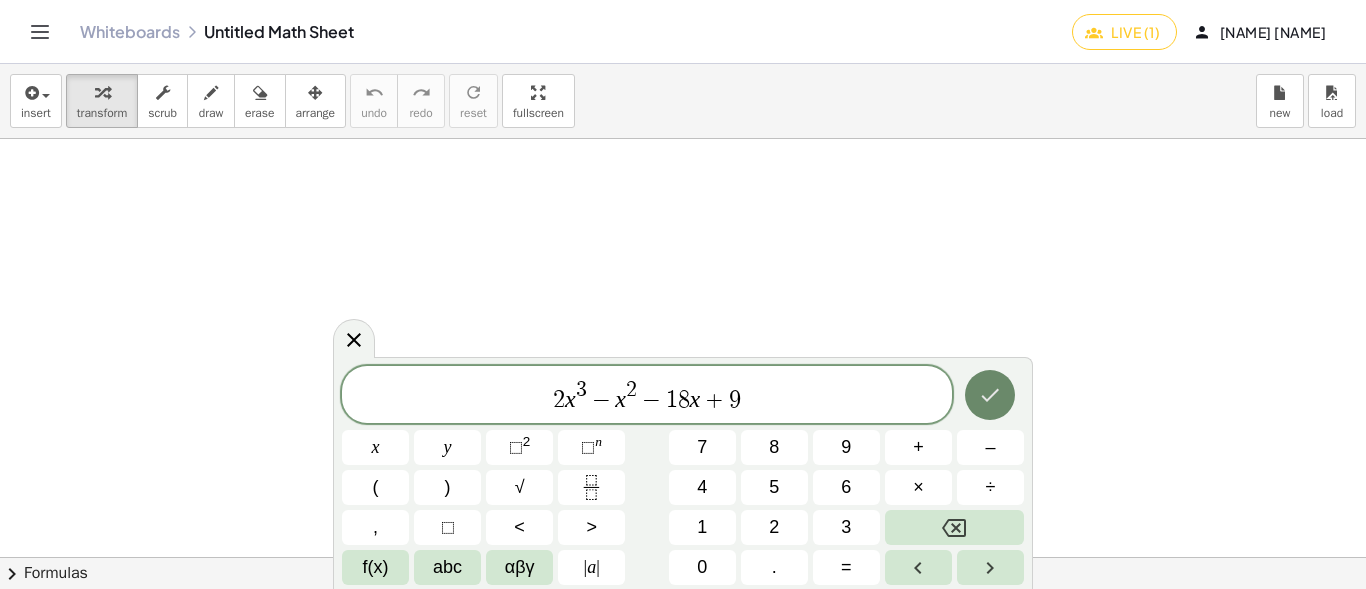 click 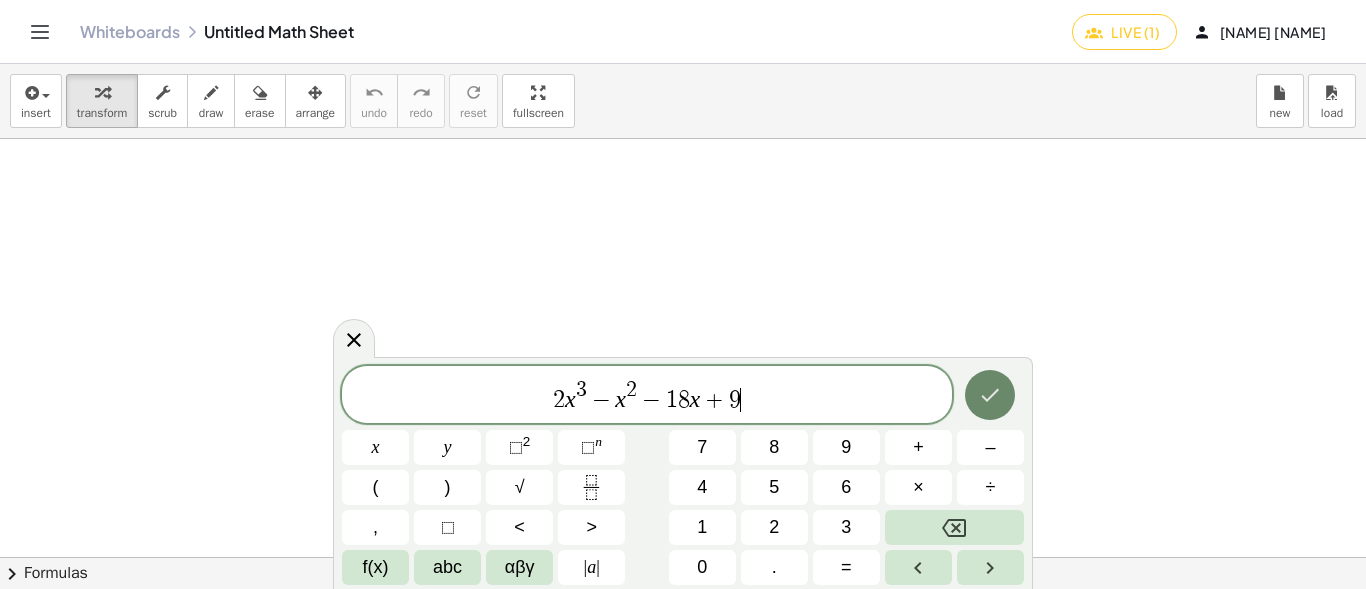 click 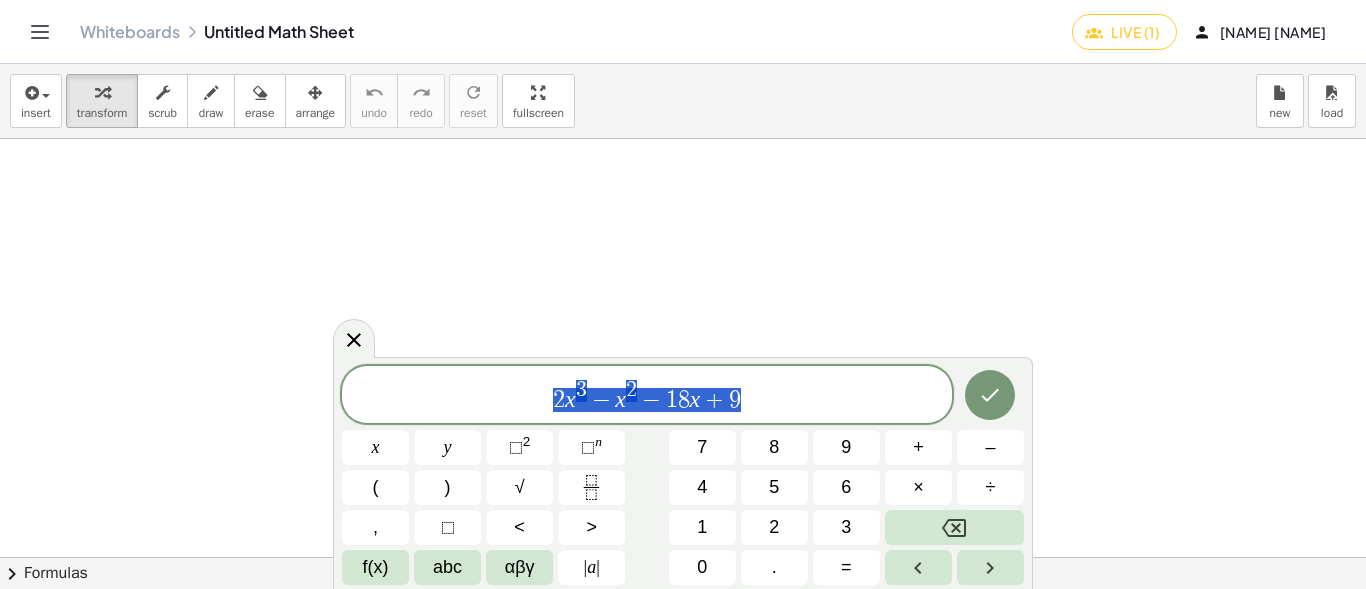 drag, startPoint x: 541, startPoint y: 399, endPoint x: 758, endPoint y: 399, distance: 217 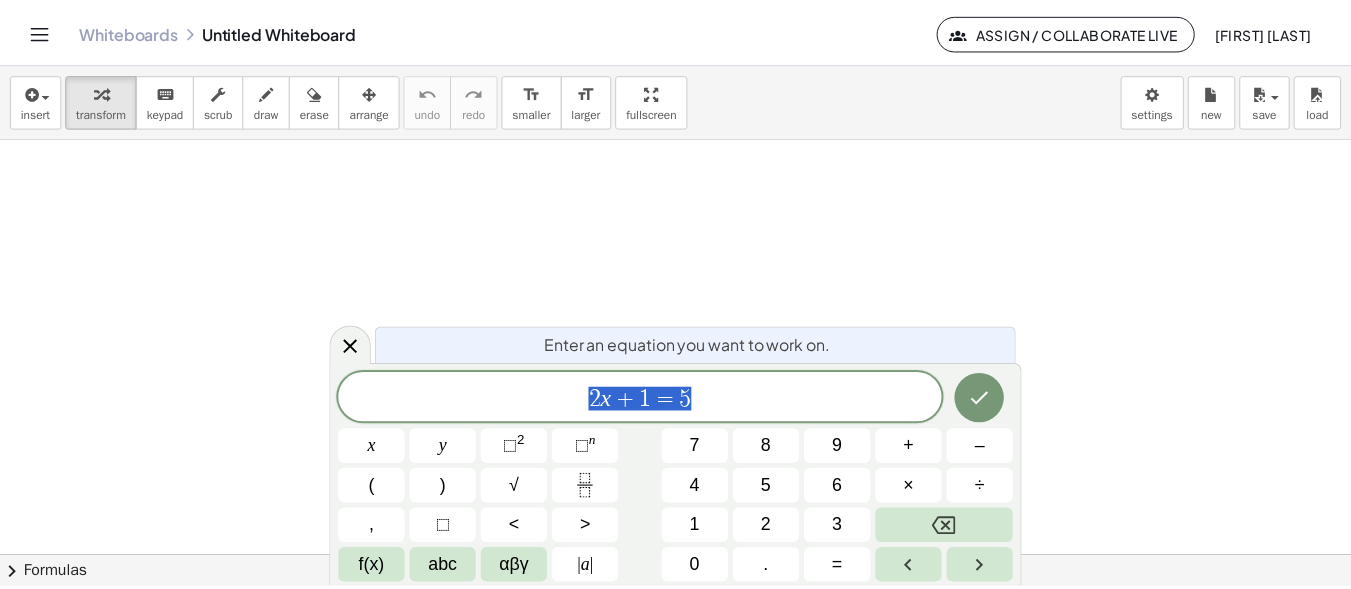 scroll, scrollTop: 0, scrollLeft: 0, axis: both 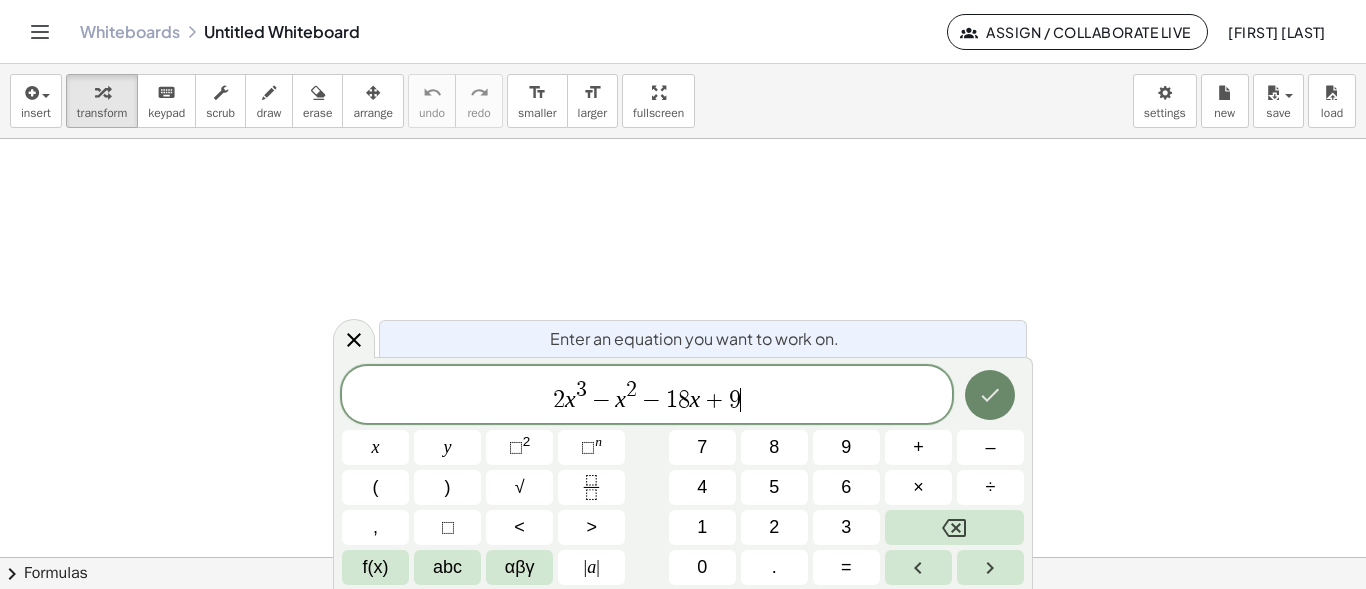 click 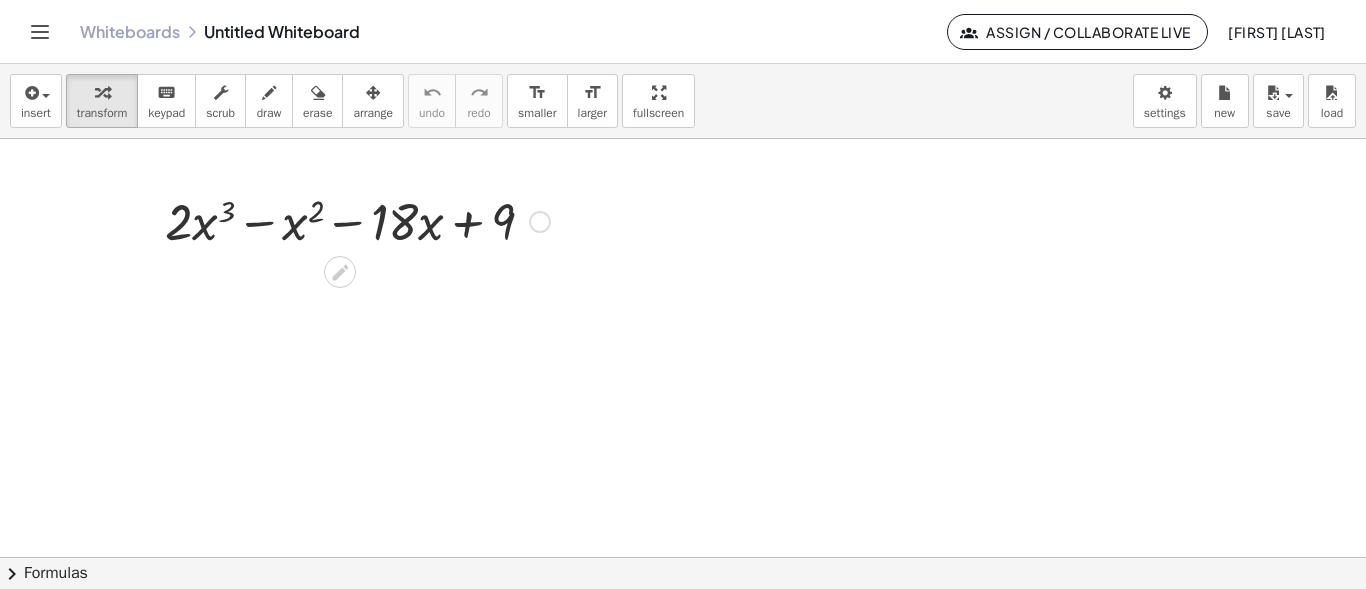 click at bounding box center (540, 222) 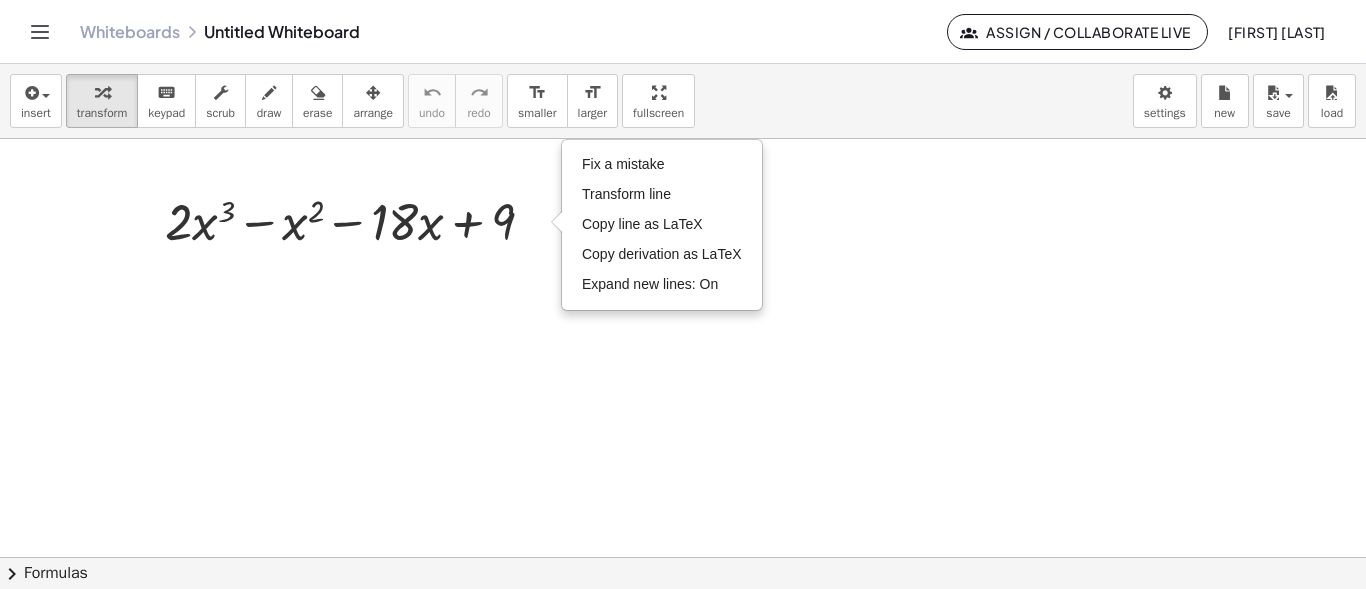 click at bounding box center [683, 557] 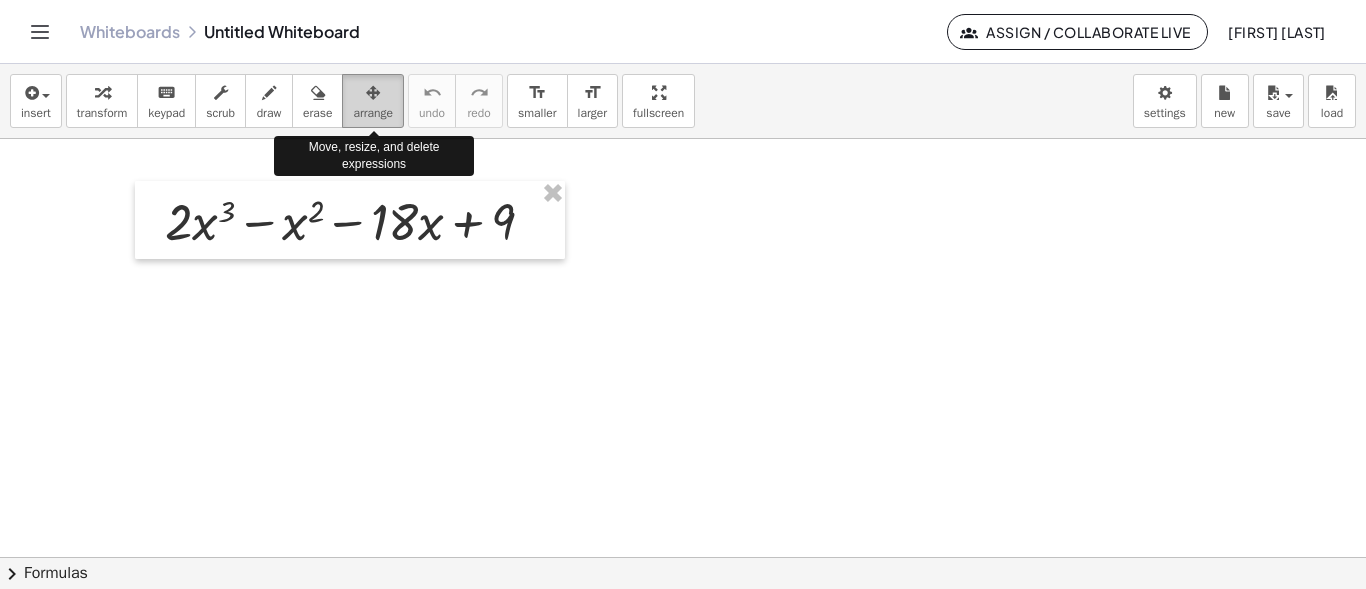 click at bounding box center [373, 93] 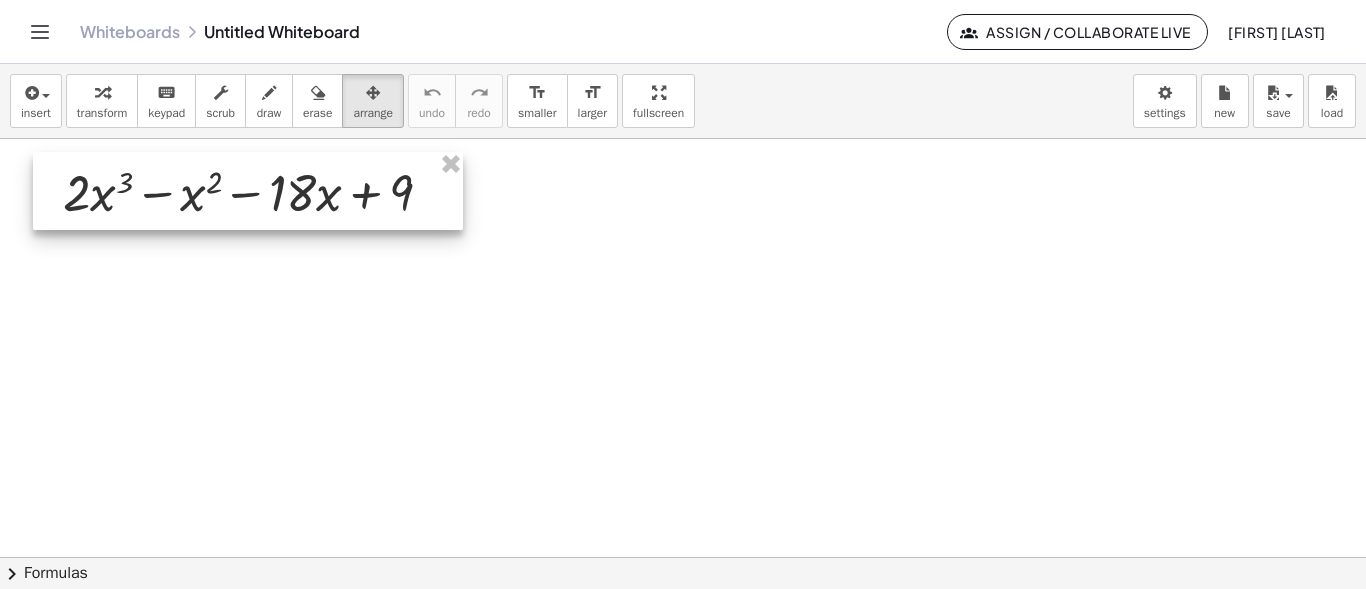 drag, startPoint x: 211, startPoint y: 212, endPoint x: 142, endPoint y: 200, distance: 70.035706 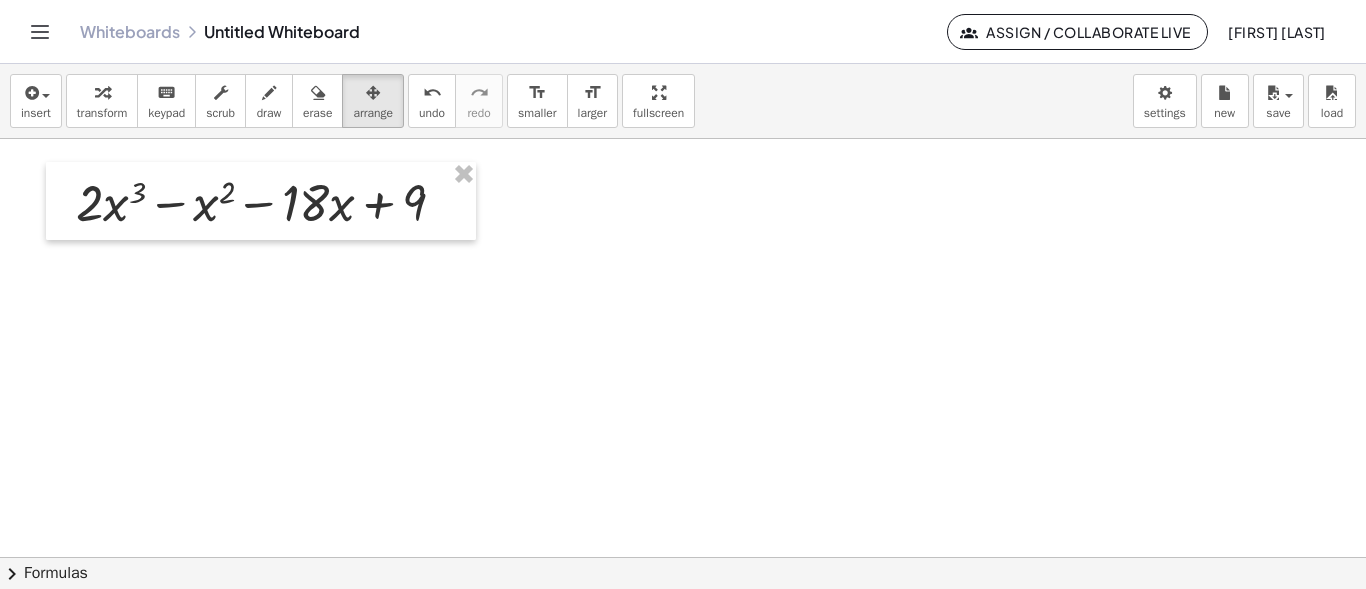 click 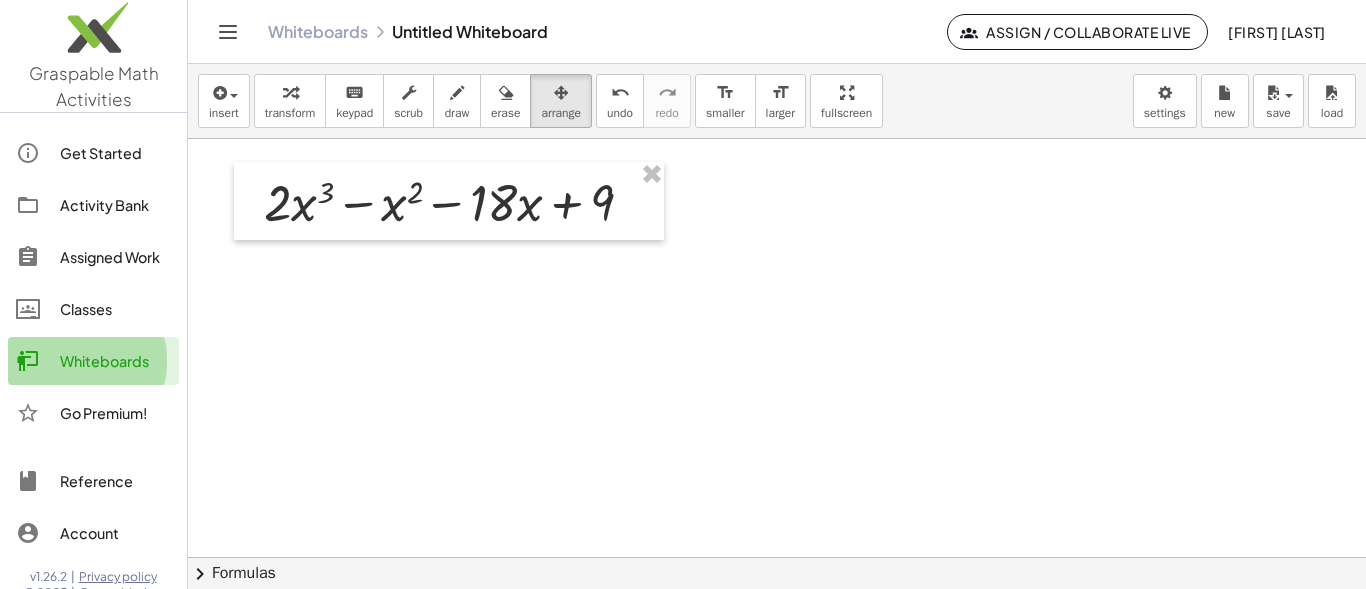 click on "Whiteboards" 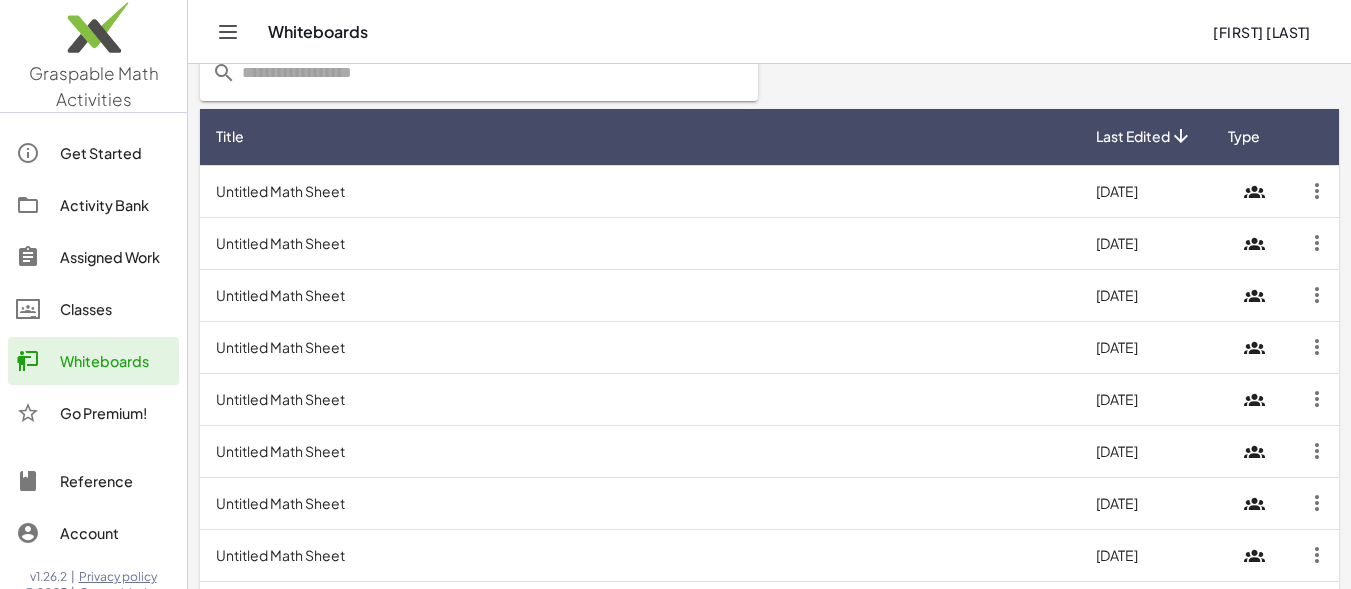 scroll, scrollTop: 300, scrollLeft: 0, axis: vertical 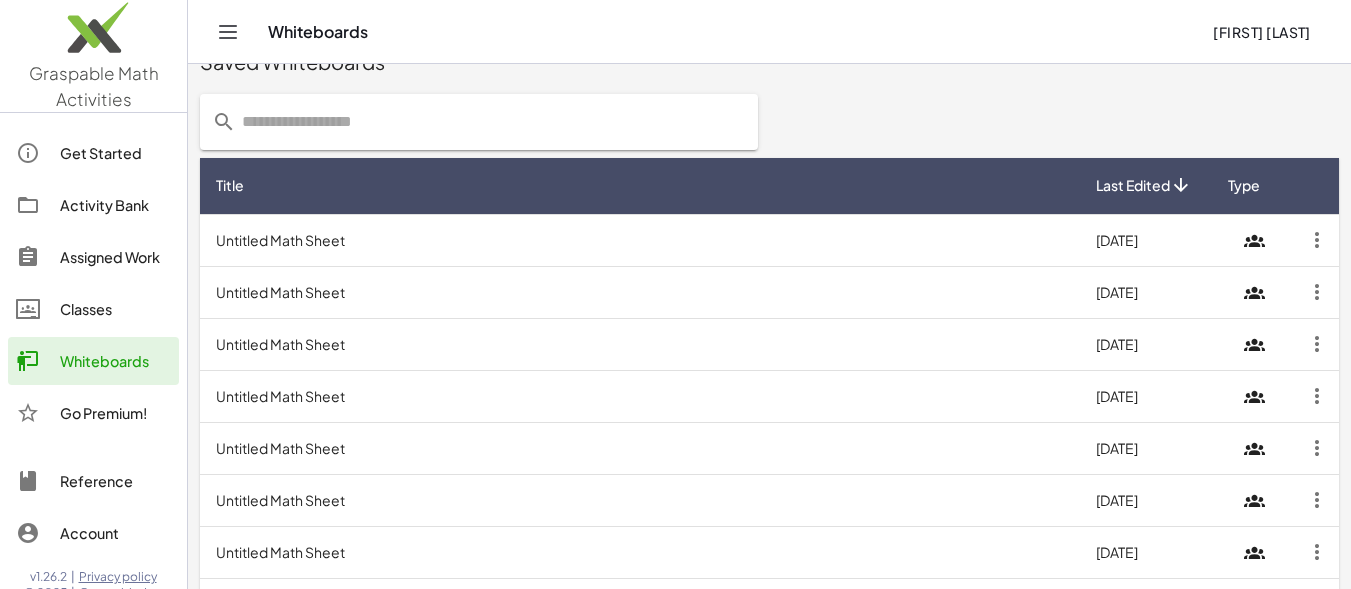 click on "Untitled Math Sheet" at bounding box center [640, 240] 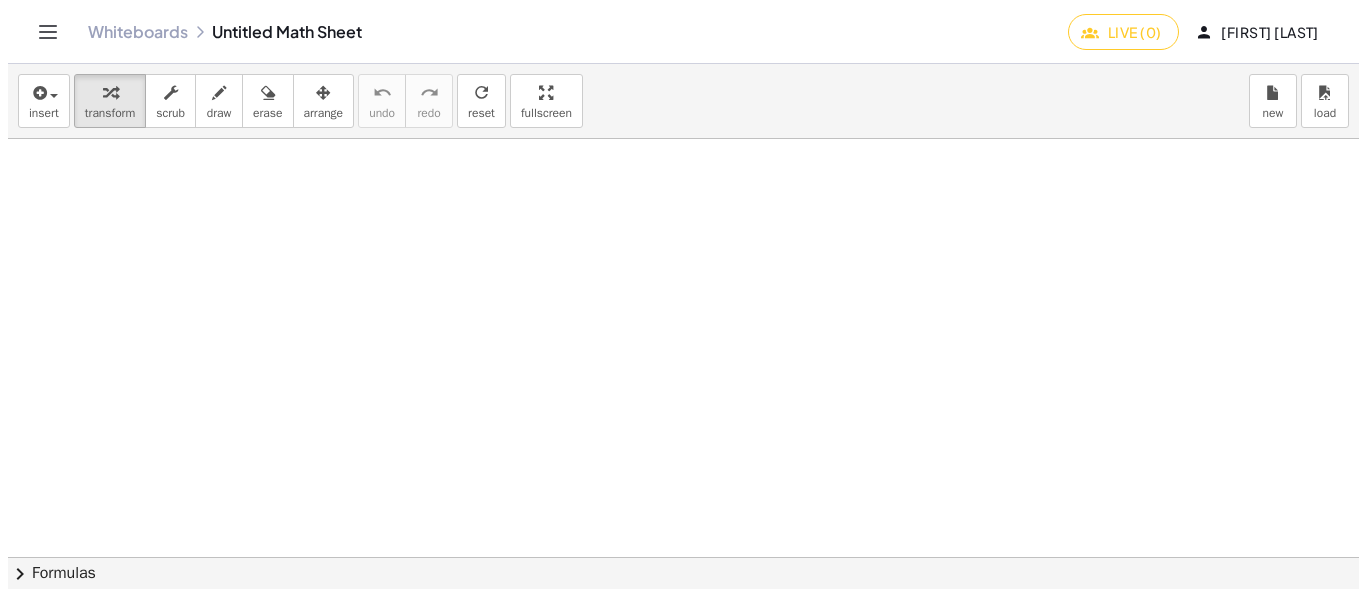 scroll, scrollTop: 0, scrollLeft: 0, axis: both 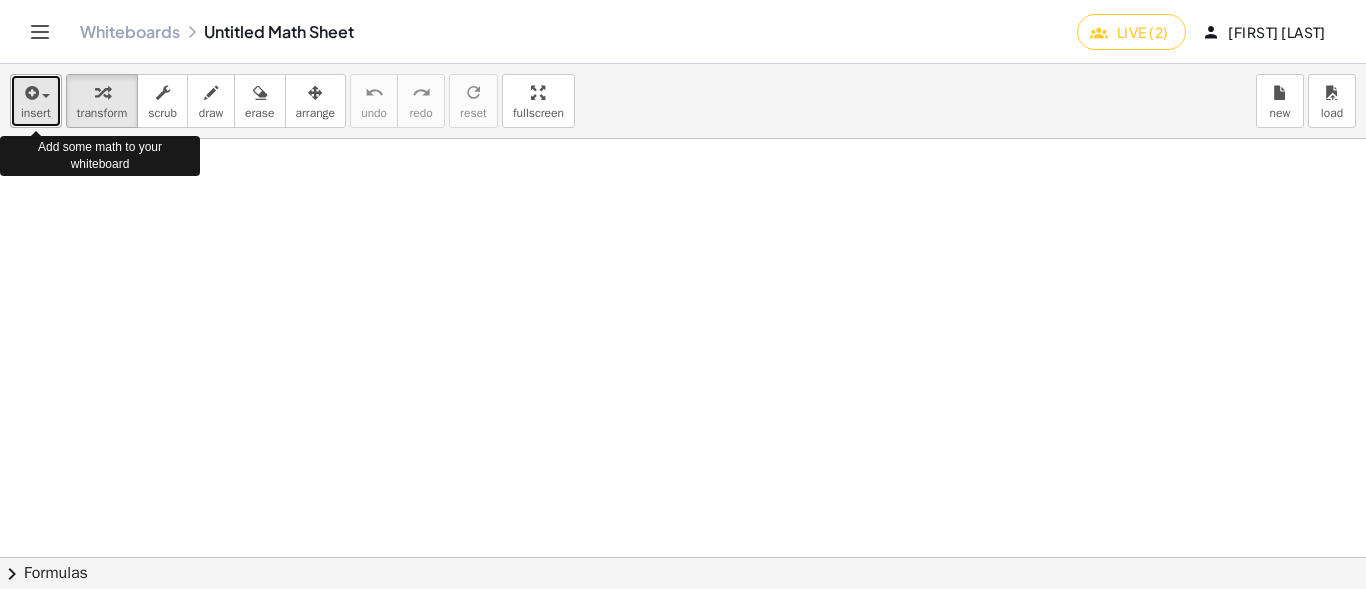 click at bounding box center (30, 93) 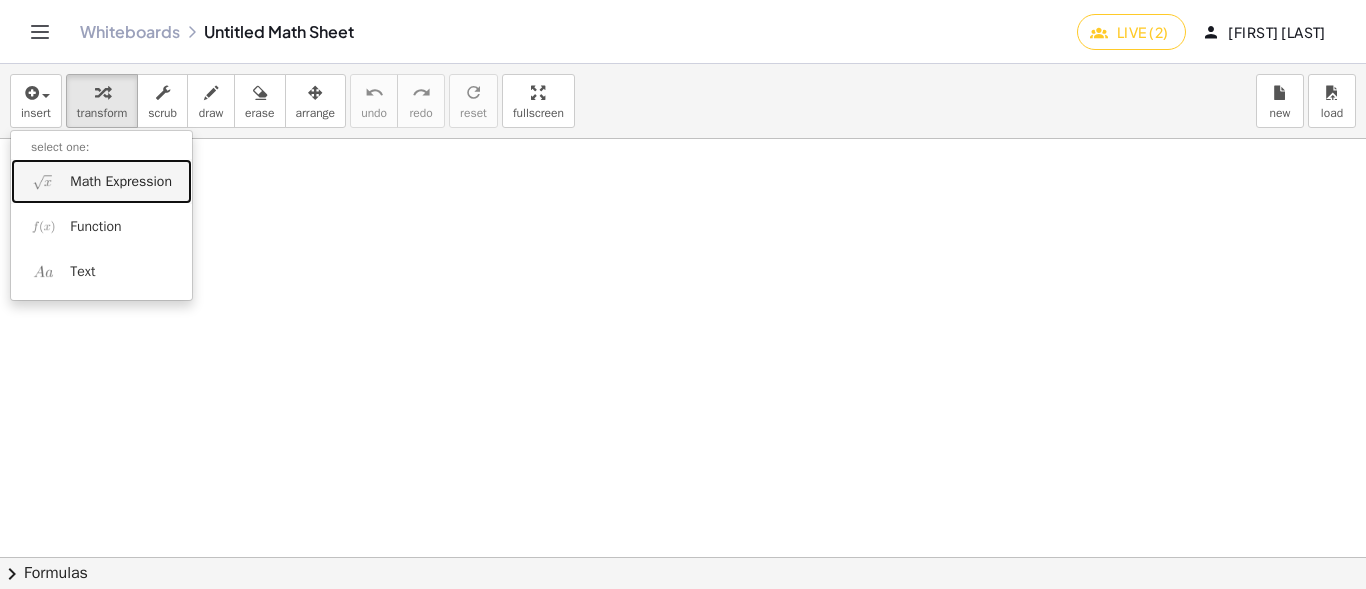 click on "Math Expression" at bounding box center [121, 182] 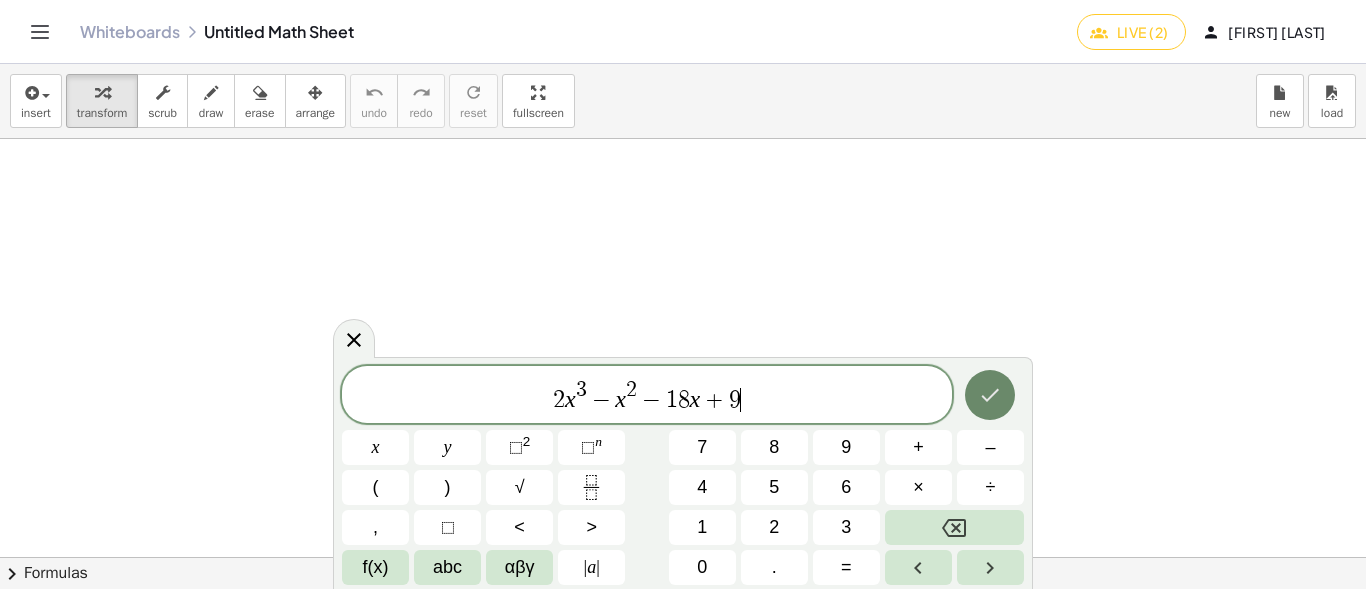 click 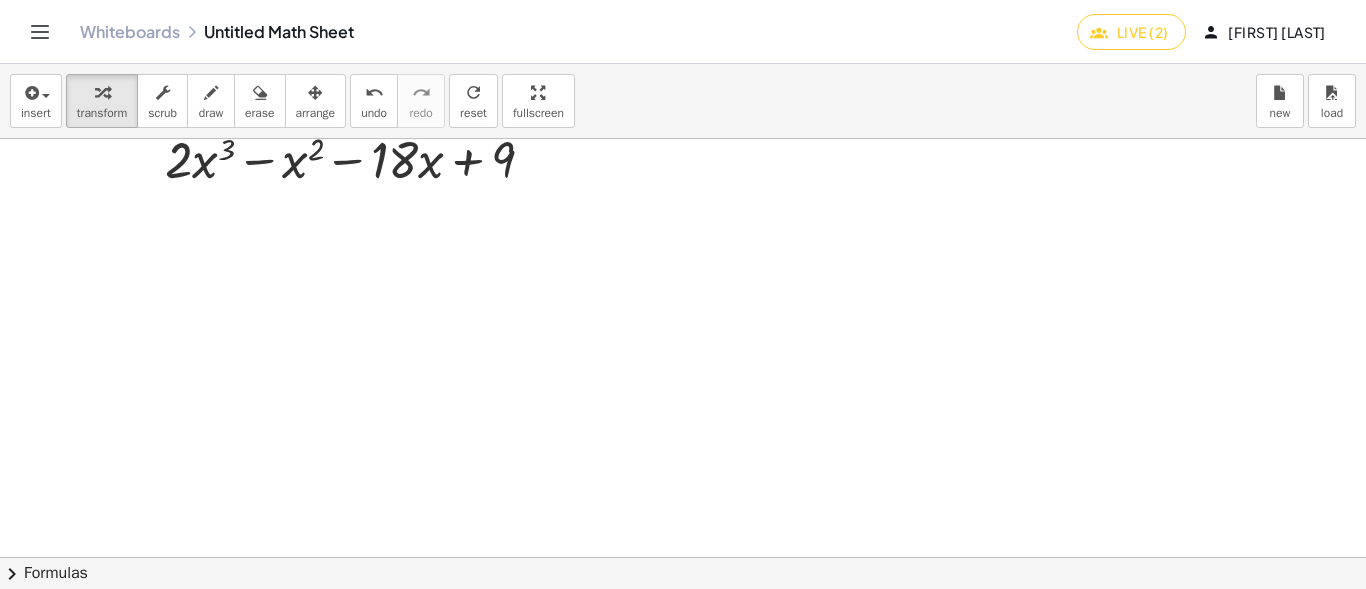scroll, scrollTop: 0, scrollLeft: 0, axis: both 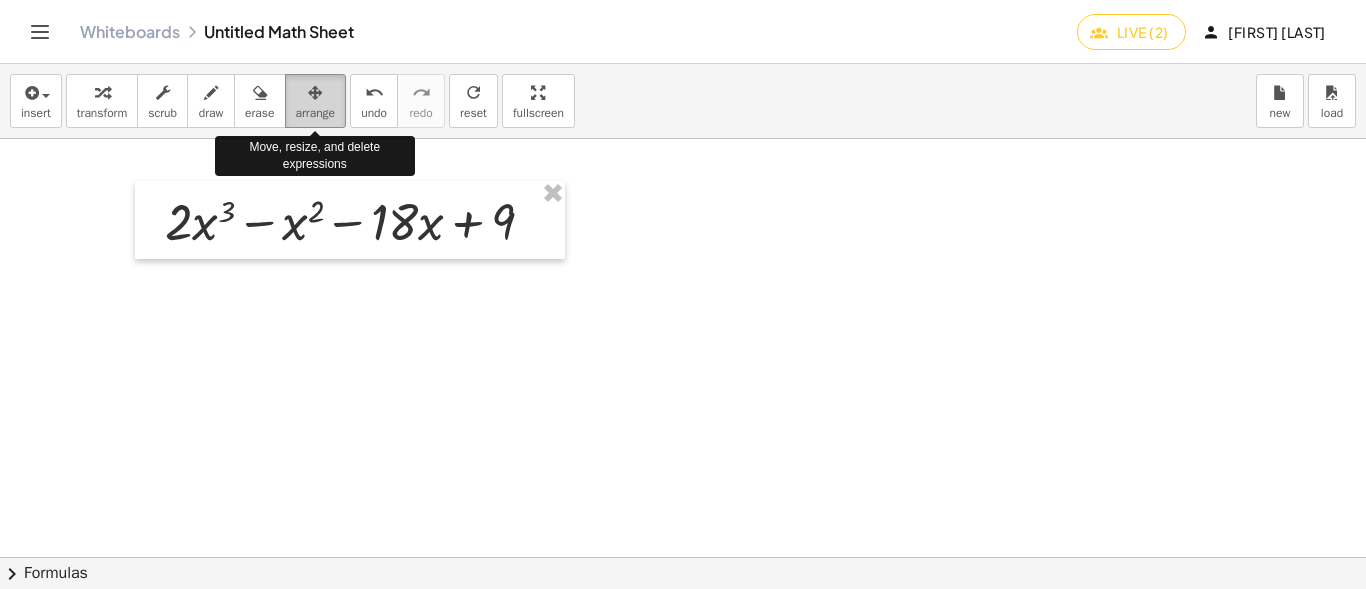 drag, startPoint x: 317, startPoint y: 99, endPoint x: 312, endPoint y: 114, distance: 15.811388 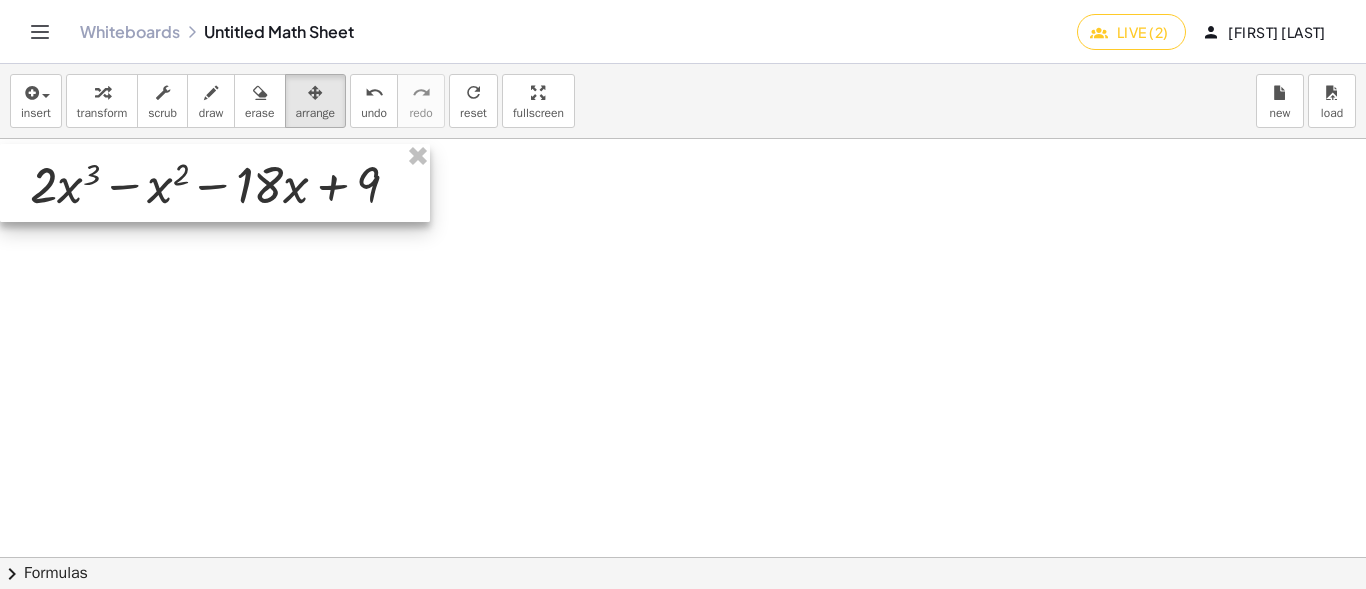 drag, startPoint x: 265, startPoint y: 200, endPoint x: 113, endPoint y: 163, distance: 156.43849 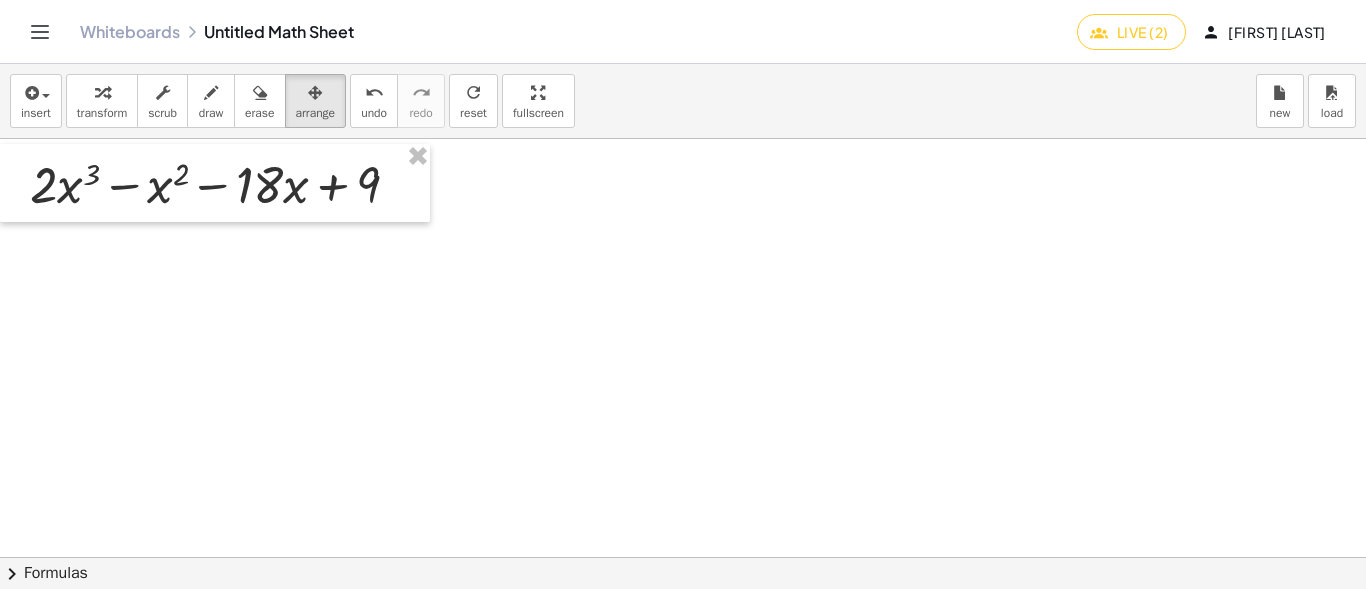 click at bounding box center [683, 1039] 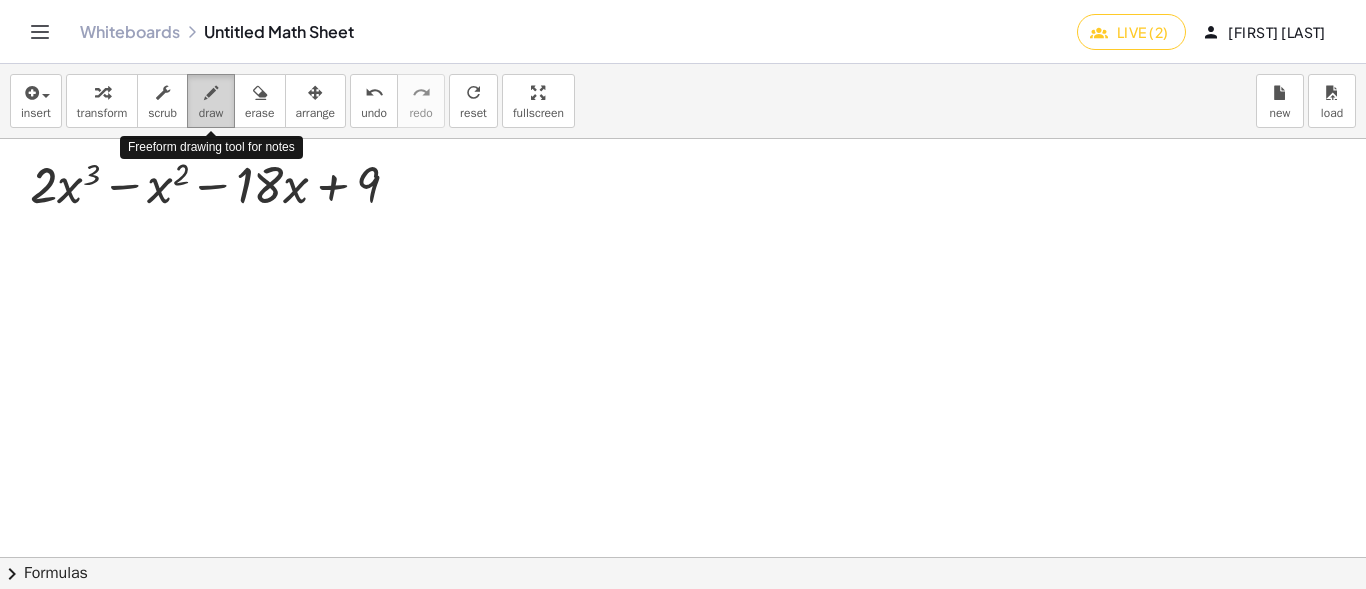 click at bounding box center (211, 92) 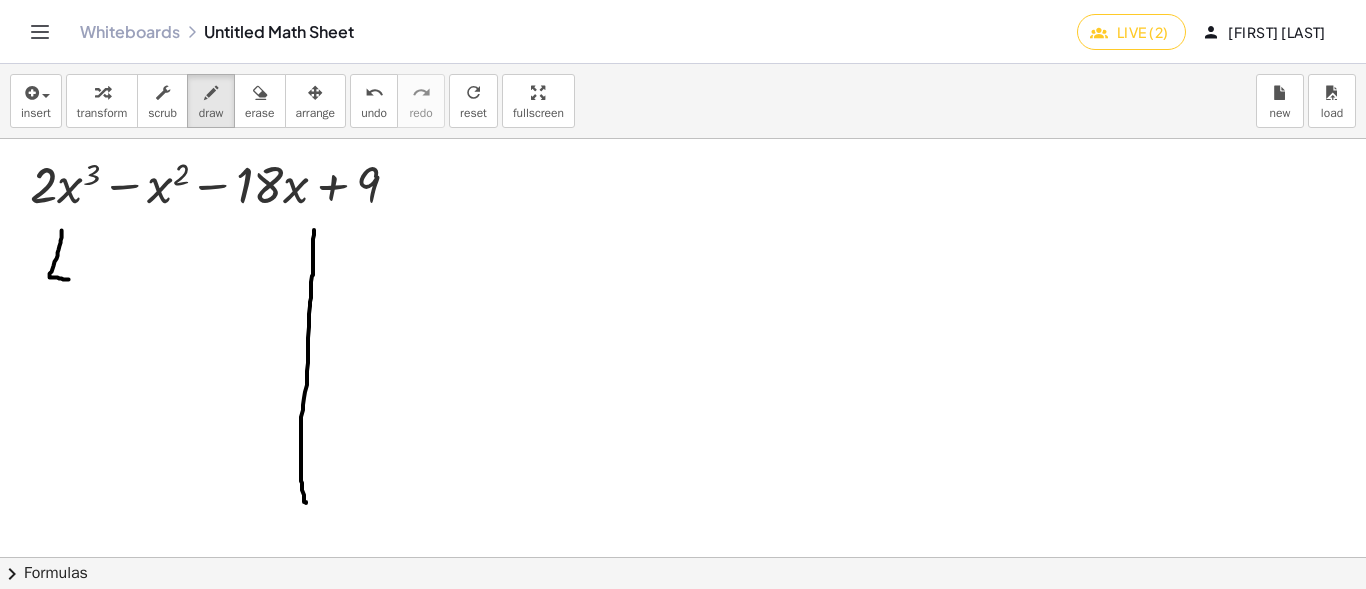 drag, startPoint x: 314, startPoint y: 230, endPoint x: 257, endPoint y: 420, distance: 198.36583 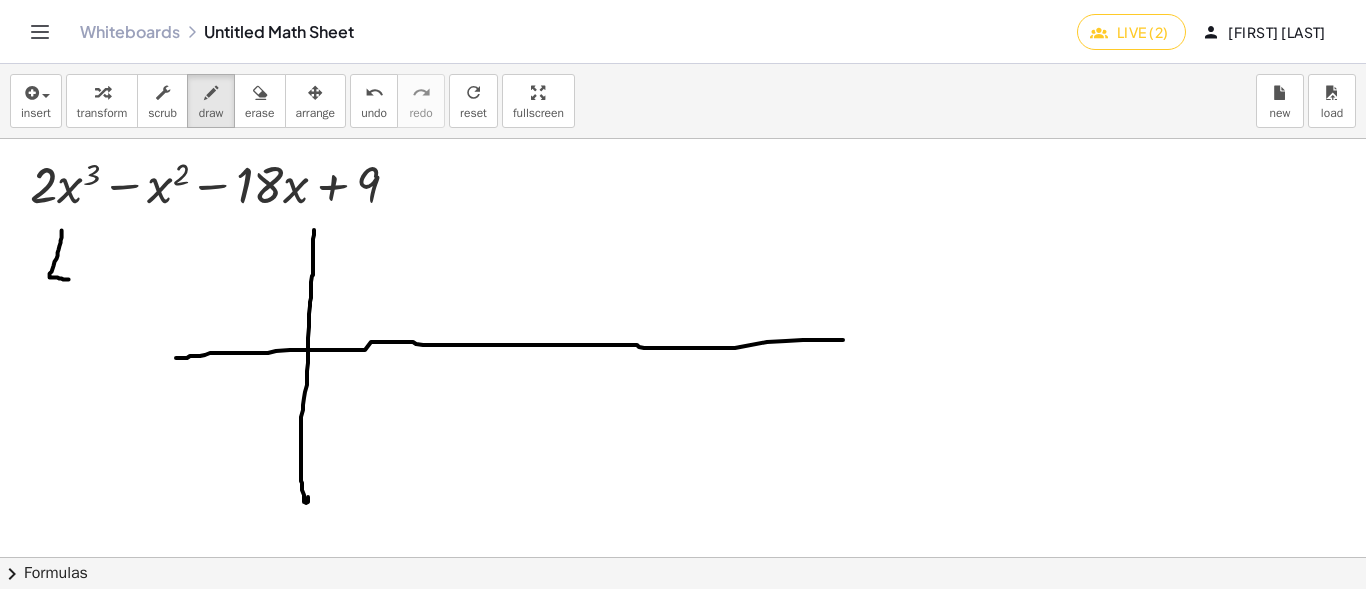 drag, startPoint x: 176, startPoint y: 358, endPoint x: 843, endPoint y: 340, distance: 667.24286 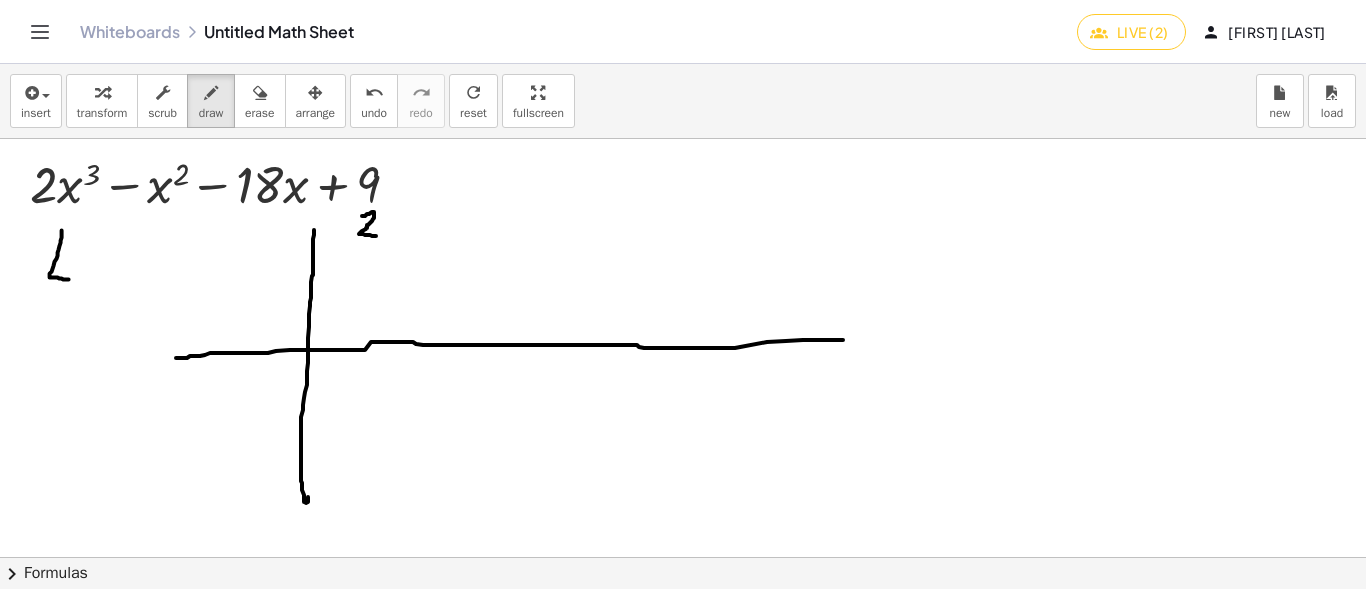 drag, startPoint x: 362, startPoint y: 216, endPoint x: 376, endPoint y: 236, distance: 24.41311 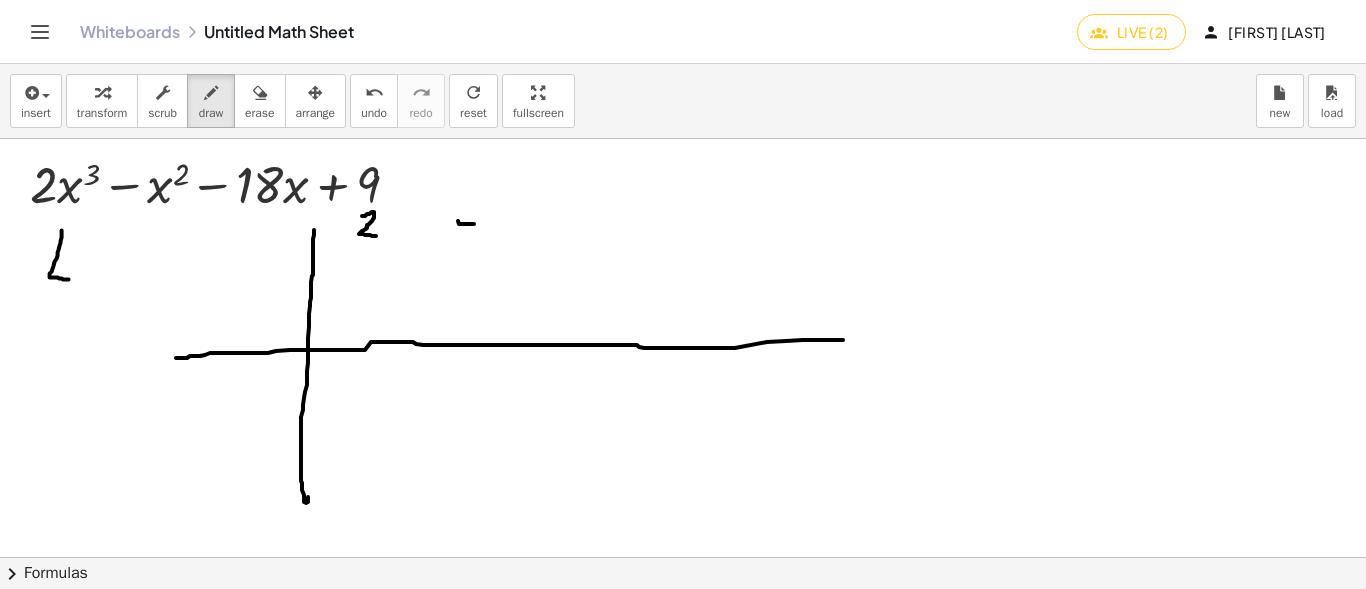drag, startPoint x: 458, startPoint y: 221, endPoint x: 474, endPoint y: 224, distance: 16.27882 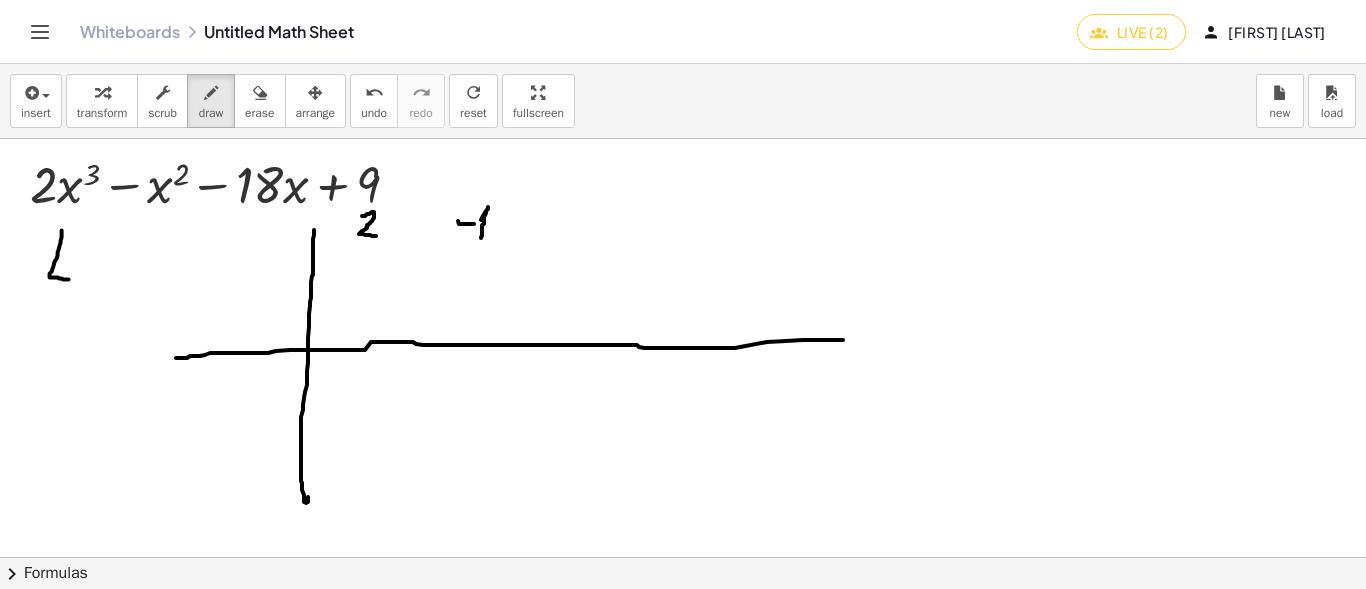 drag, startPoint x: 481, startPoint y: 220, endPoint x: 481, endPoint y: 238, distance: 18 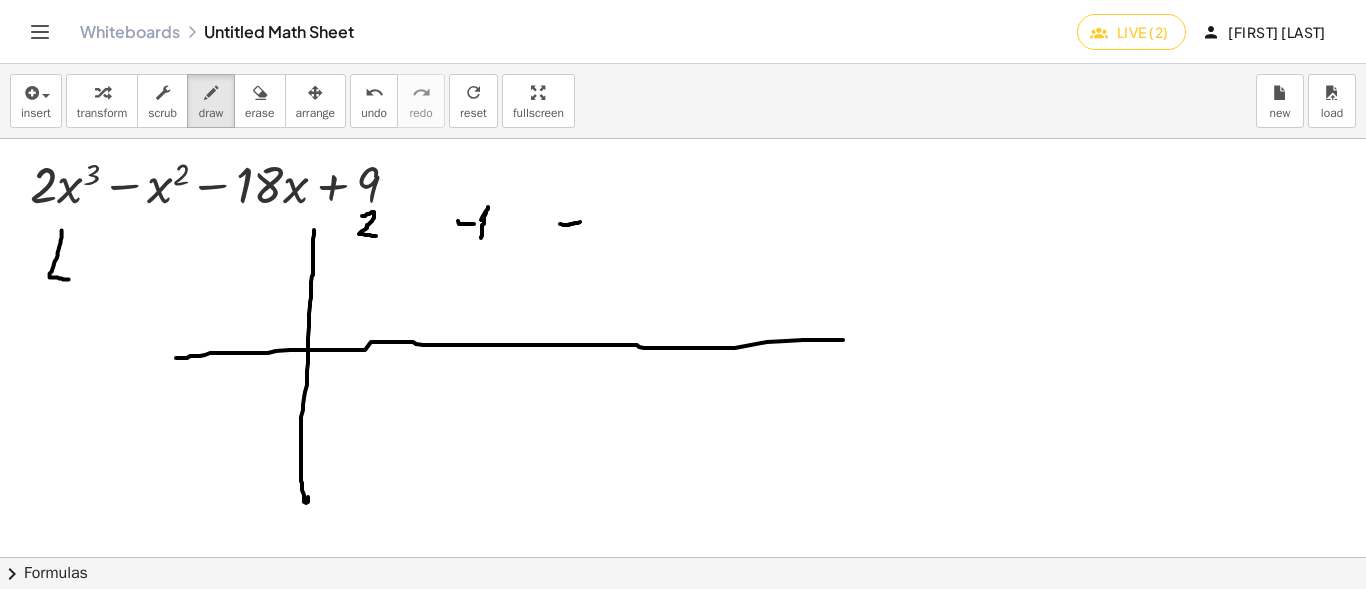 drag, startPoint x: 561, startPoint y: 224, endPoint x: 580, endPoint y: 221, distance: 19.235384 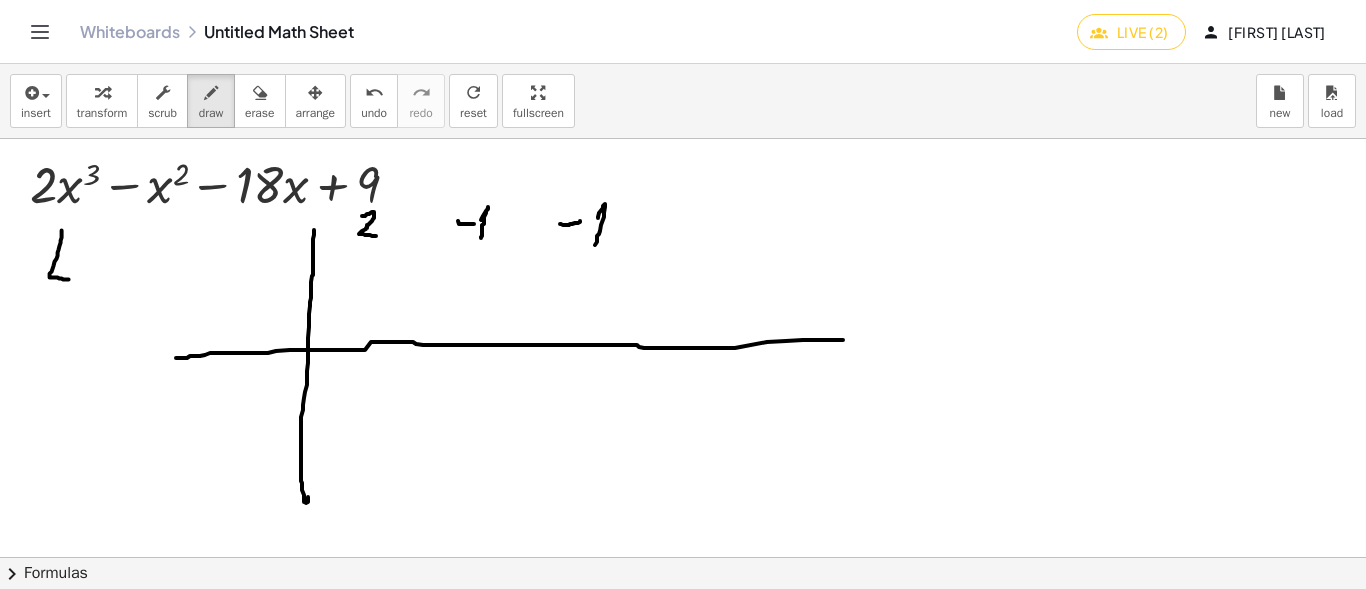 drag, startPoint x: 598, startPoint y: 218, endPoint x: 596, endPoint y: 246, distance: 28.071337 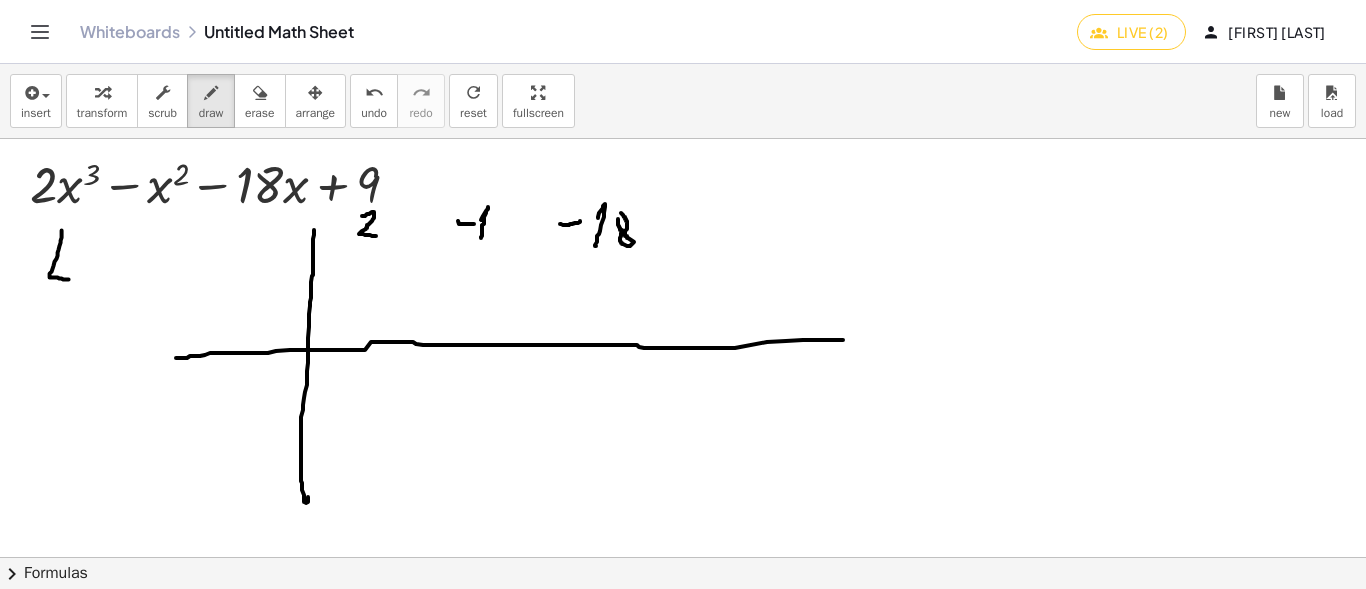 drag, startPoint x: 621, startPoint y: 213, endPoint x: 631, endPoint y: 228, distance: 18.027756 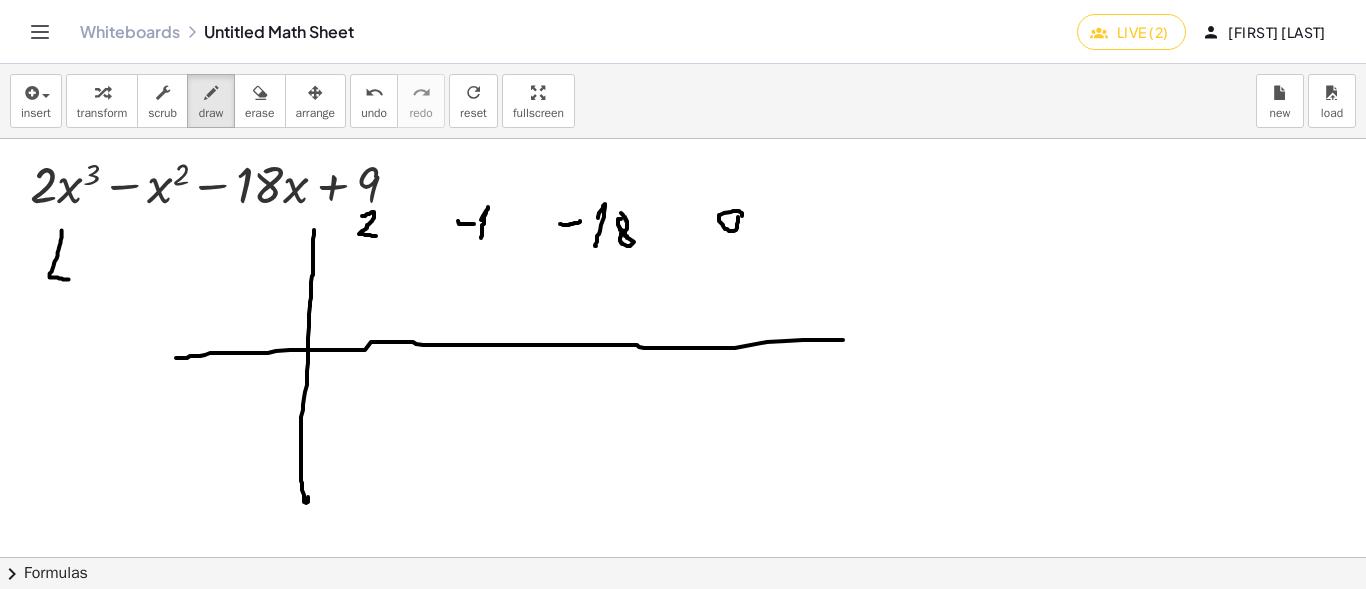 click at bounding box center [683, 1039] 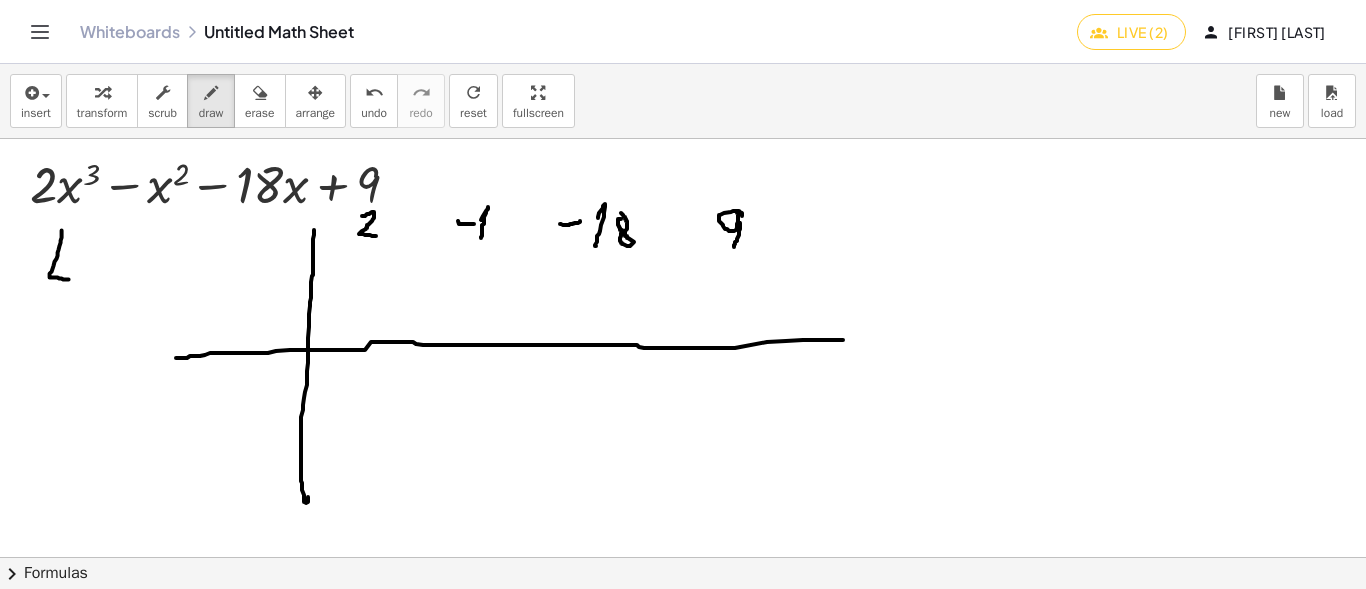 drag, startPoint x: 737, startPoint y: 213, endPoint x: 734, endPoint y: 247, distance: 34.132095 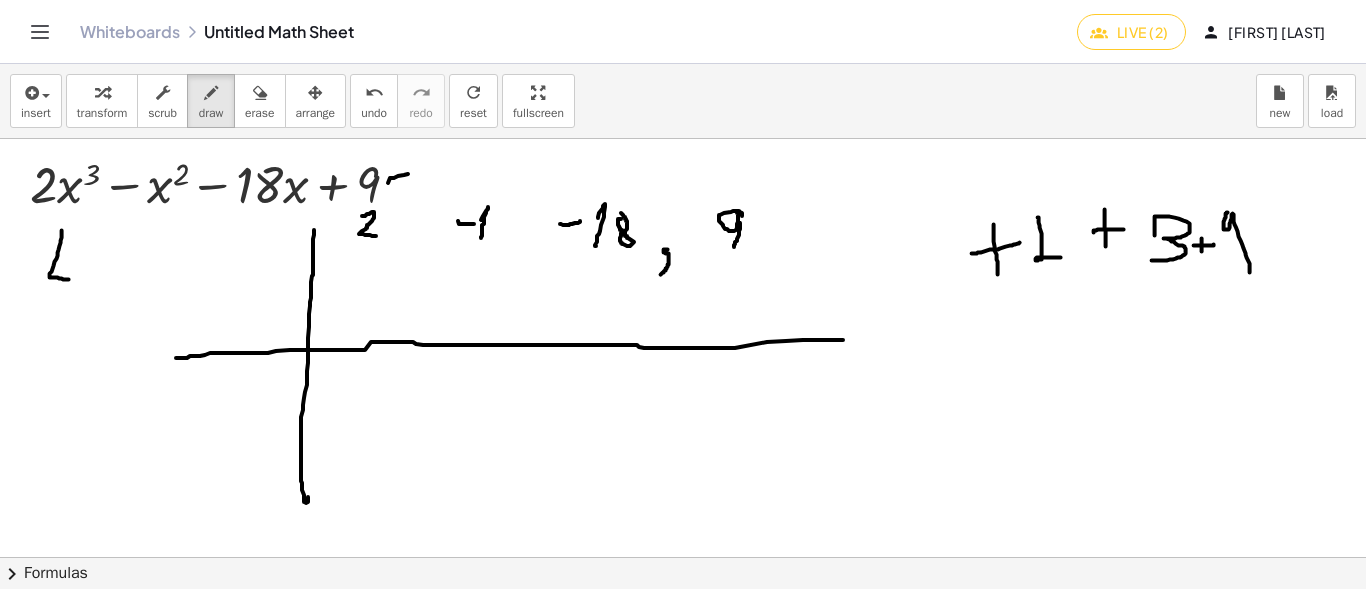 drag, startPoint x: 388, startPoint y: 183, endPoint x: 408, endPoint y: 174, distance: 21.931713 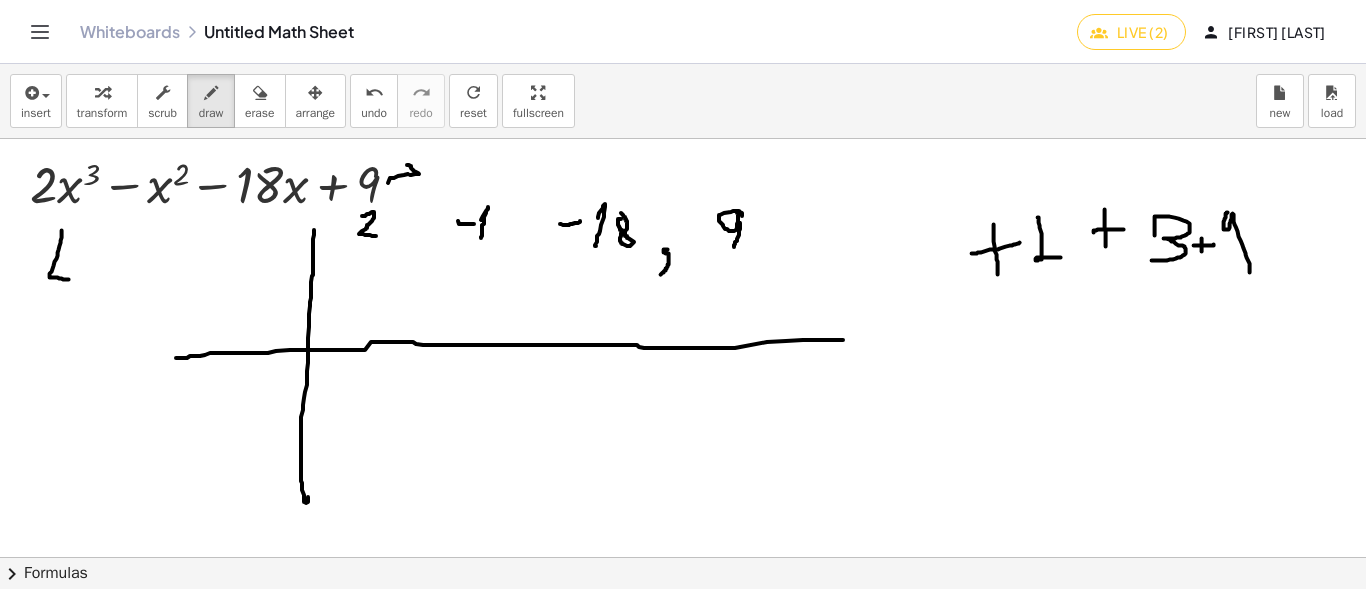 drag, startPoint x: 407, startPoint y: 165, endPoint x: 410, endPoint y: 175, distance: 10.440307 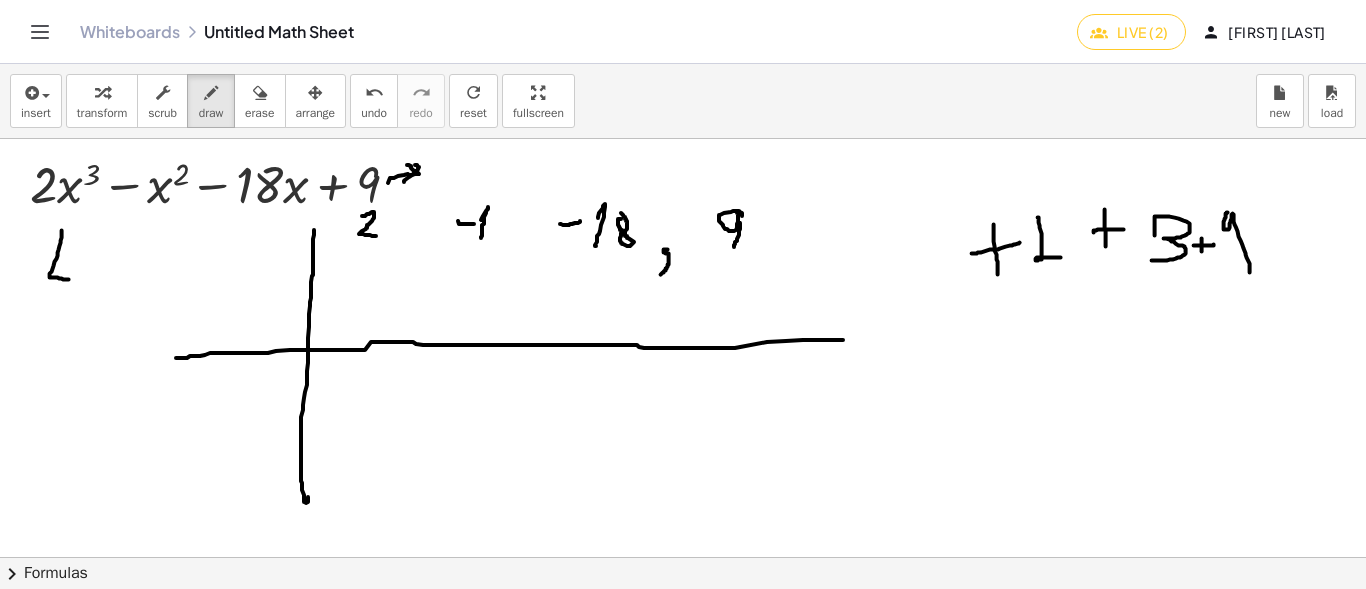 drag, startPoint x: 419, startPoint y: 167, endPoint x: 404, endPoint y: 182, distance: 21.213203 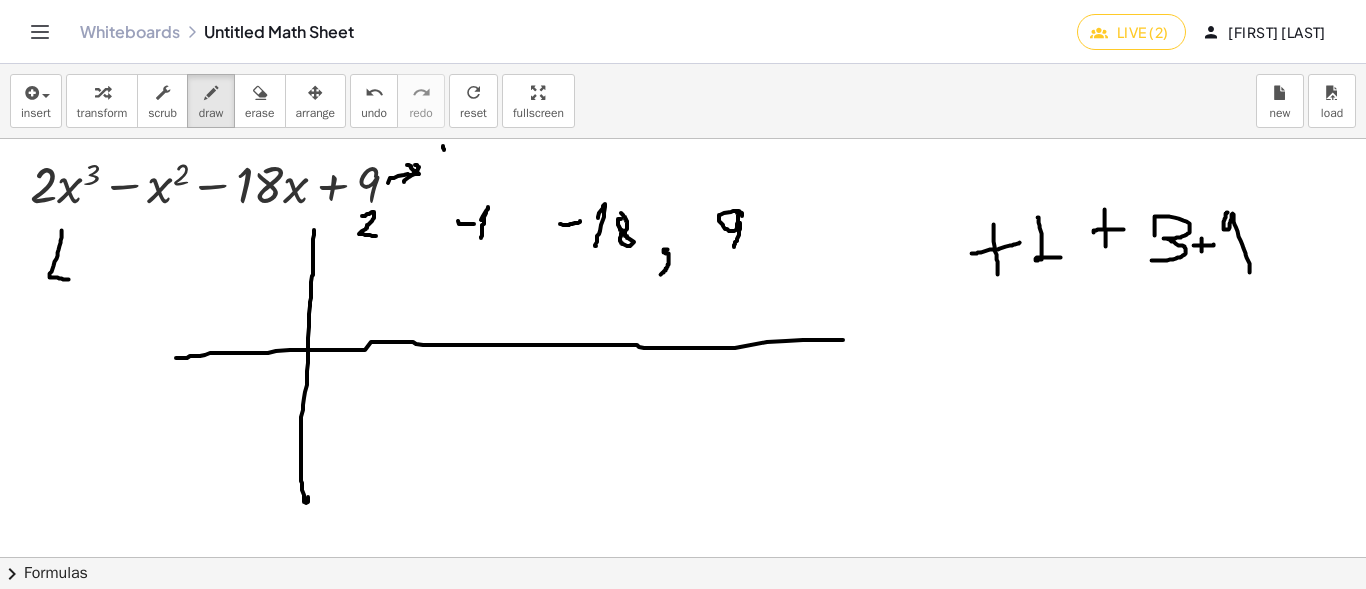 drag, startPoint x: 443, startPoint y: 146, endPoint x: 444, endPoint y: 156, distance: 10.049875 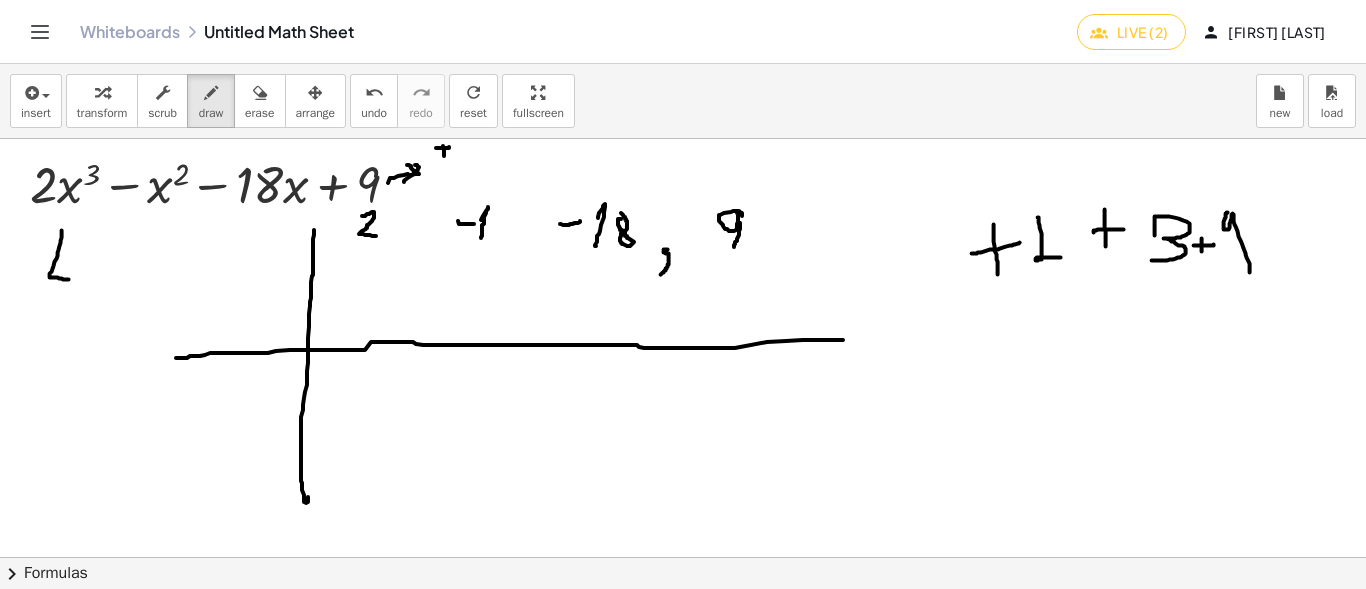 click at bounding box center (683, 1039) 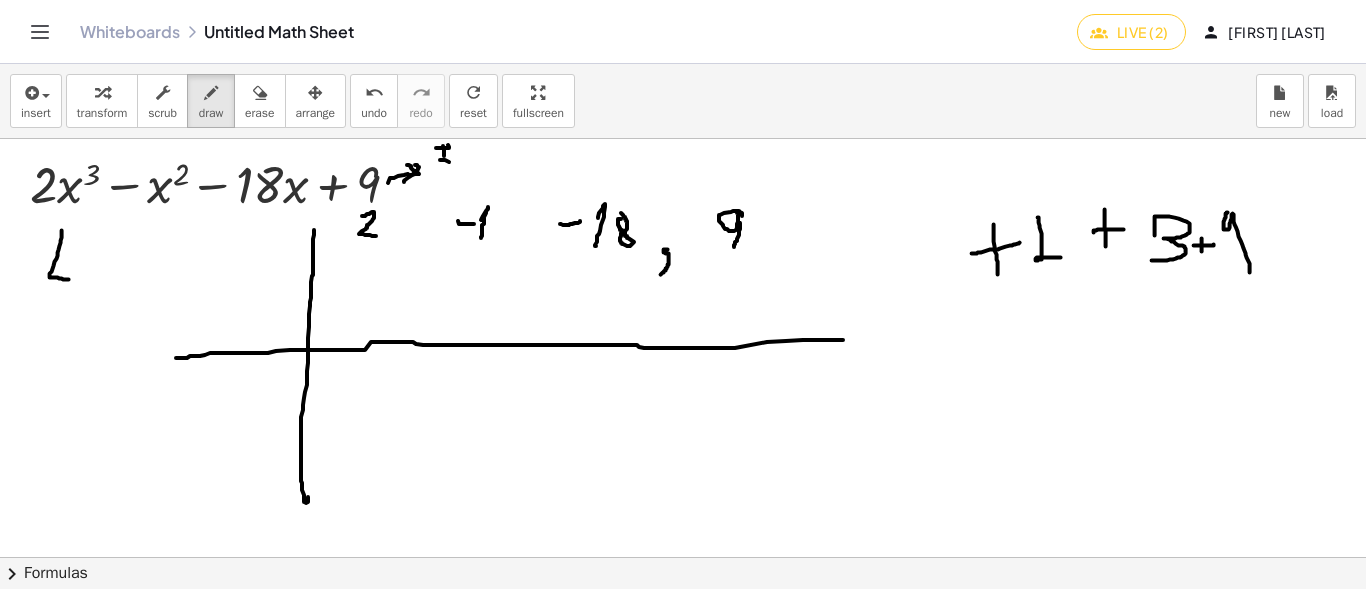 click at bounding box center (683, 1039) 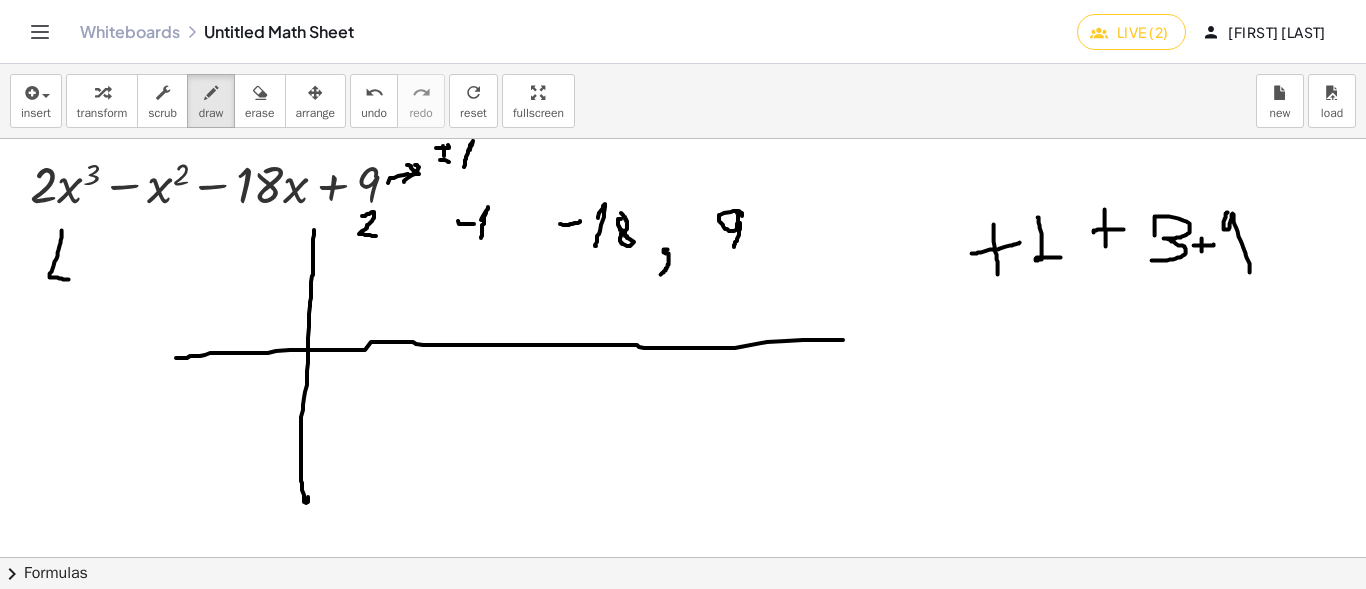 drag, startPoint x: 470, startPoint y: 150, endPoint x: 464, endPoint y: 167, distance: 18.027756 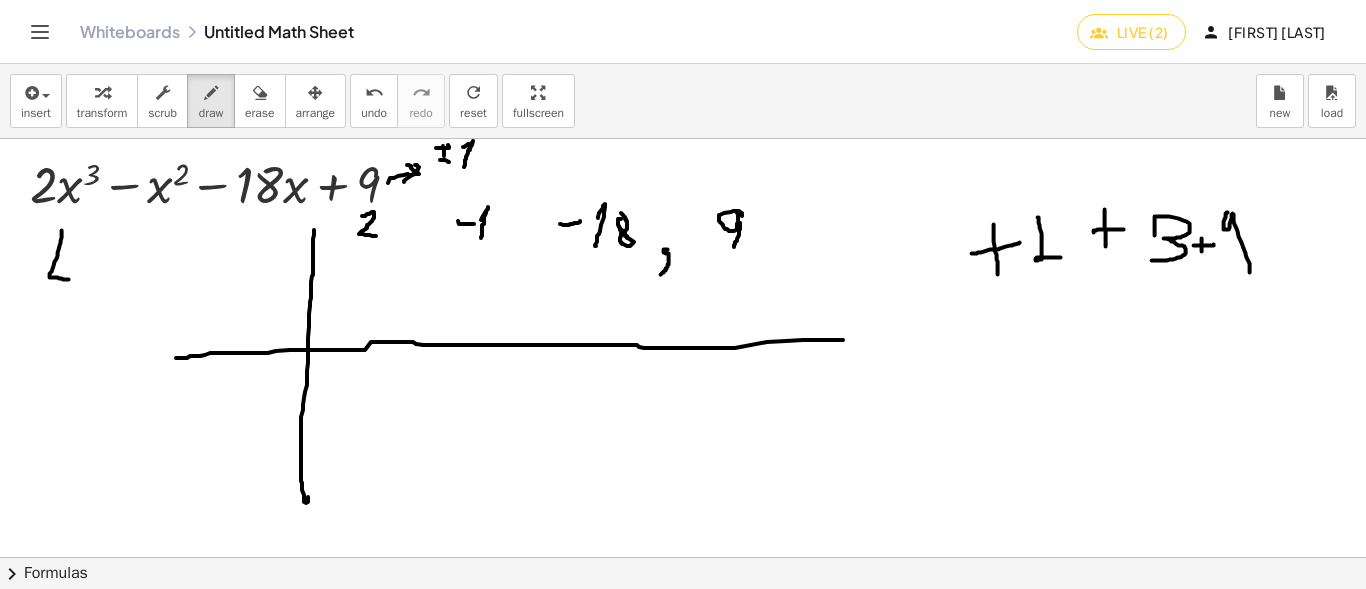 click at bounding box center (683, 1039) 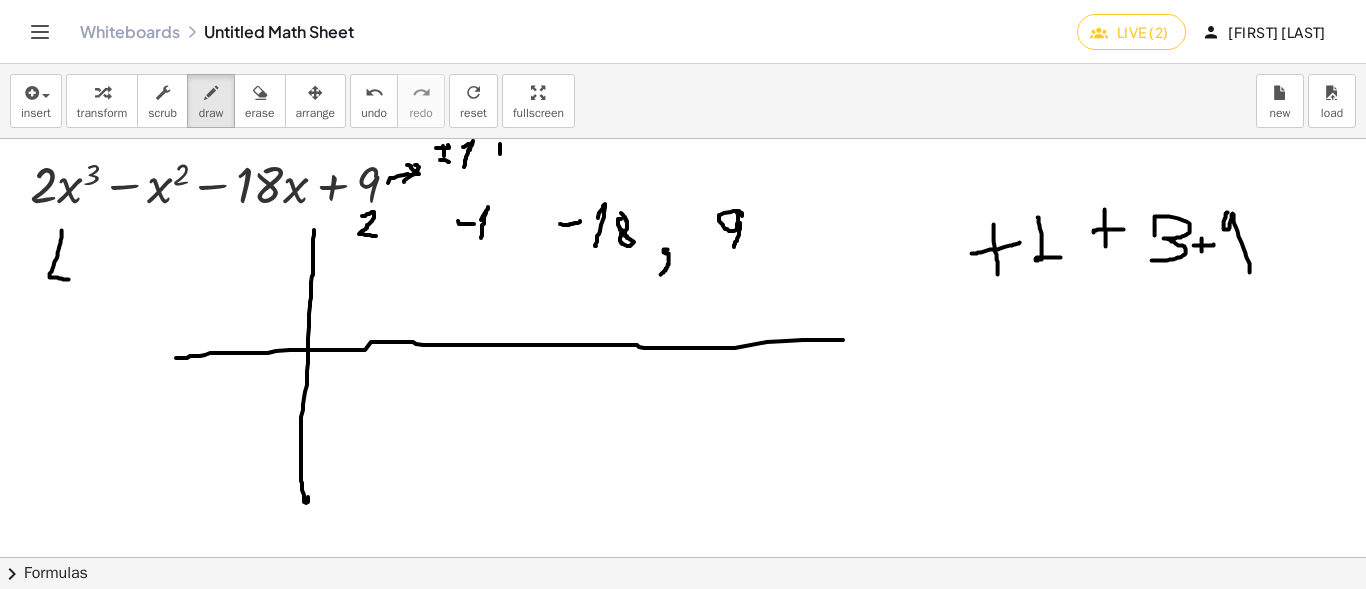 drag, startPoint x: 500, startPoint y: 144, endPoint x: 500, endPoint y: 156, distance: 12 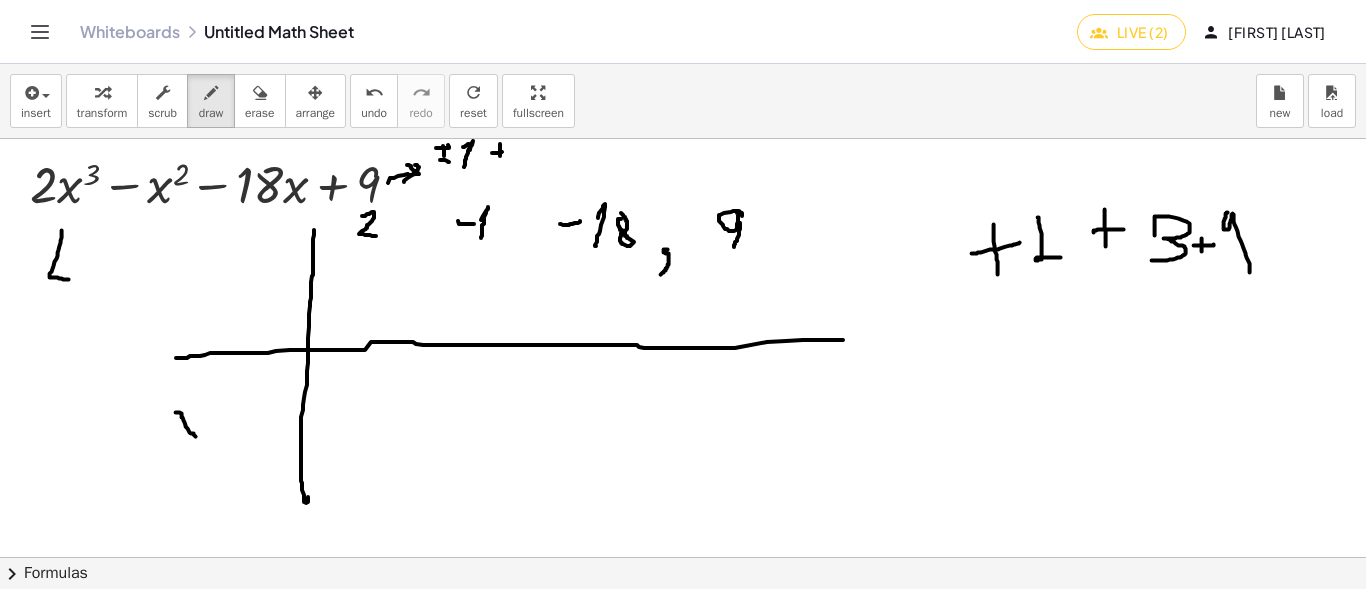 drag, startPoint x: 492, startPoint y: 153, endPoint x: 502, endPoint y: 152, distance: 10.049875 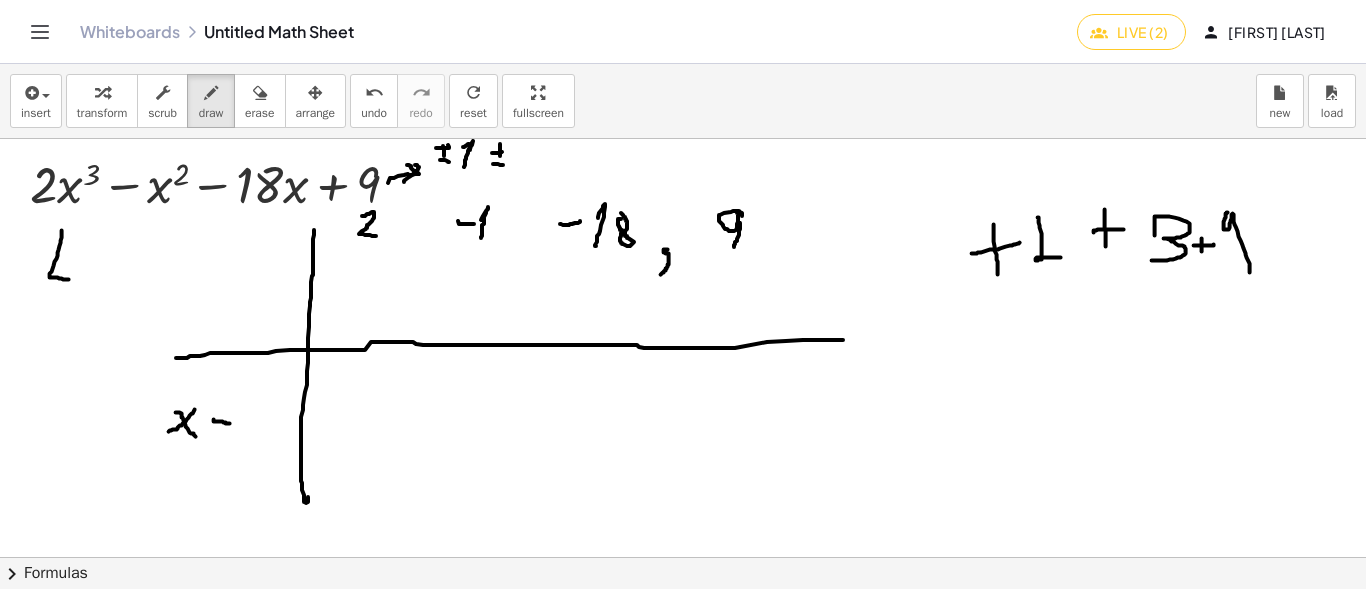 drag, startPoint x: 493, startPoint y: 164, endPoint x: 503, endPoint y: 165, distance: 10.049875 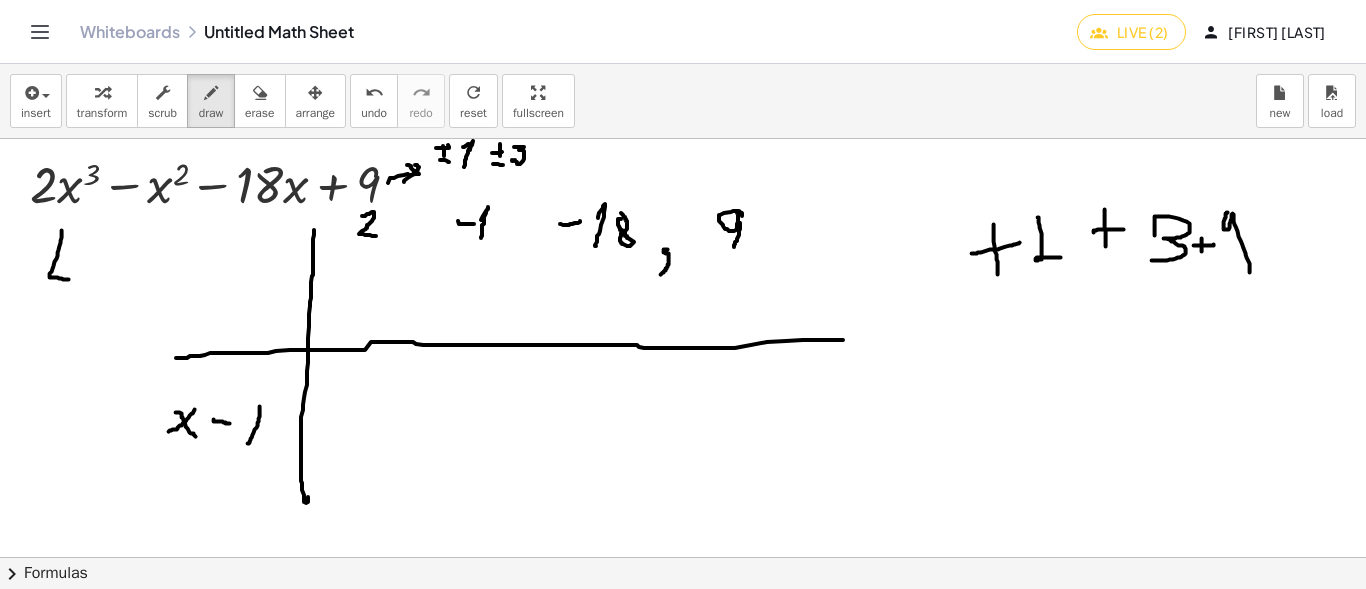 drag, startPoint x: 514, startPoint y: 147, endPoint x: 512, endPoint y: 160, distance: 13.152946 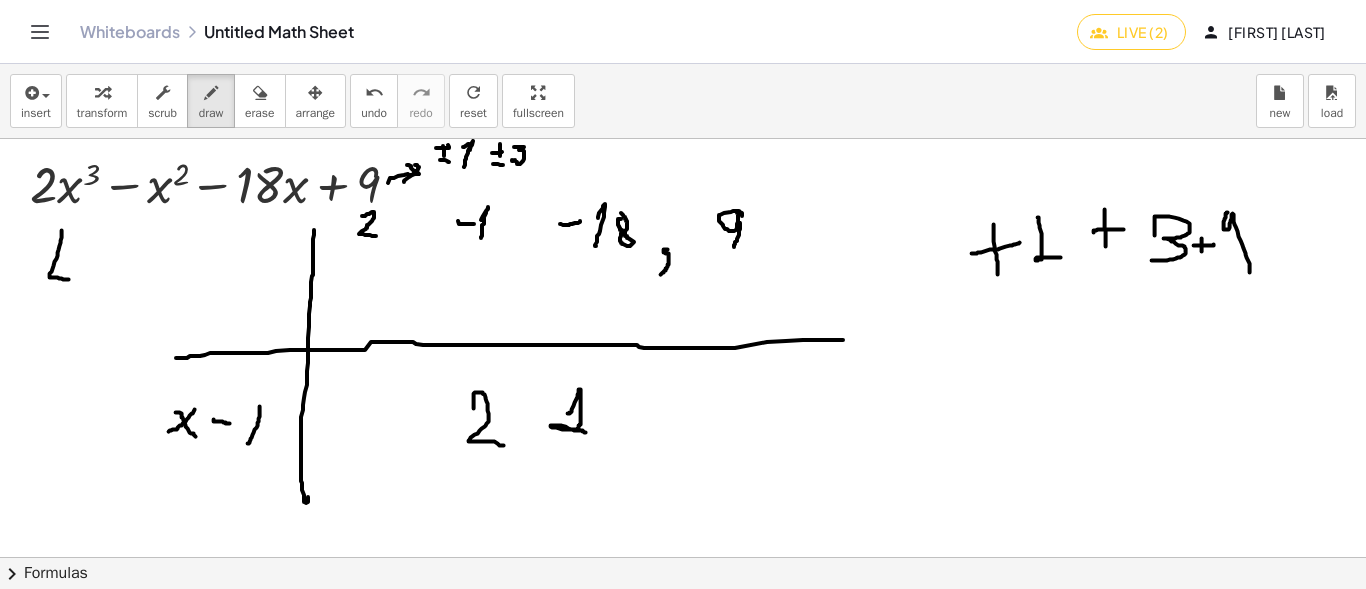 click on "insert select one: Math Expression Function Text transform scrub draw erase arrange undo undo redo redo refresh reset fullscreen load new + · 2 · x 3 − x 2 − · 18 · x + 9 × chevron_right  Formulas
Drag one side of a formula onto a highlighted expression on the canvas to apply it.
Quadratic Formula
+ · a · x 2 + · b · x + c = 0
⇔
x = · ( − b ± 2 √ ( + b 2 − · 4 · a · c ) ) · 2 · a
+ x 2 + · p · x + q = 0
⇔
x = − · p · 2 ± 2 √ ( + ( · p · 2 ) 2 − q )
Manually Factoring a Quadratic
+ x 2 + · b · x + c
⇒
· ( + x + ⬚ ) · ( +" at bounding box center (683, 326) 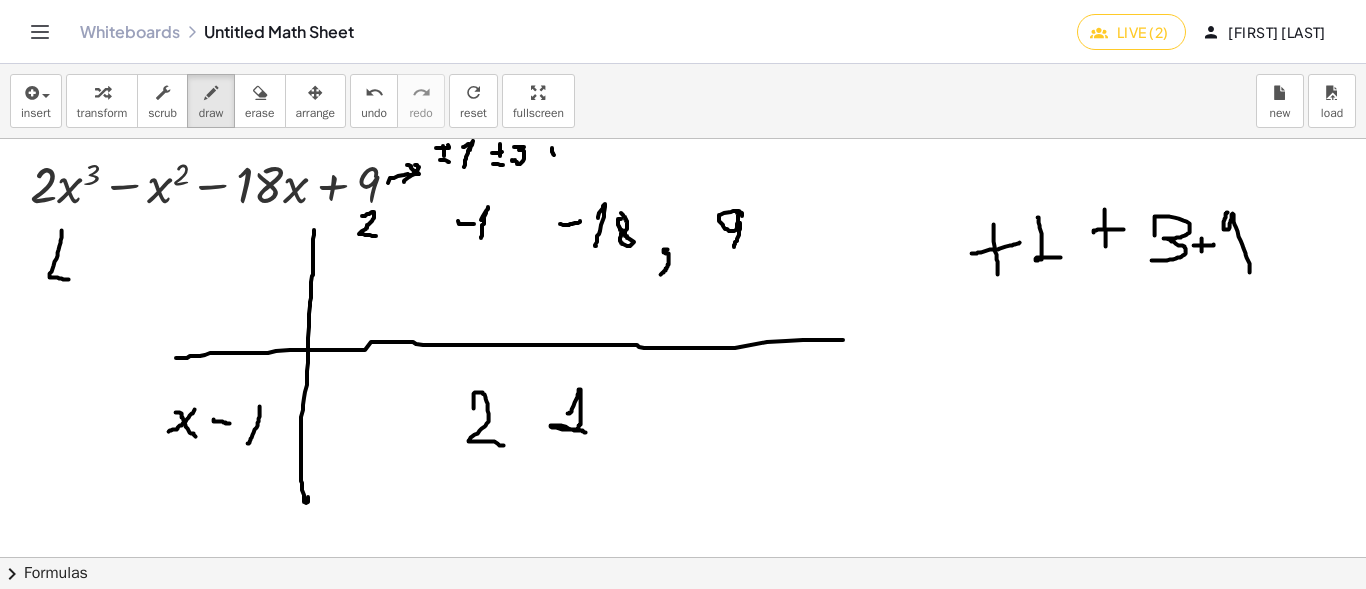 click at bounding box center [683, 1039] 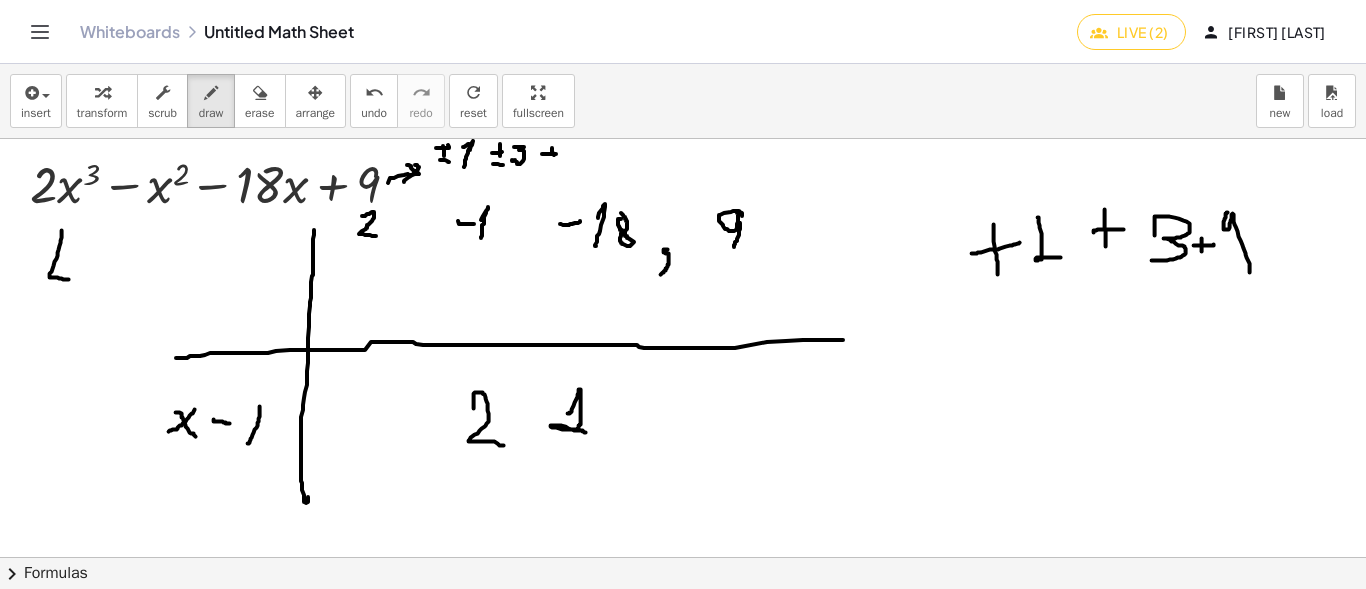 drag, startPoint x: 542, startPoint y: 154, endPoint x: 556, endPoint y: 154, distance: 14 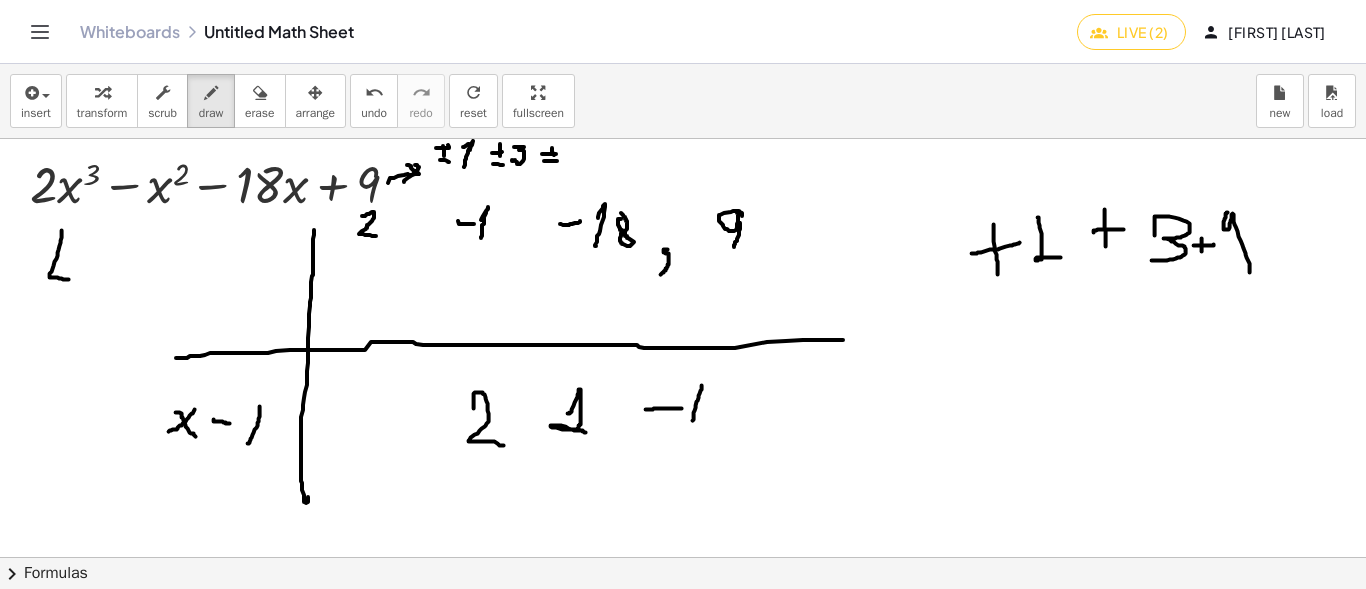drag, startPoint x: 544, startPoint y: 161, endPoint x: 567, endPoint y: 163, distance: 23.086792 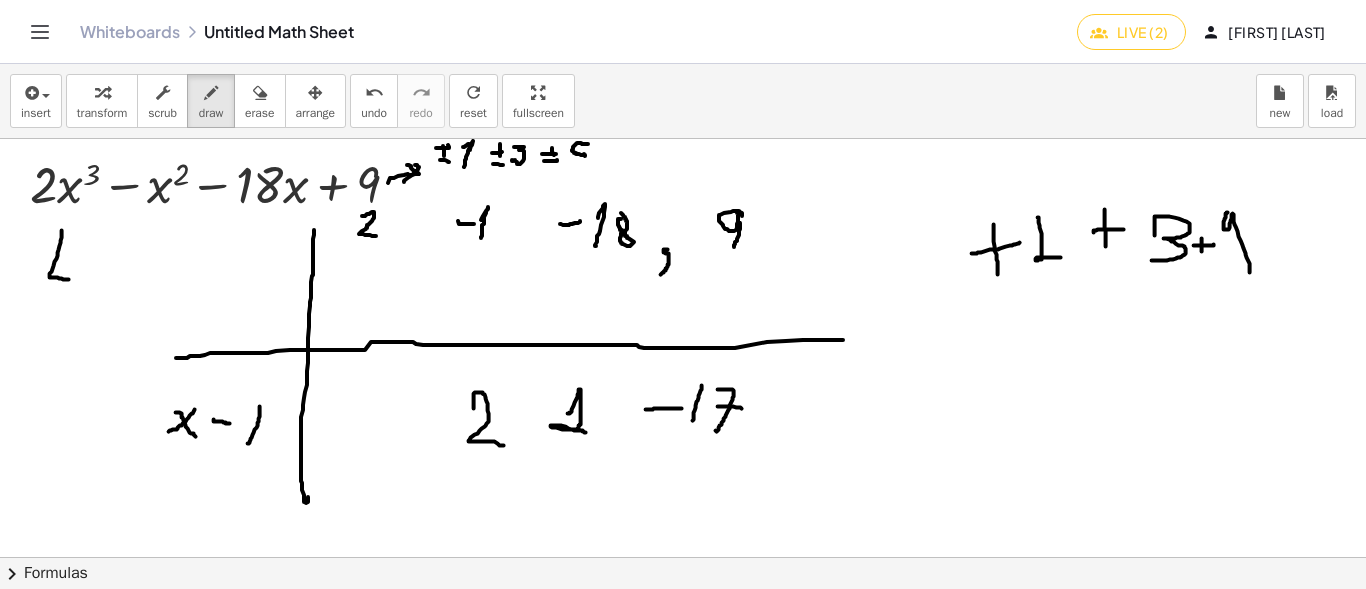 click at bounding box center [683, 1039] 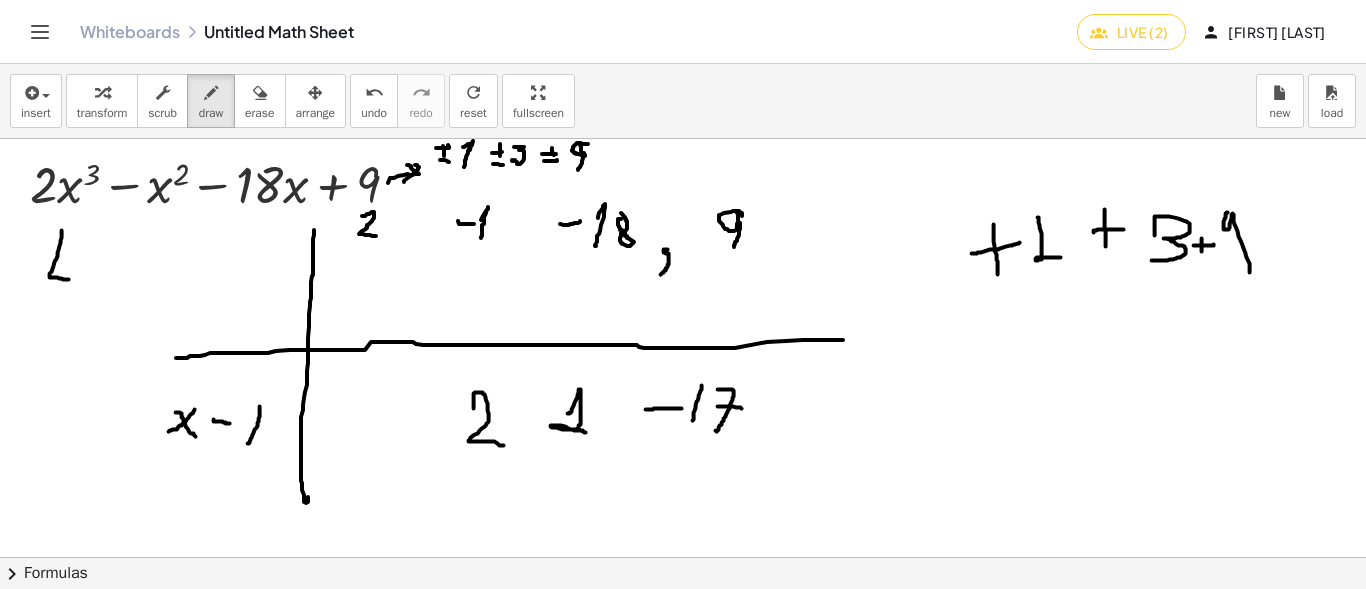 drag, startPoint x: 580, startPoint y: 144, endPoint x: 583, endPoint y: 167, distance: 23.194826 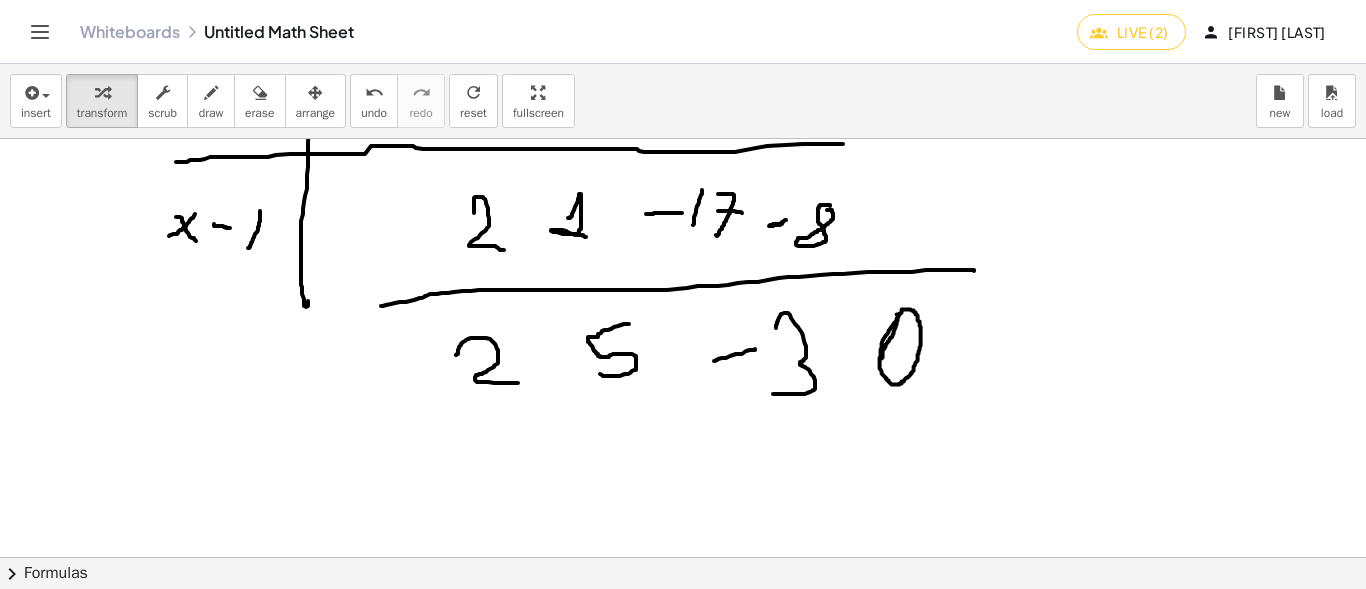 scroll, scrollTop: 200, scrollLeft: 0, axis: vertical 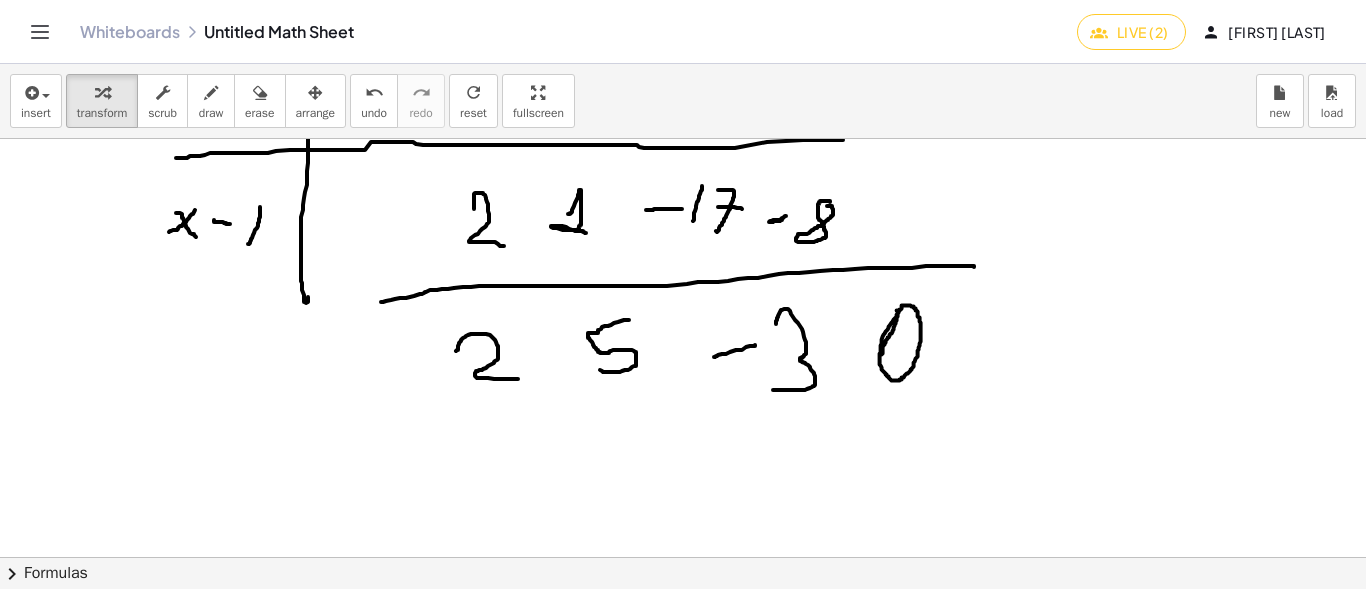drag, startPoint x: 486, startPoint y: 413, endPoint x: 508, endPoint y: 443, distance: 37.202152 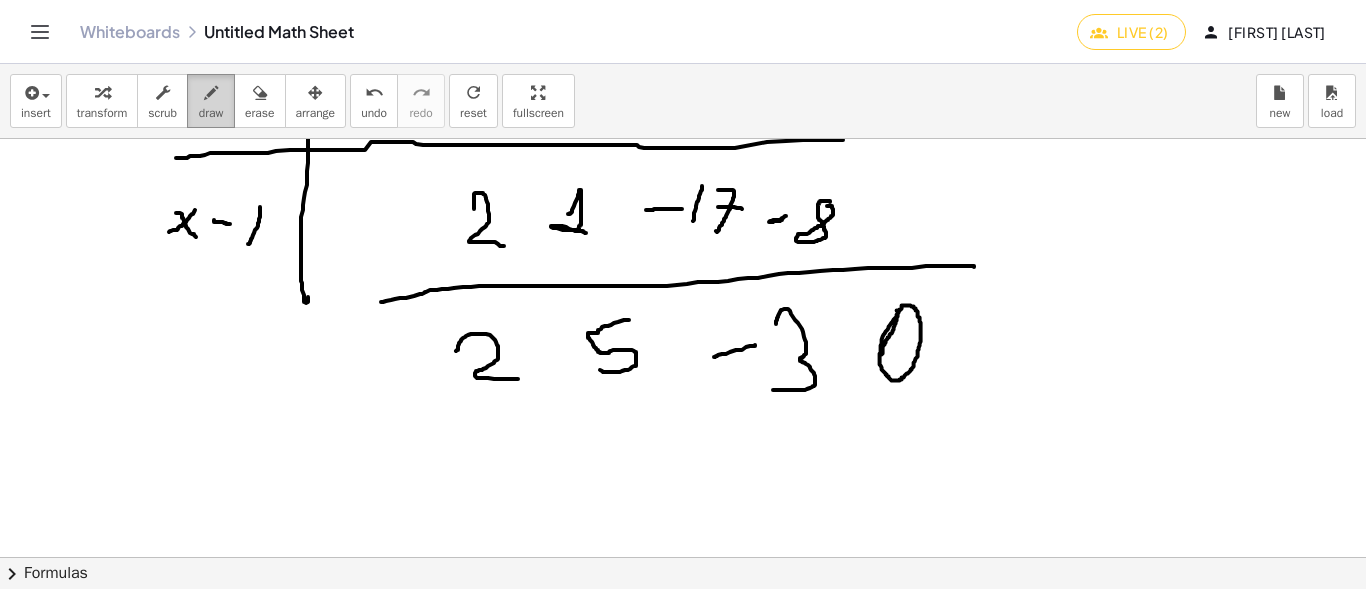 click at bounding box center [211, 93] 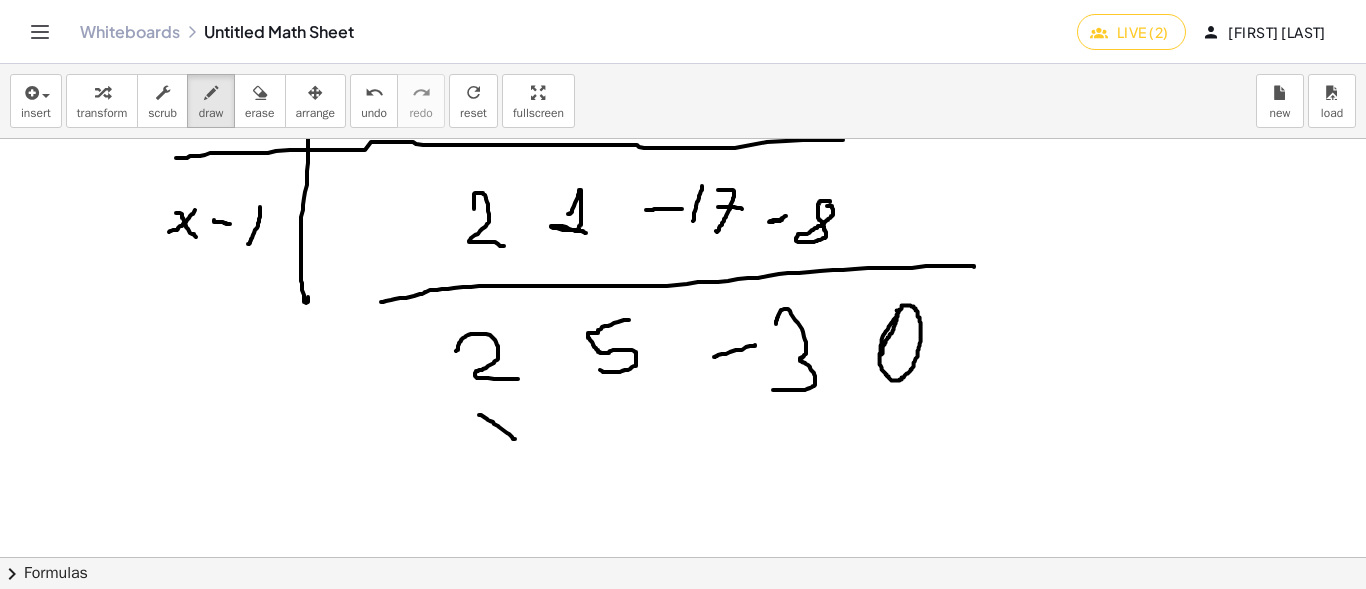 drag, startPoint x: 479, startPoint y: 415, endPoint x: 511, endPoint y: 426, distance: 33.83785 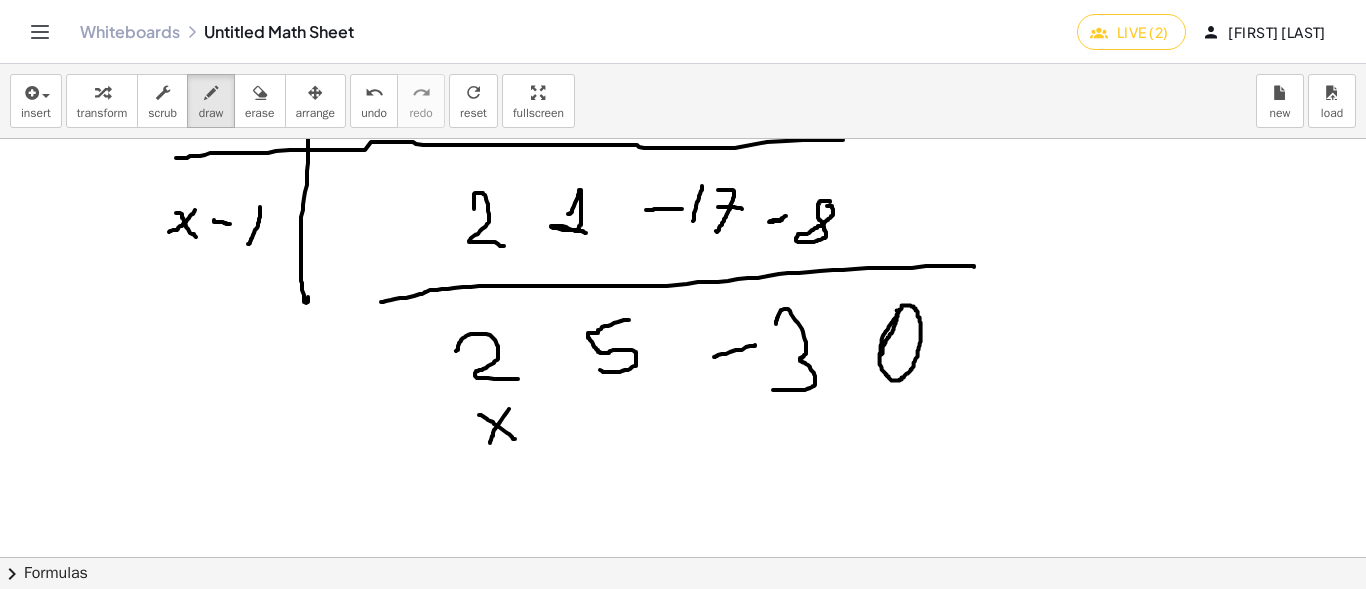 drag, startPoint x: 509, startPoint y: 409, endPoint x: 490, endPoint y: 443, distance: 38.948685 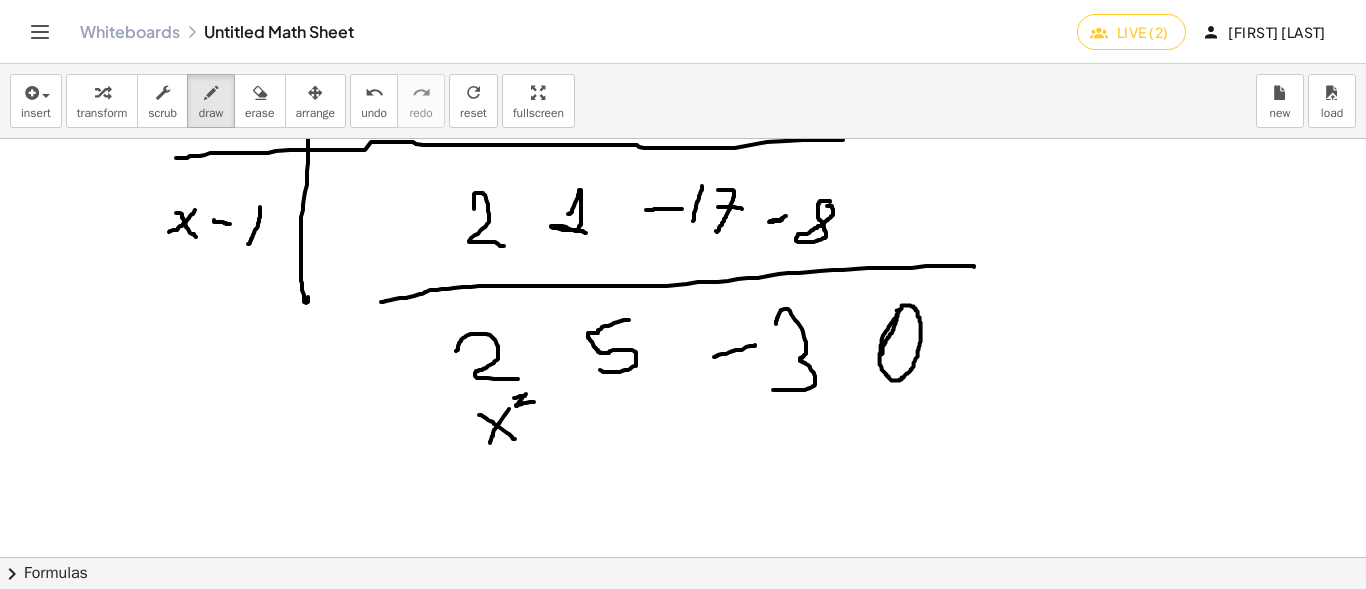 drag, startPoint x: 514, startPoint y: 398, endPoint x: 608, endPoint y: 435, distance: 101.0198 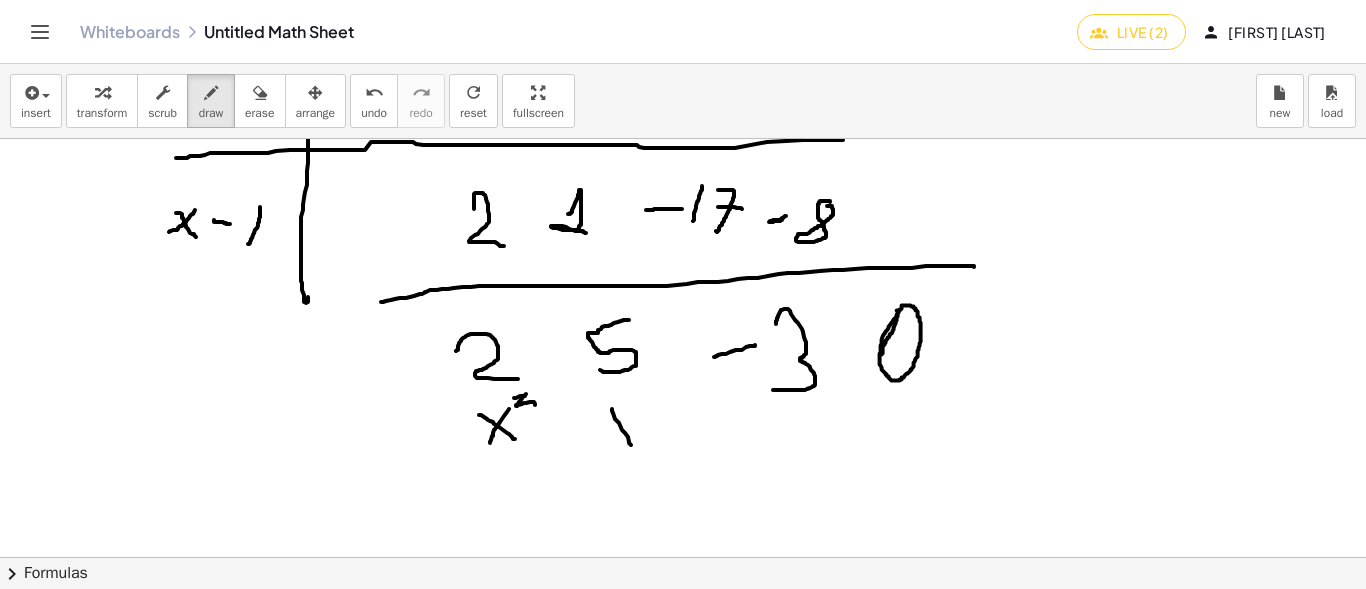 drag, startPoint x: 612, startPoint y: 409, endPoint x: 630, endPoint y: 420, distance: 21.095022 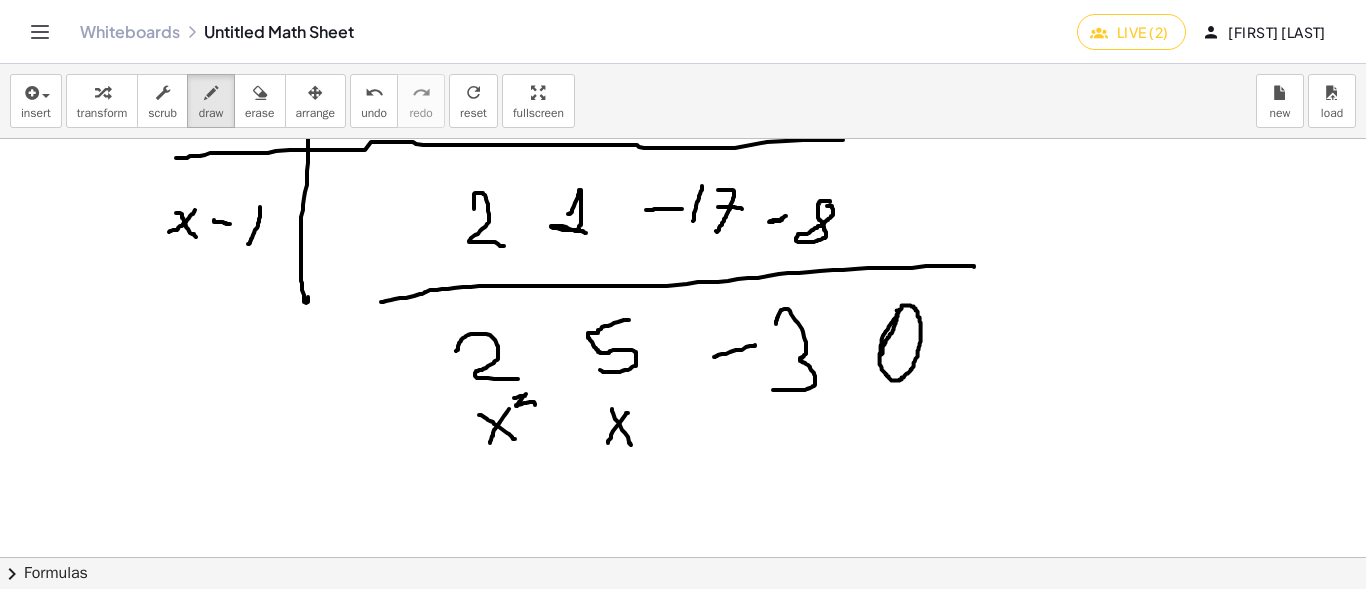 drag, startPoint x: 628, startPoint y: 413, endPoint x: 608, endPoint y: 443, distance: 36.05551 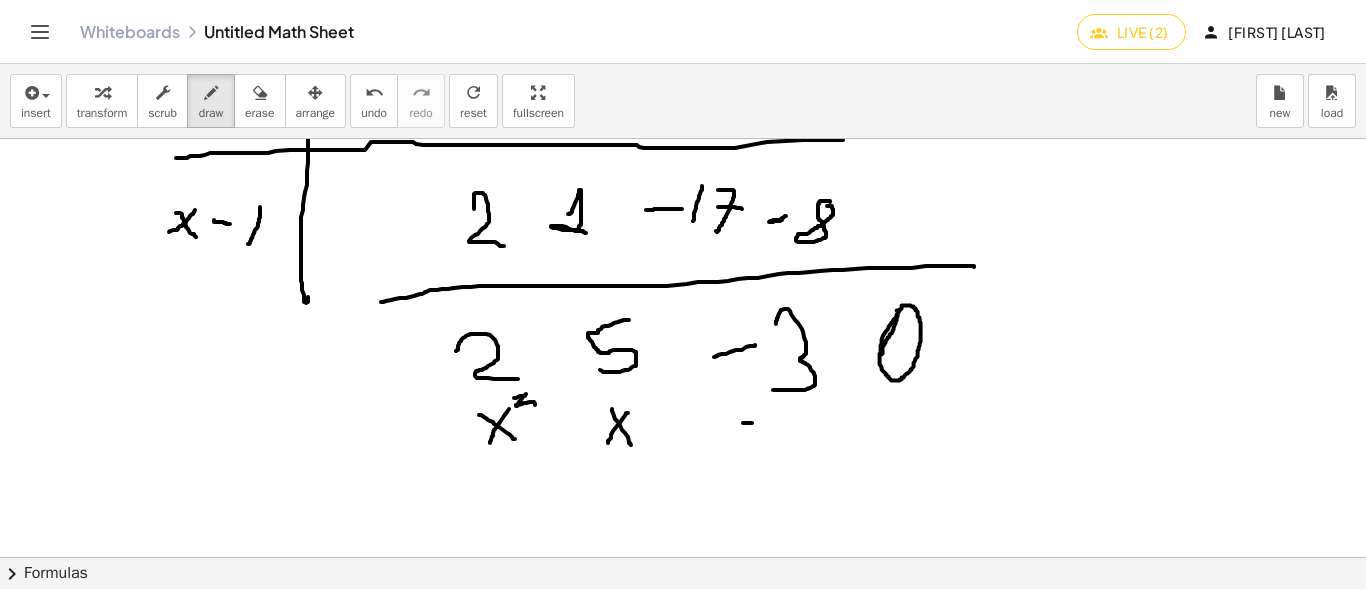 drag, startPoint x: 743, startPoint y: 423, endPoint x: 754, endPoint y: 423, distance: 11 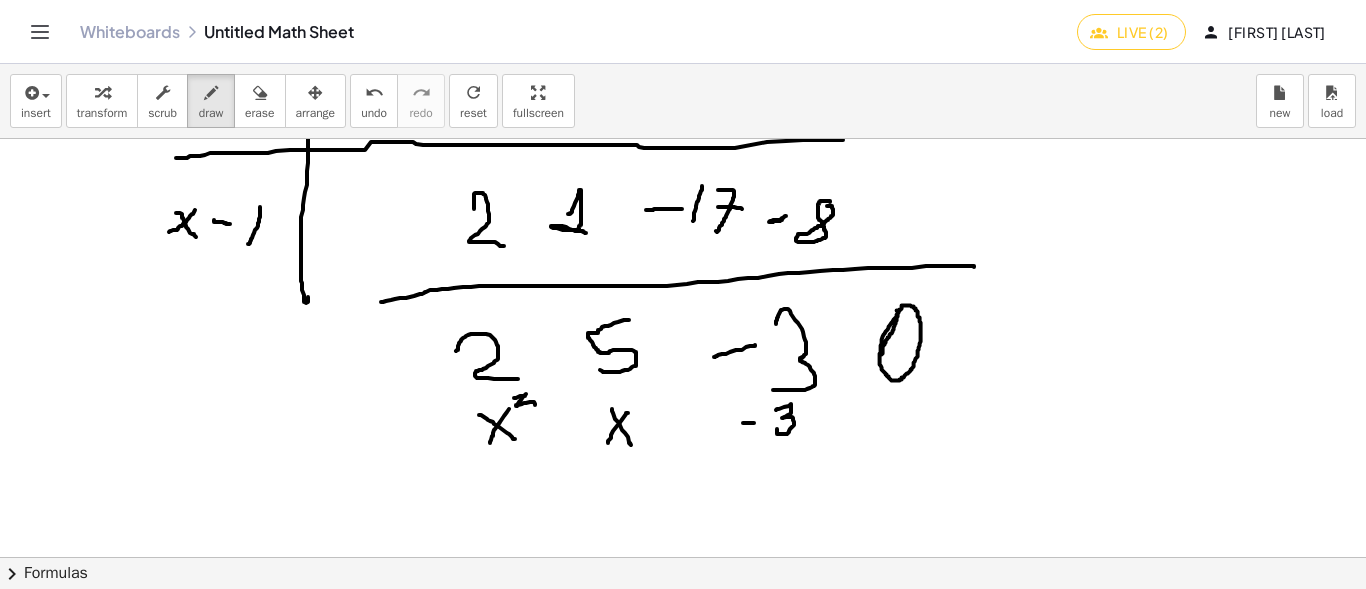 drag, startPoint x: 776, startPoint y: 410, endPoint x: 777, endPoint y: 429, distance: 19.026299 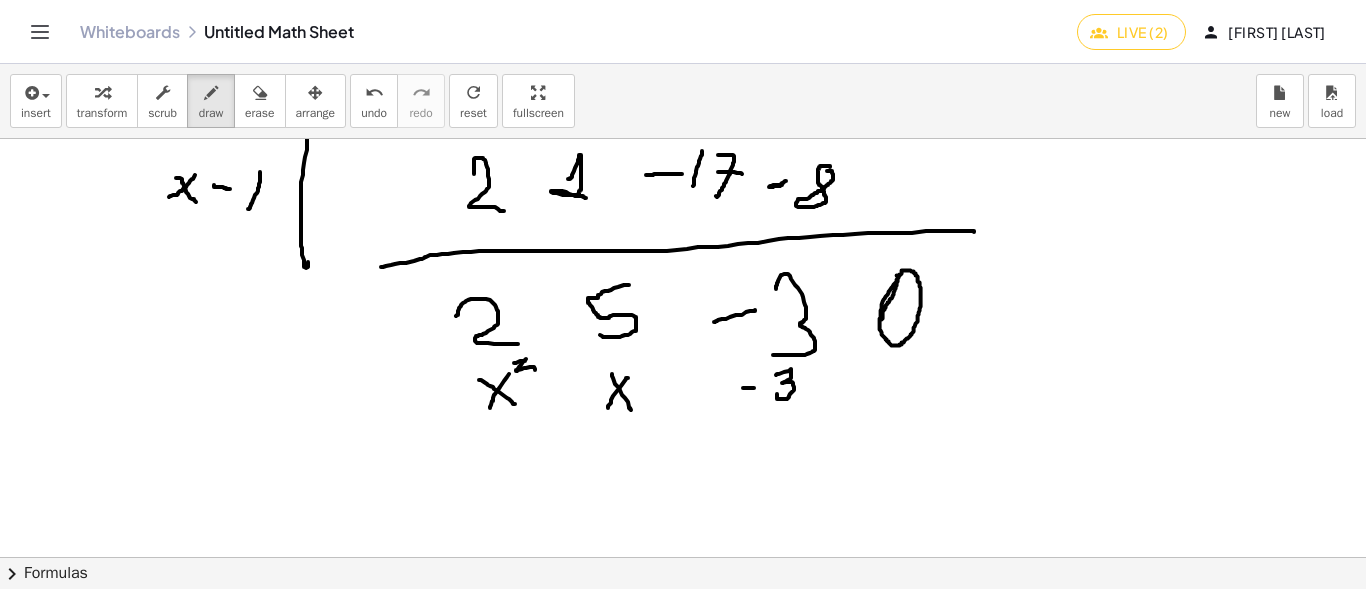 scroll, scrollTop: 200, scrollLeft: 0, axis: vertical 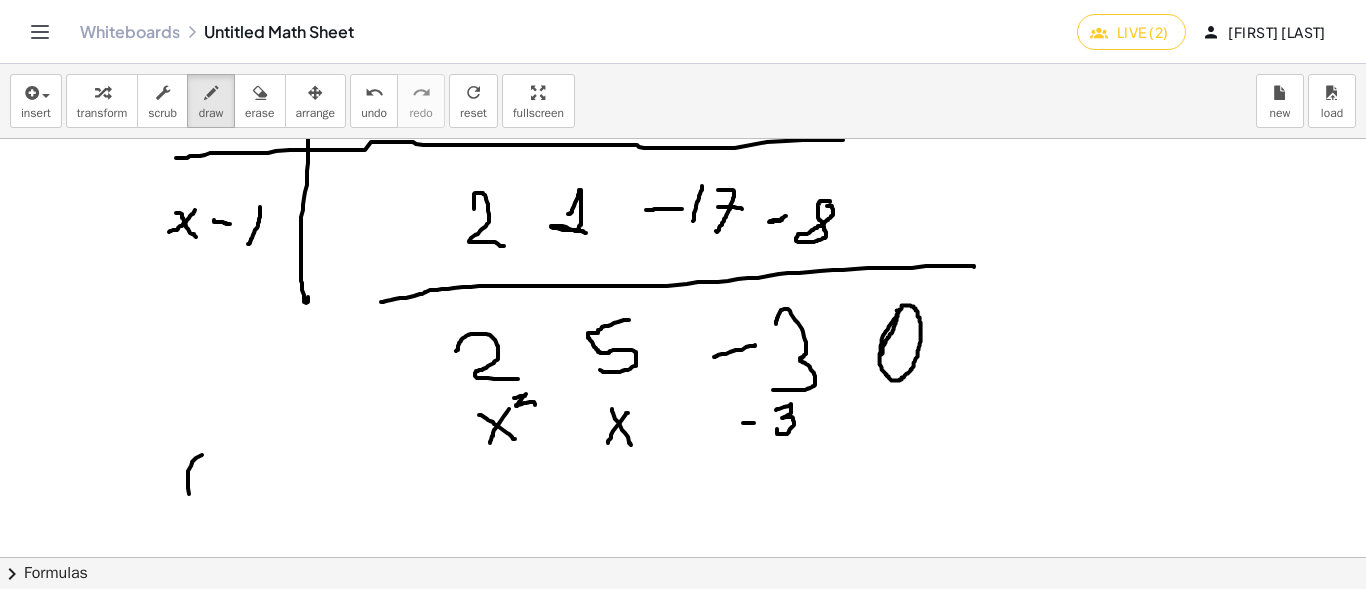 drag, startPoint x: 202, startPoint y: 455, endPoint x: 197, endPoint y: 508, distance: 53.235325 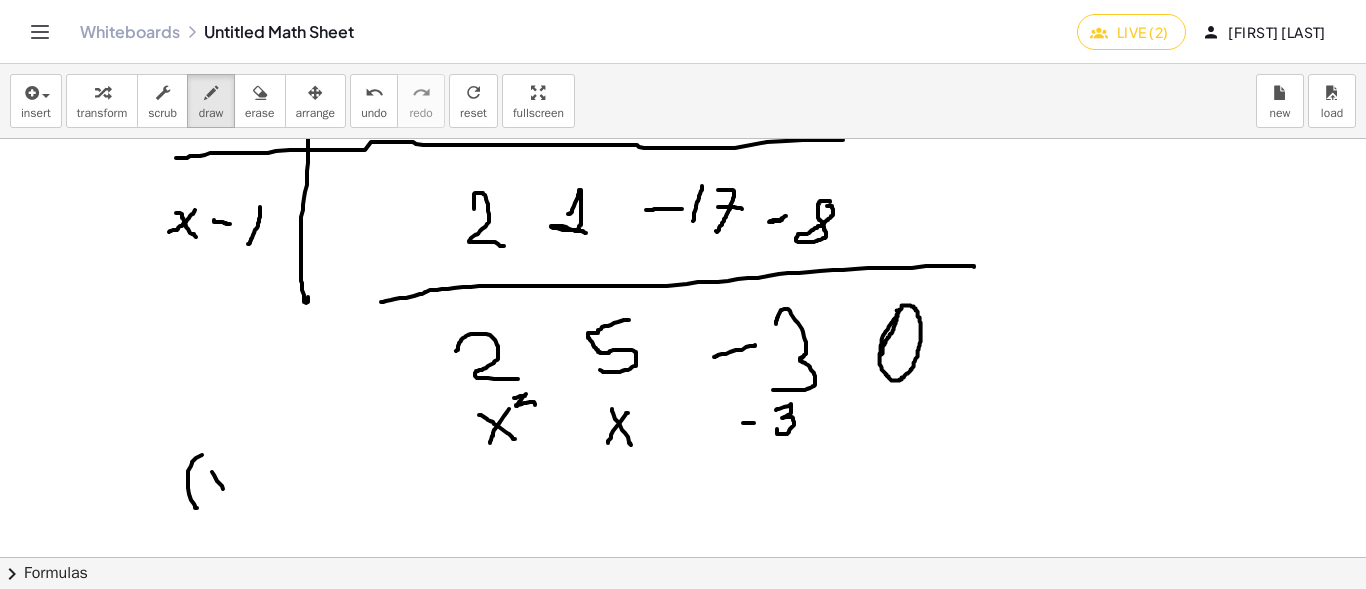 drag, startPoint x: 222, startPoint y: 486, endPoint x: 231, endPoint y: 496, distance: 13.453624 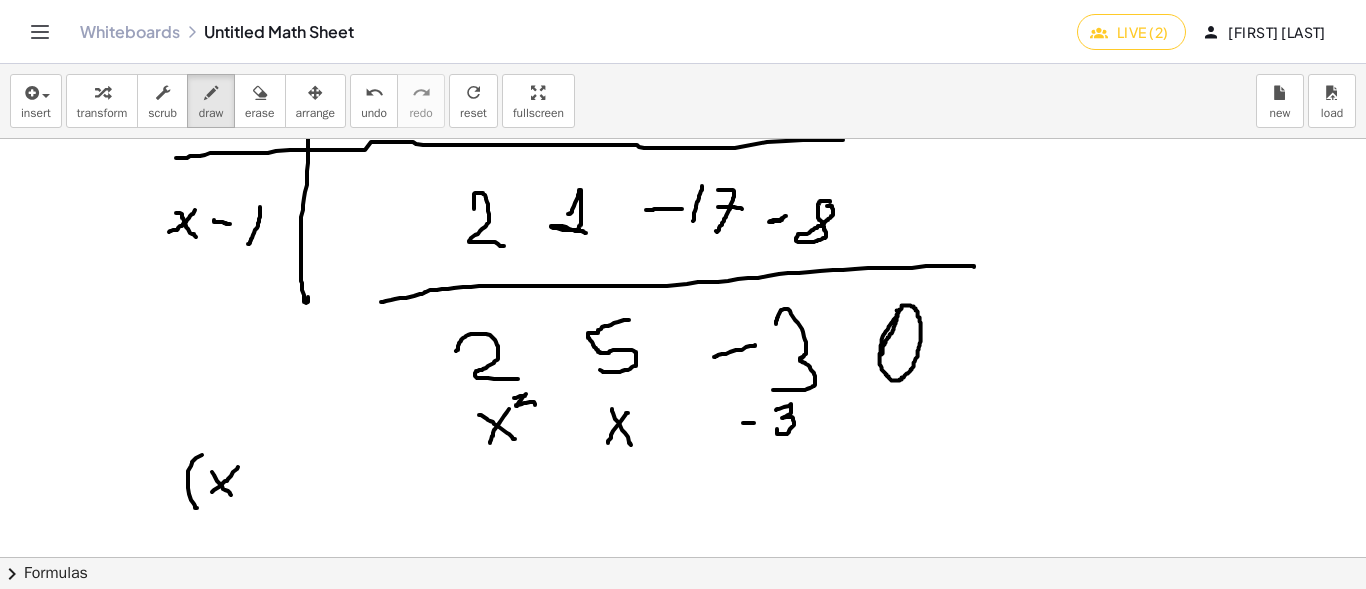 drag, startPoint x: 227, startPoint y: 481, endPoint x: 241, endPoint y: 484, distance: 14.3178215 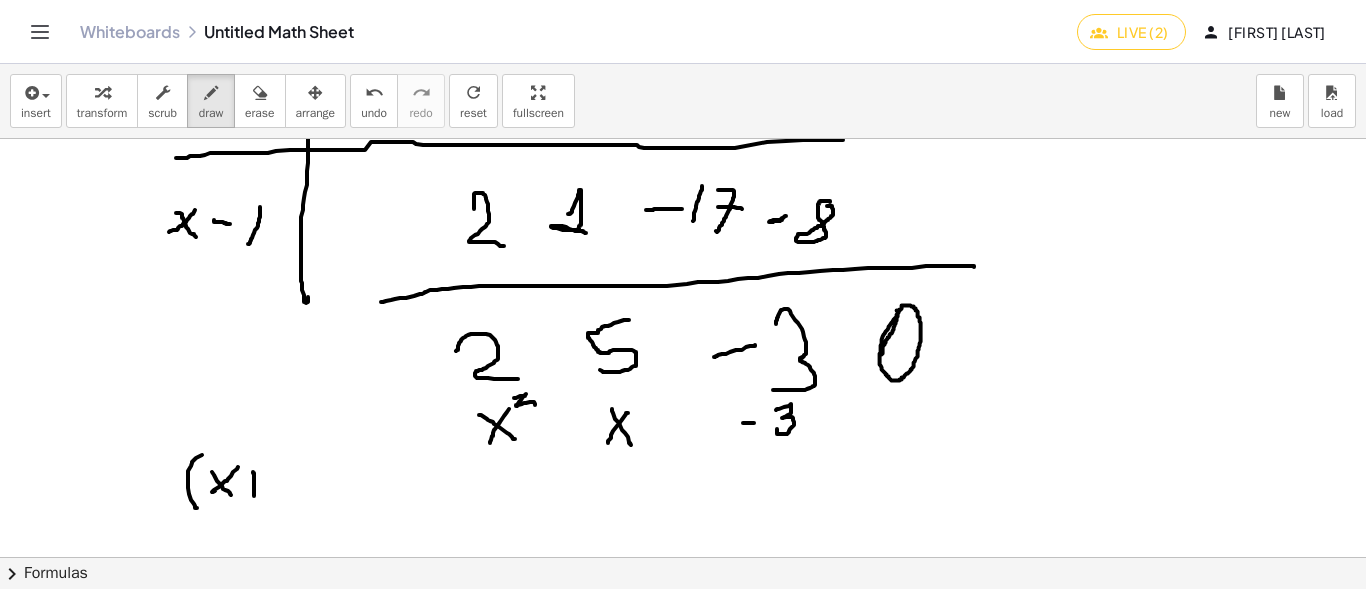 drag, startPoint x: 253, startPoint y: 472, endPoint x: 254, endPoint y: 496, distance: 24.020824 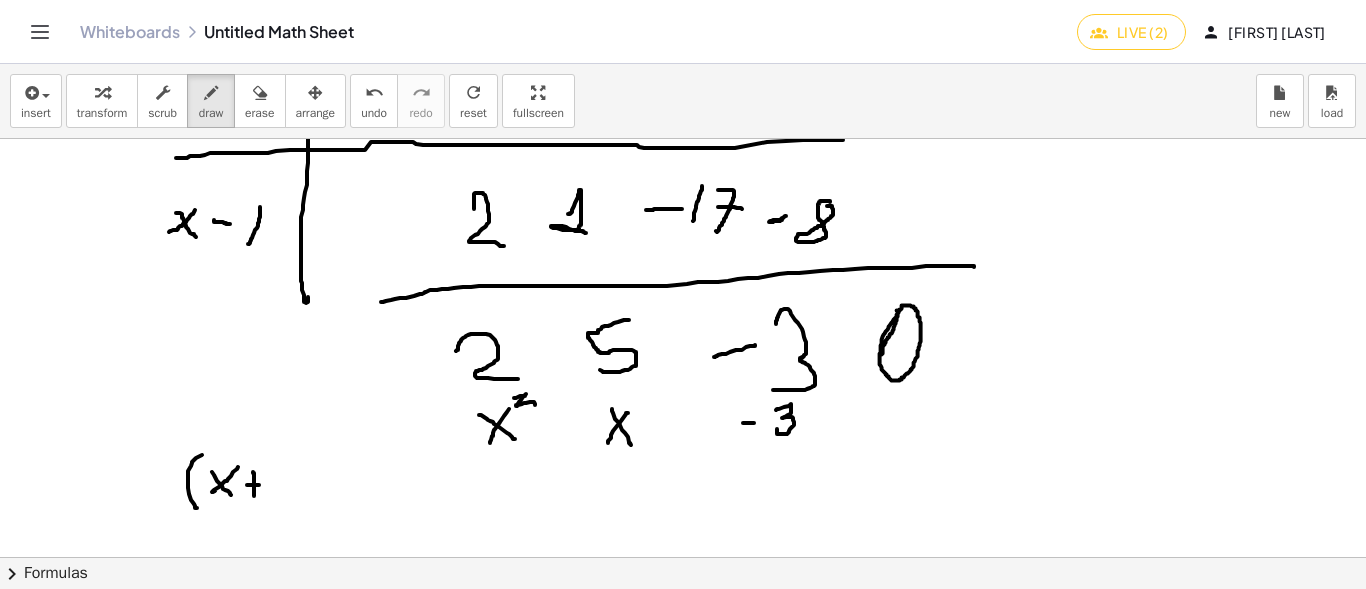 drag, startPoint x: 247, startPoint y: 485, endPoint x: 263, endPoint y: 483, distance: 16.124516 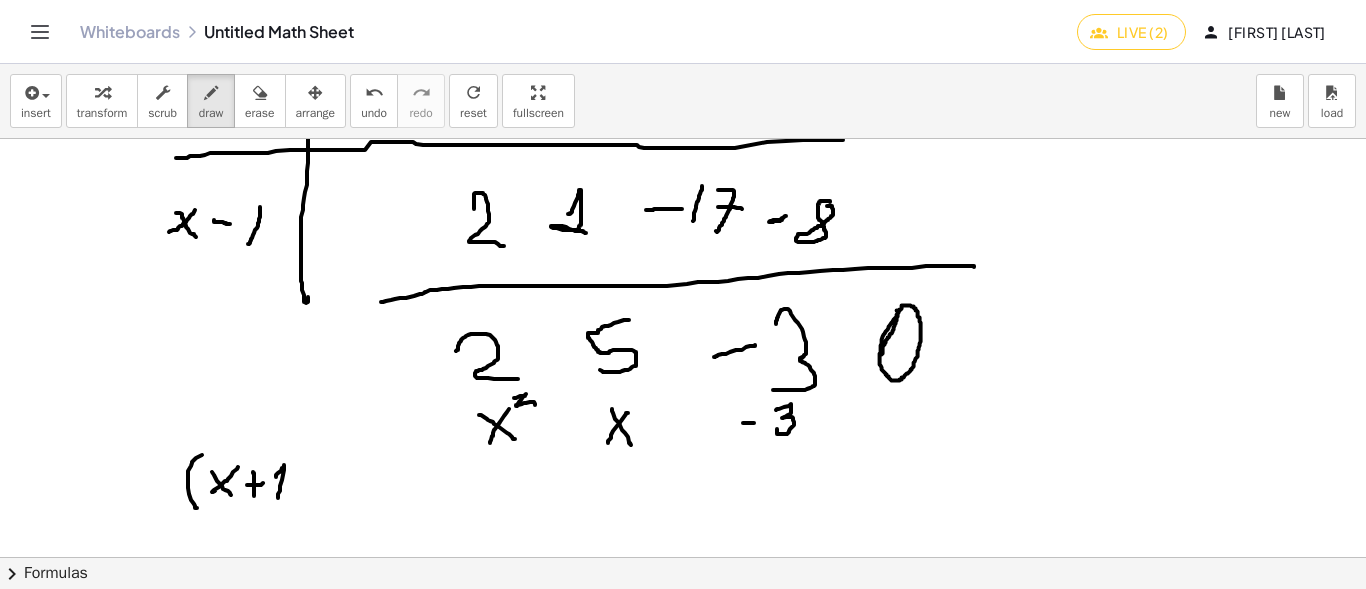 drag, startPoint x: 276, startPoint y: 477, endPoint x: 279, endPoint y: 487, distance: 10.440307 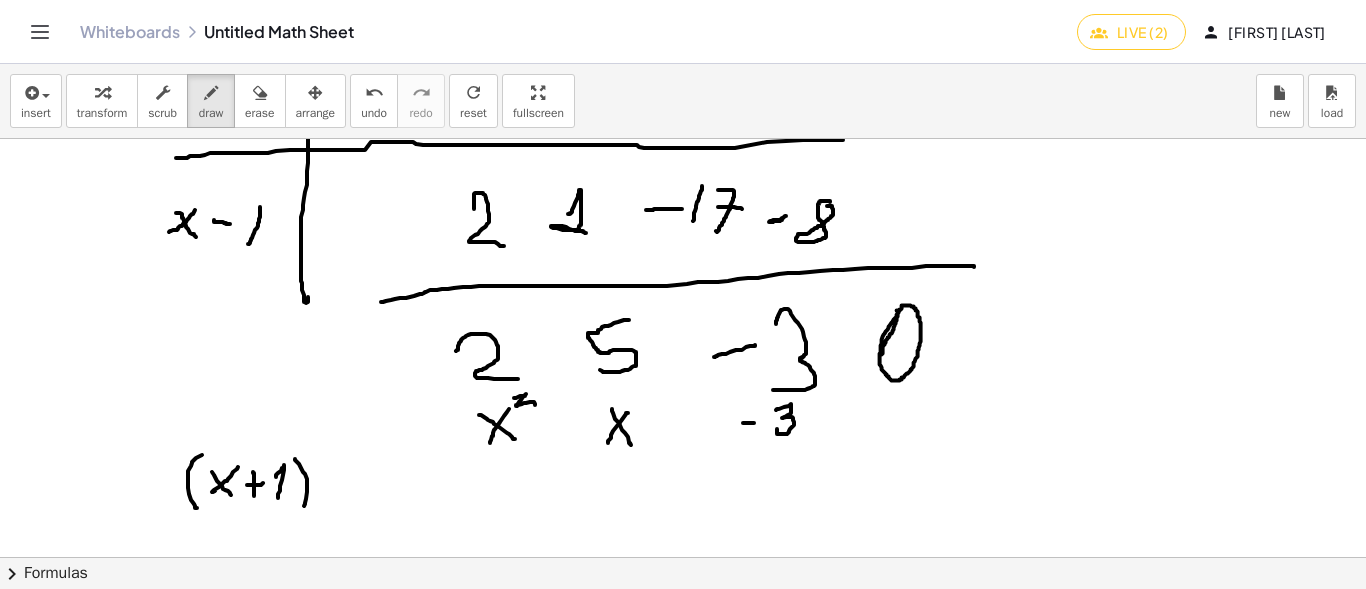 drag, startPoint x: 295, startPoint y: 459, endPoint x: 304, endPoint y: 506, distance: 47.853943 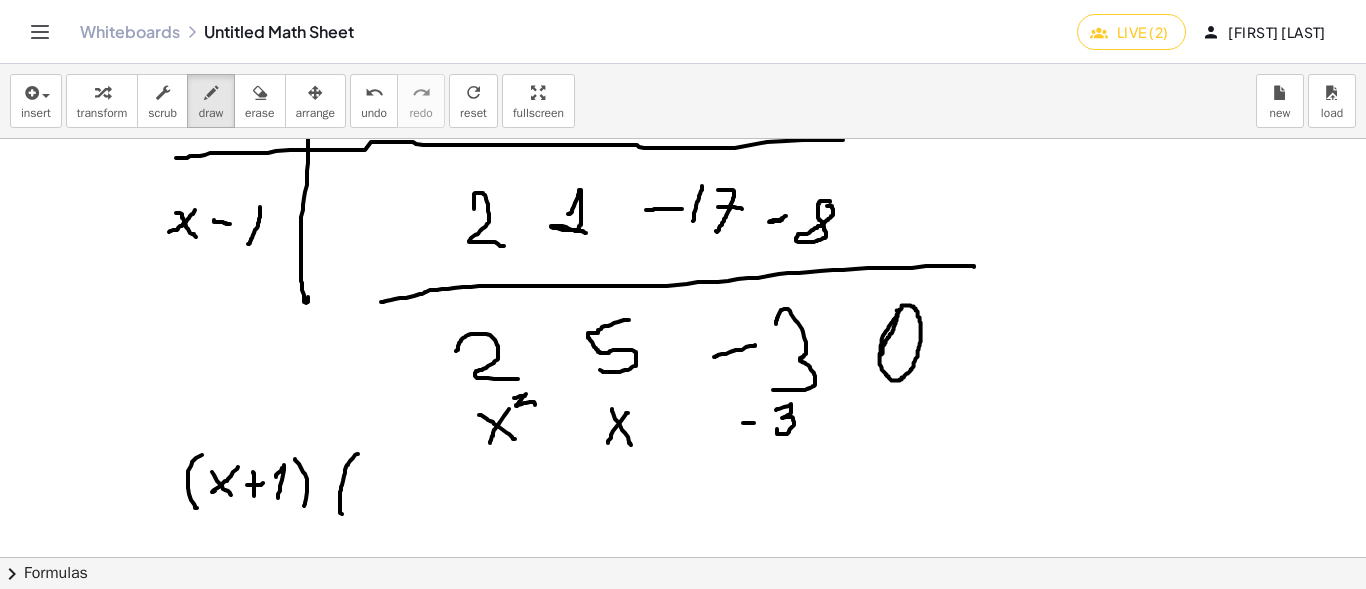 drag, startPoint x: 358, startPoint y: 454, endPoint x: 342, endPoint y: 514, distance: 62.0967 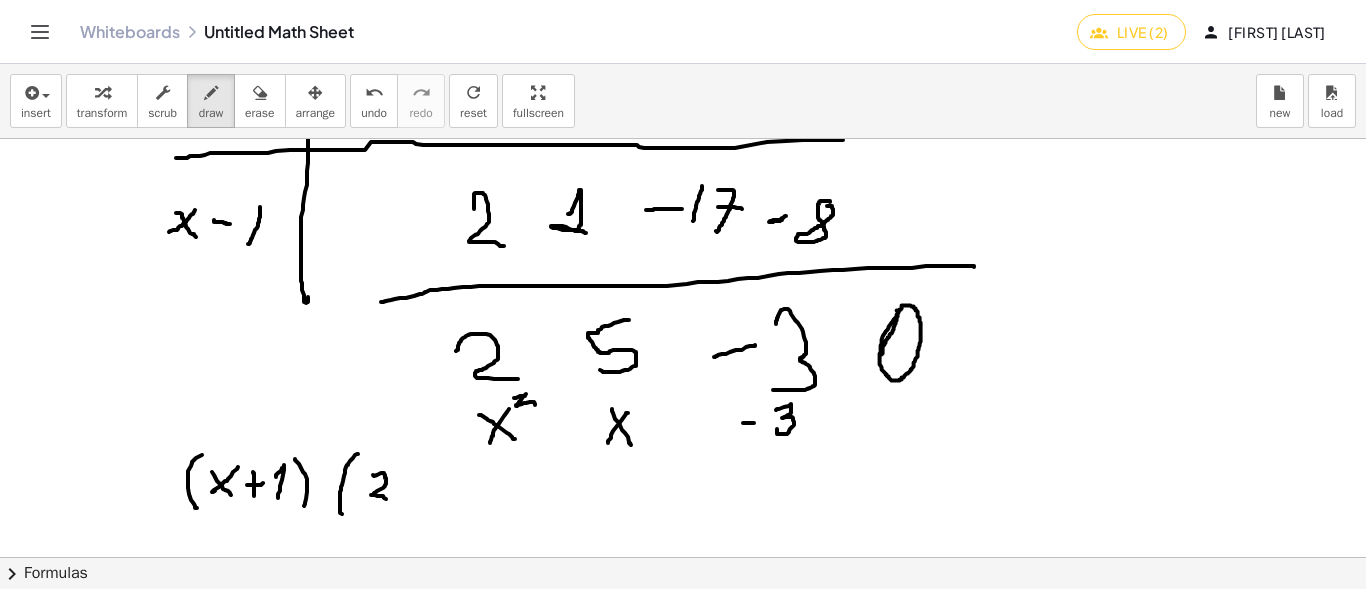 drag, startPoint x: 373, startPoint y: 475, endPoint x: 390, endPoint y: 501, distance: 31.06445 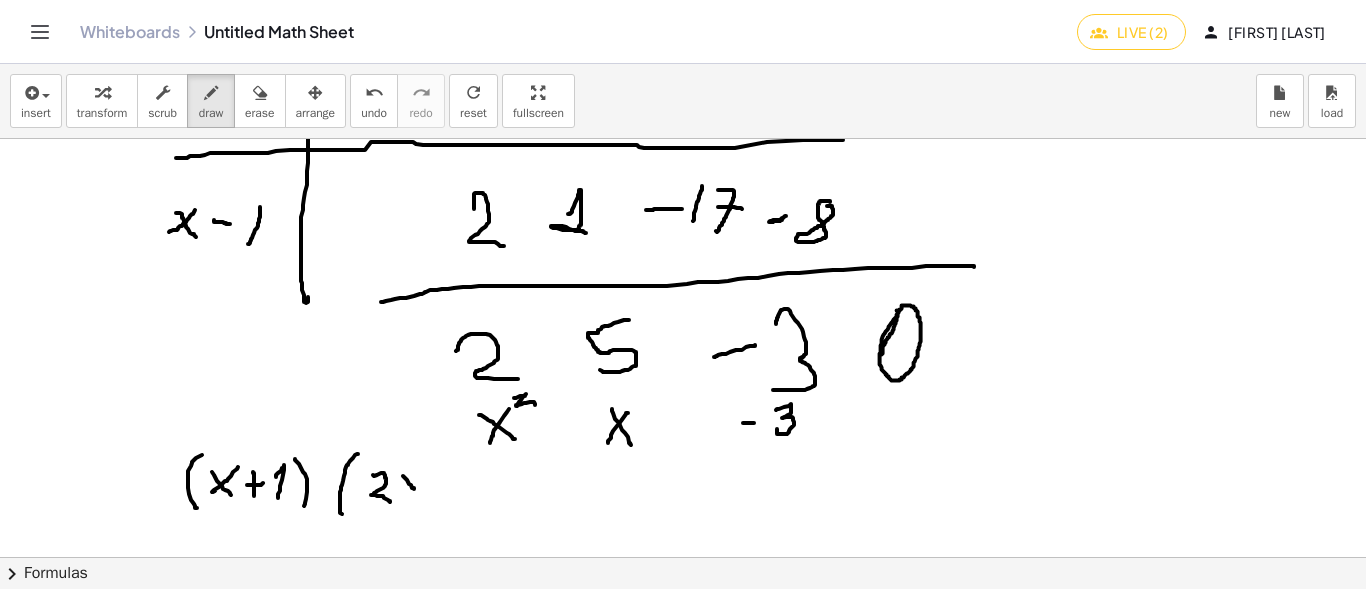 drag, startPoint x: 403, startPoint y: 476, endPoint x: 413, endPoint y: 492, distance: 18.867962 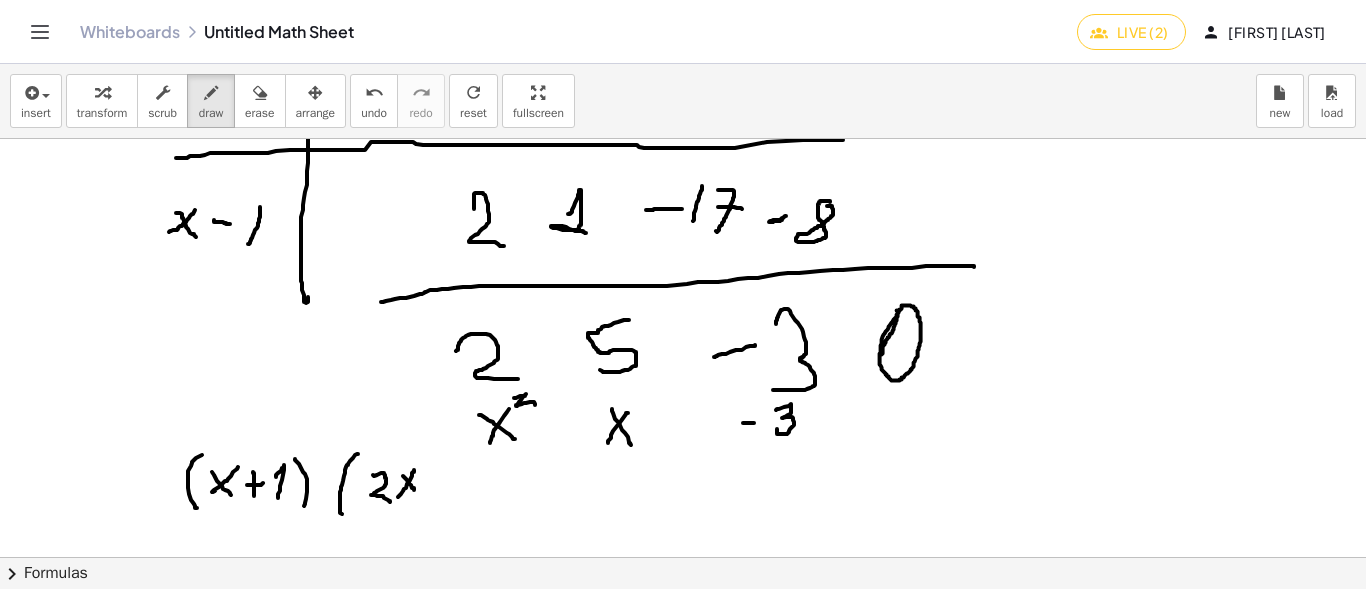 drag, startPoint x: 411, startPoint y: 478, endPoint x: 398, endPoint y: 497, distance: 23.021729 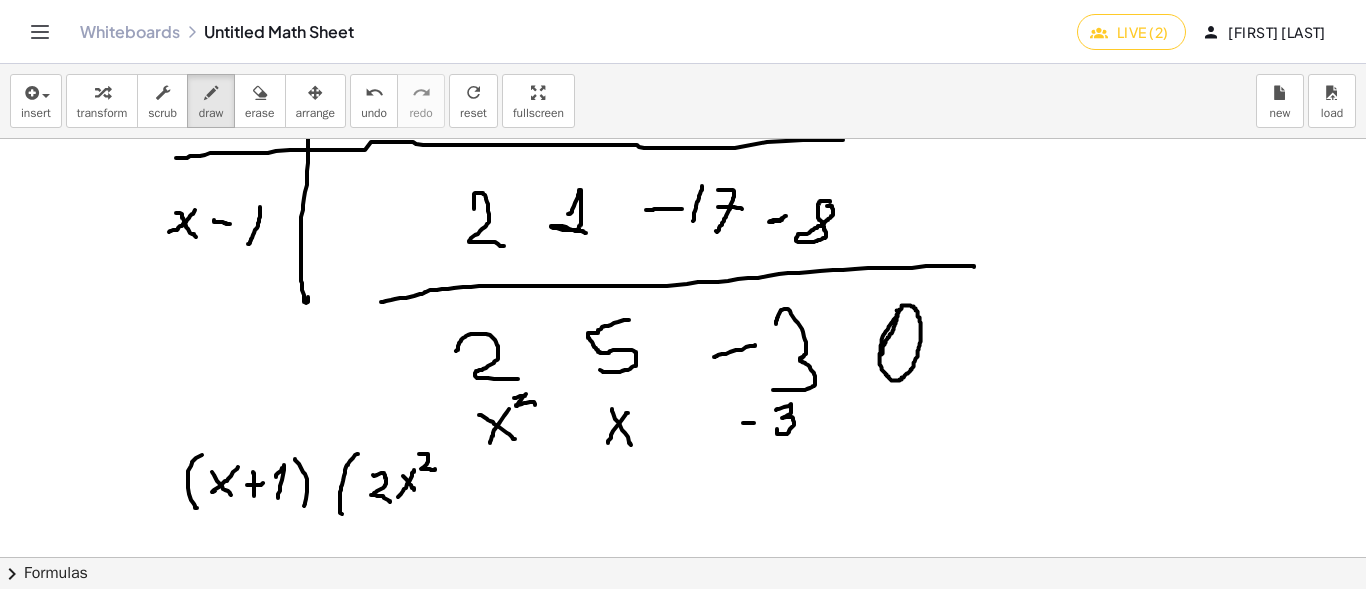 drag, startPoint x: 419, startPoint y: 454, endPoint x: 435, endPoint y: 470, distance: 22.627417 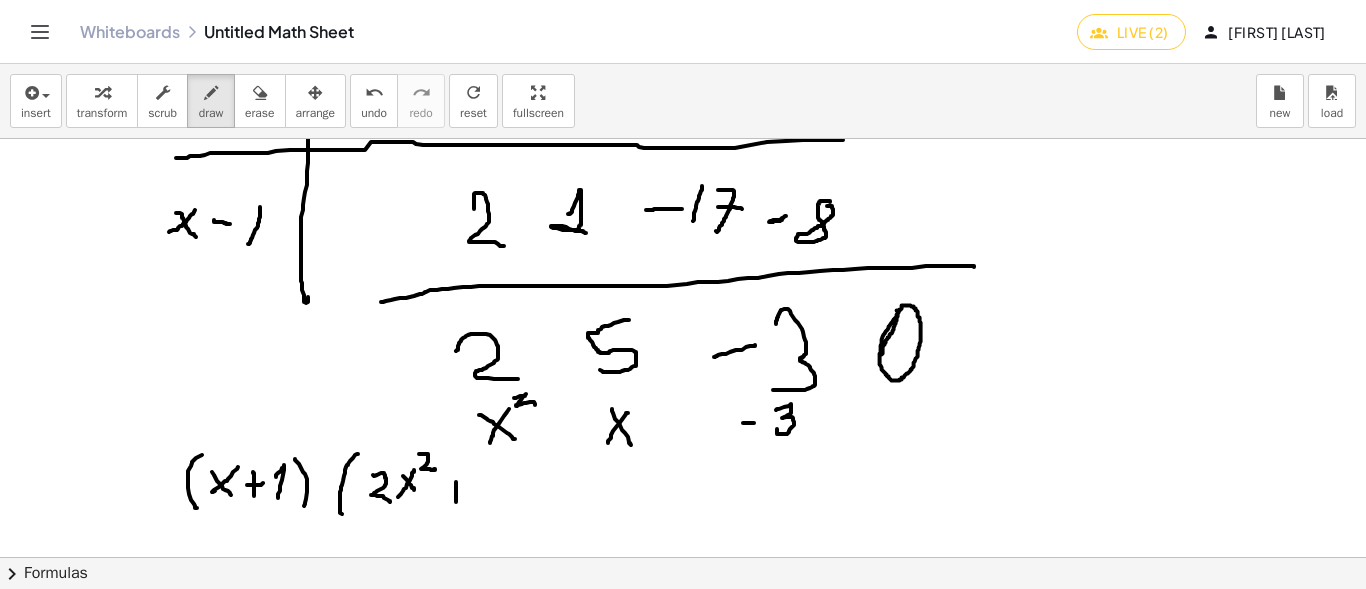 drag, startPoint x: 456, startPoint y: 482, endPoint x: 454, endPoint y: 509, distance: 27.073973 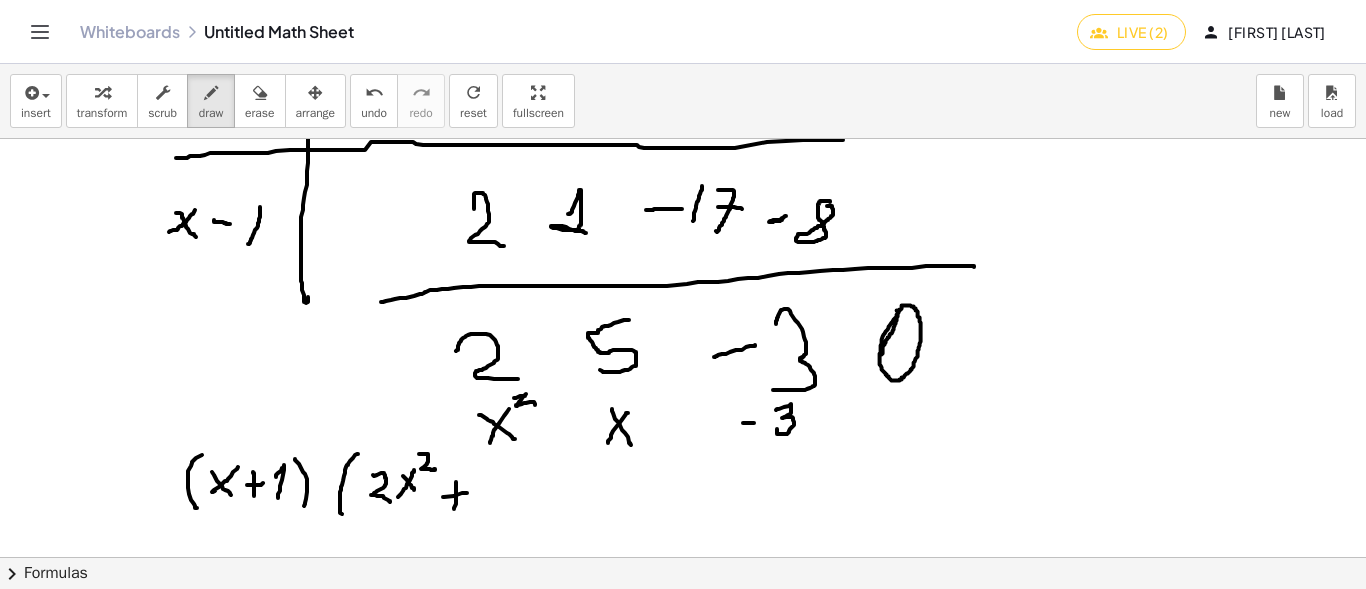 drag, startPoint x: 443, startPoint y: 497, endPoint x: 467, endPoint y: 493, distance: 24.33105 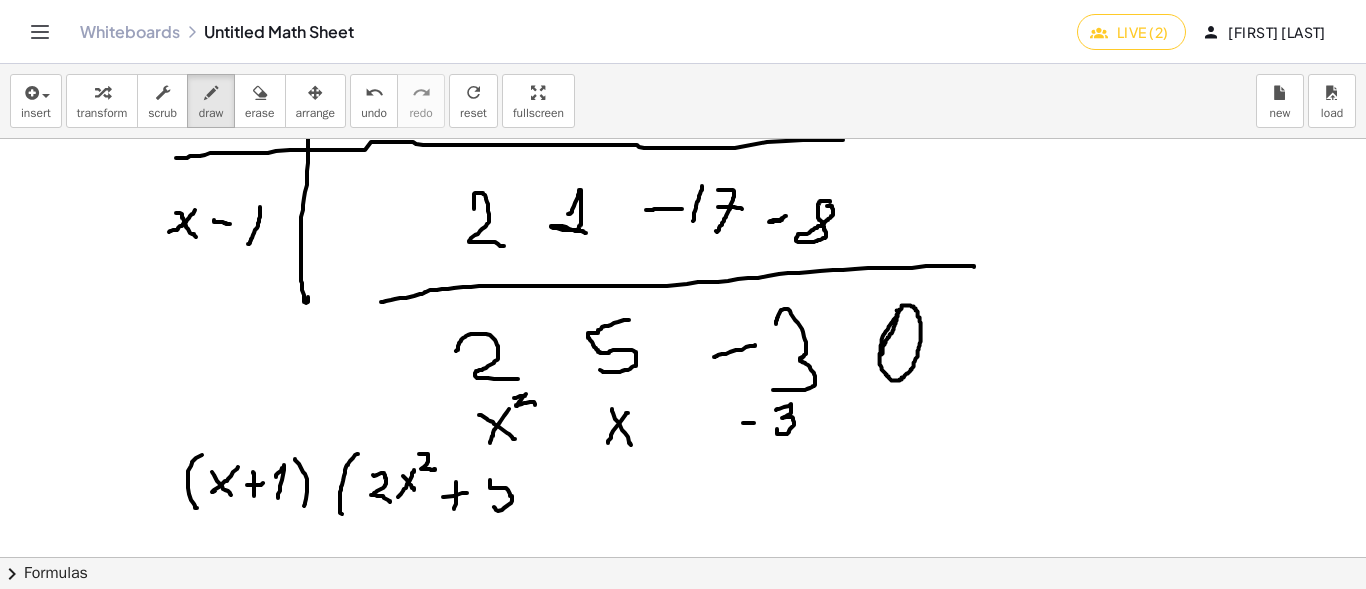 drag, startPoint x: 490, startPoint y: 480, endPoint x: 494, endPoint y: 507, distance: 27.294687 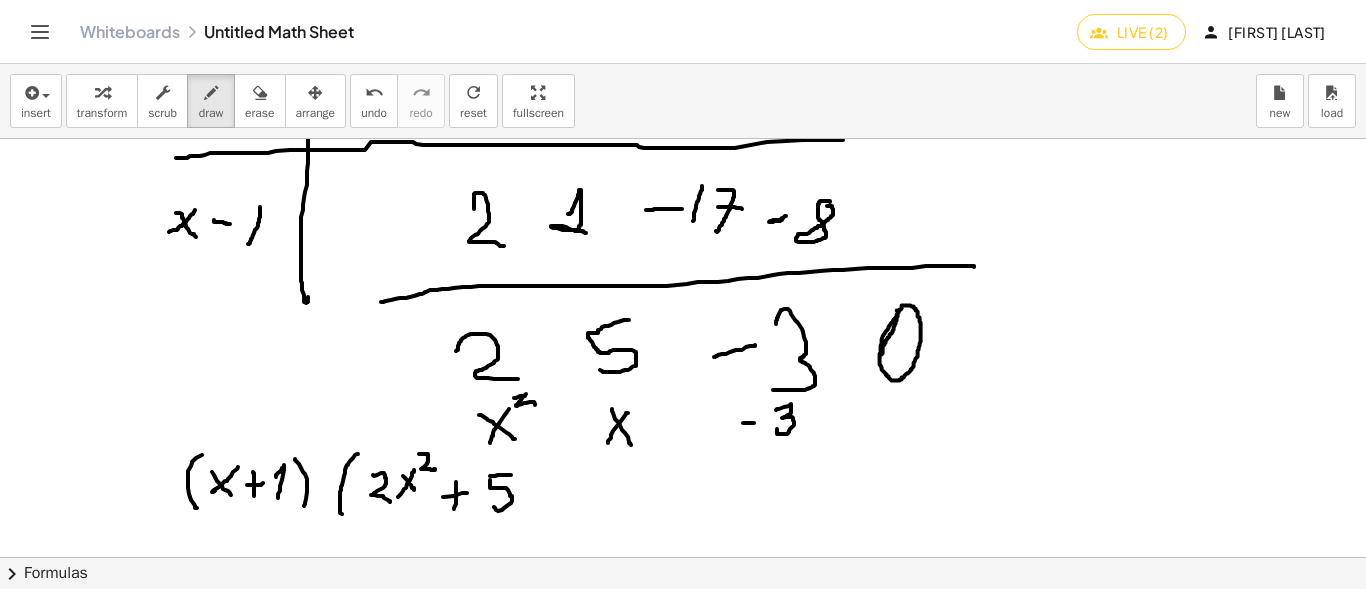 drag, startPoint x: 494, startPoint y: 476, endPoint x: 511, endPoint y: 475, distance: 17.029387 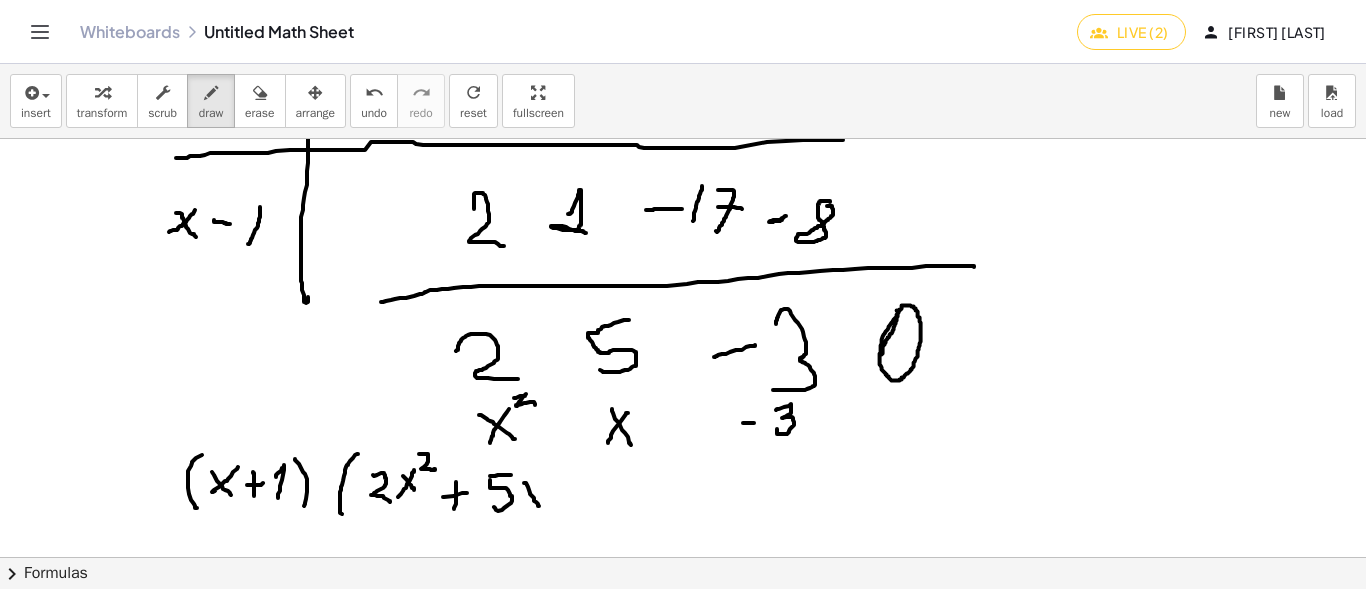 drag, startPoint x: 526, startPoint y: 483, endPoint x: 541, endPoint y: 488, distance: 15.811388 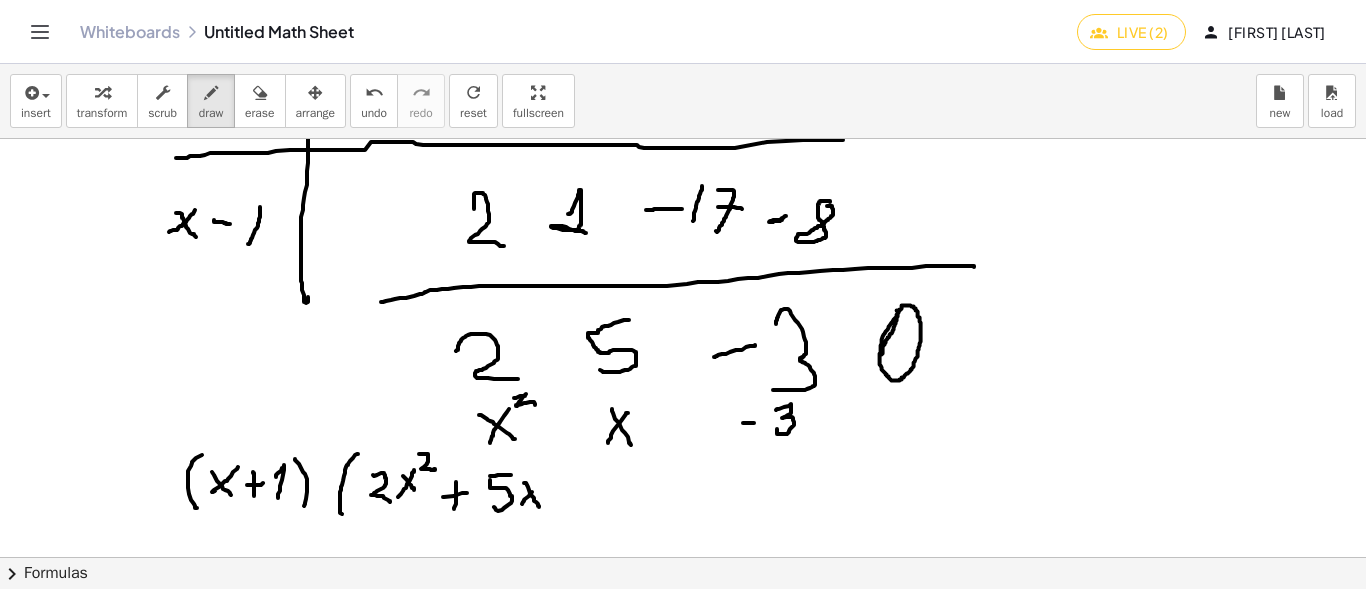 drag, startPoint x: 530, startPoint y: 494, endPoint x: 522, endPoint y: 504, distance: 12.806249 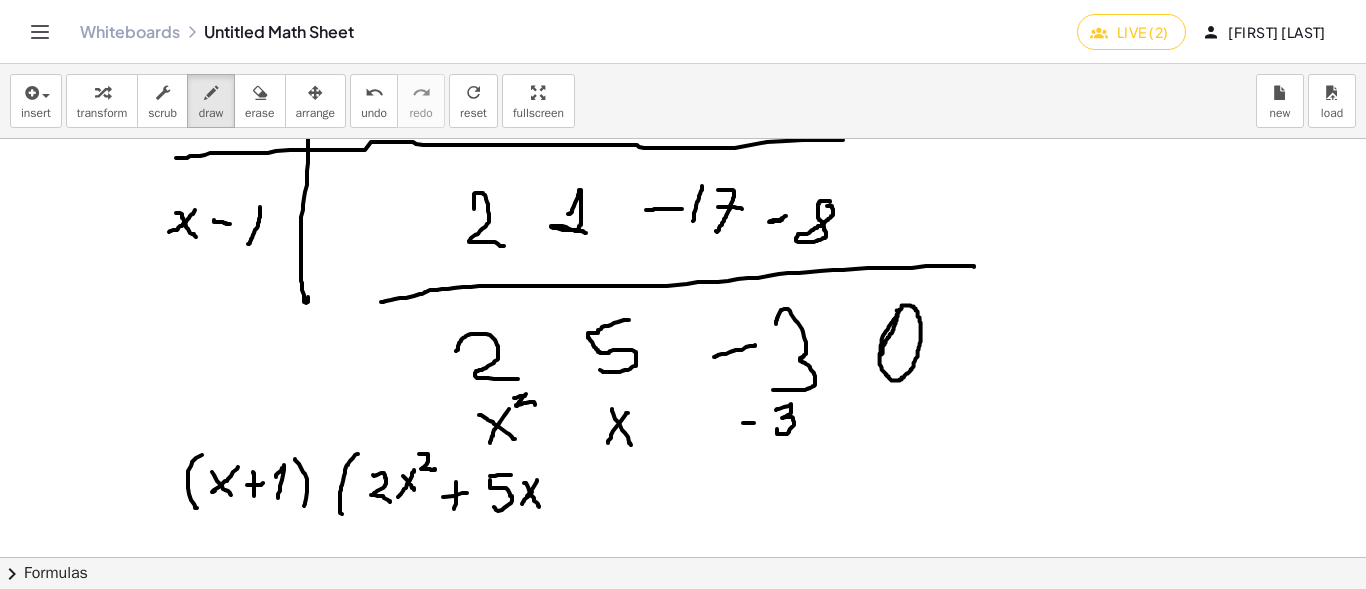 drag, startPoint x: 537, startPoint y: 480, endPoint x: 527, endPoint y: 497, distance: 19.723083 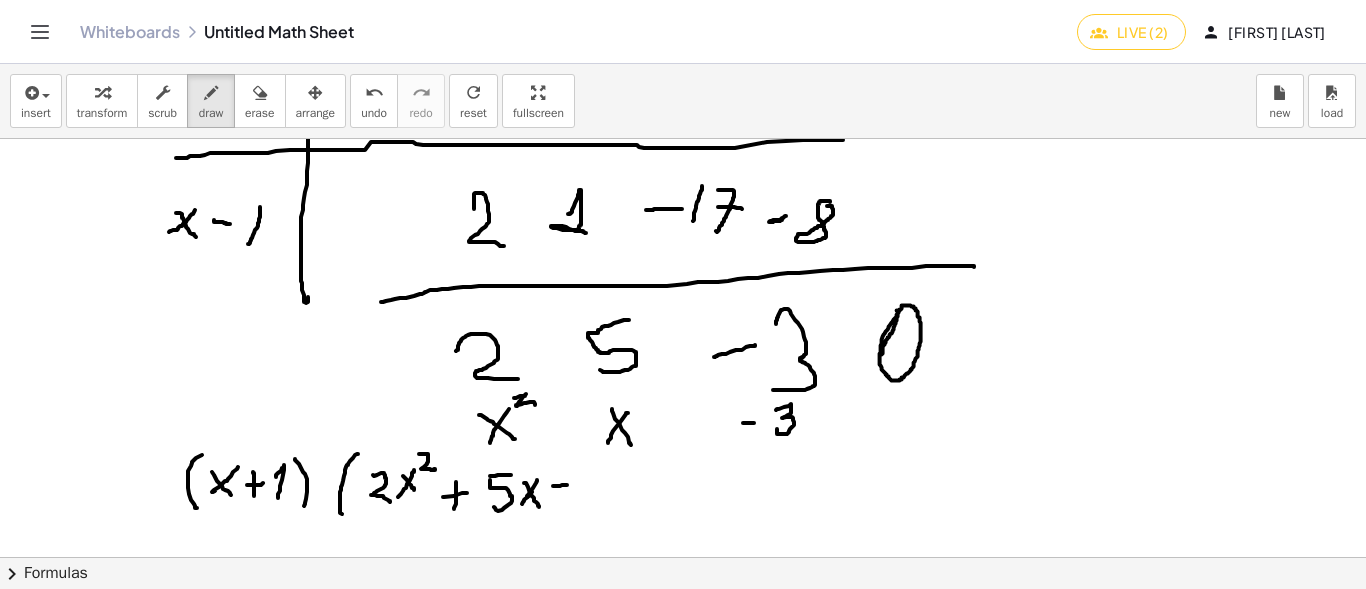 drag, startPoint x: 553, startPoint y: 486, endPoint x: 567, endPoint y: 485, distance: 14.035668 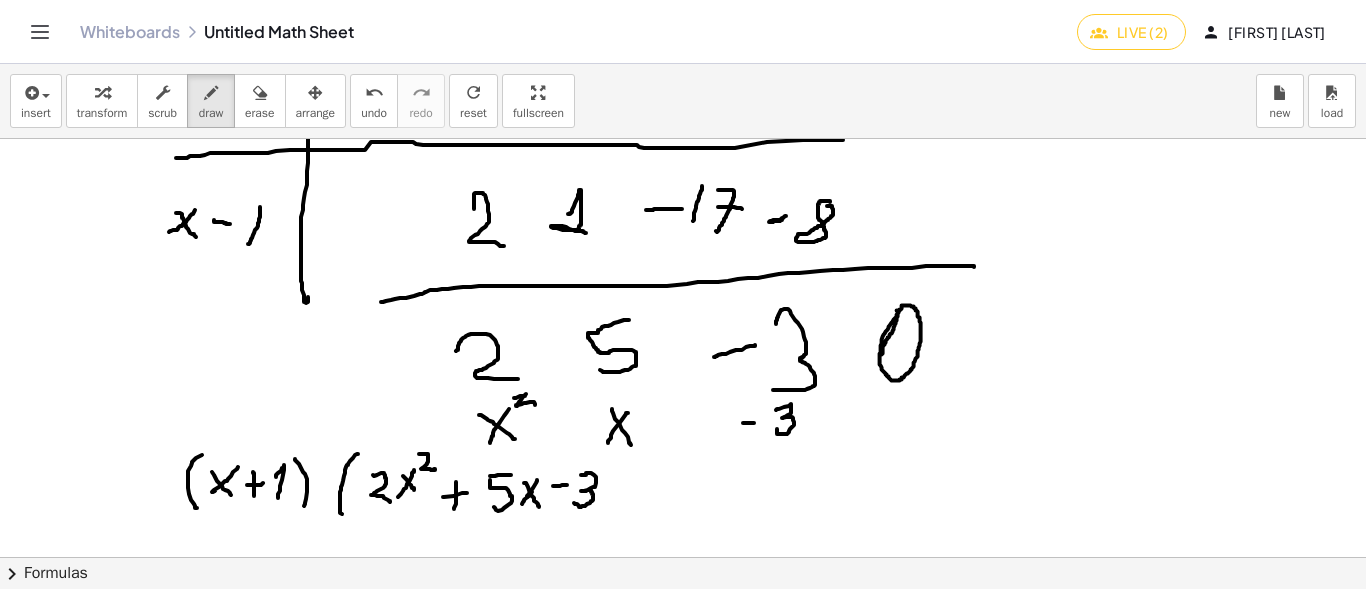drag, startPoint x: 581, startPoint y: 475, endPoint x: 574, endPoint y: 503, distance: 28.86174 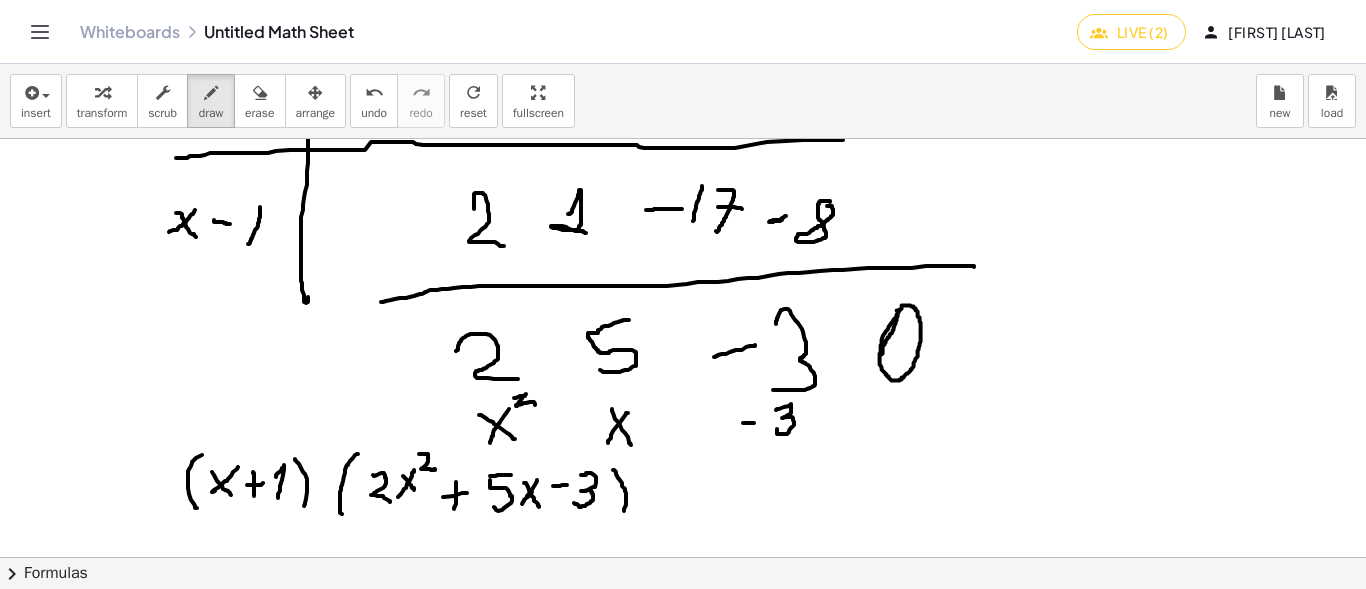 drag, startPoint x: 614, startPoint y: 470, endPoint x: 624, endPoint y: 511, distance: 42.201897 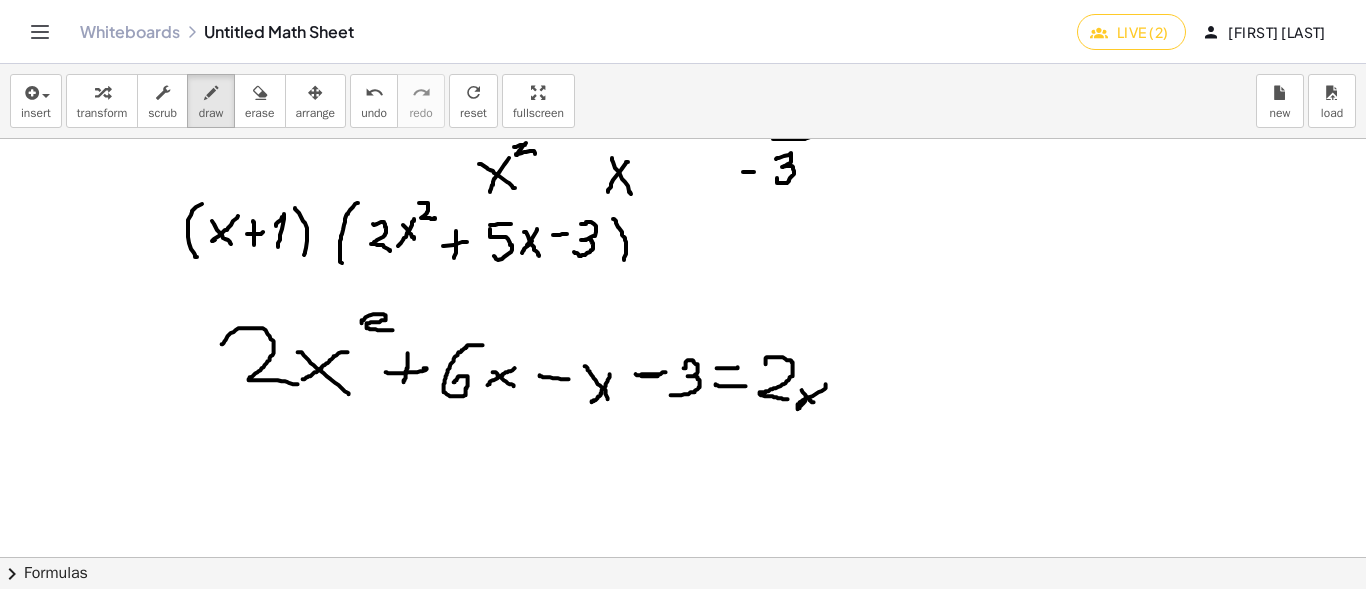 scroll, scrollTop: 500, scrollLeft: 0, axis: vertical 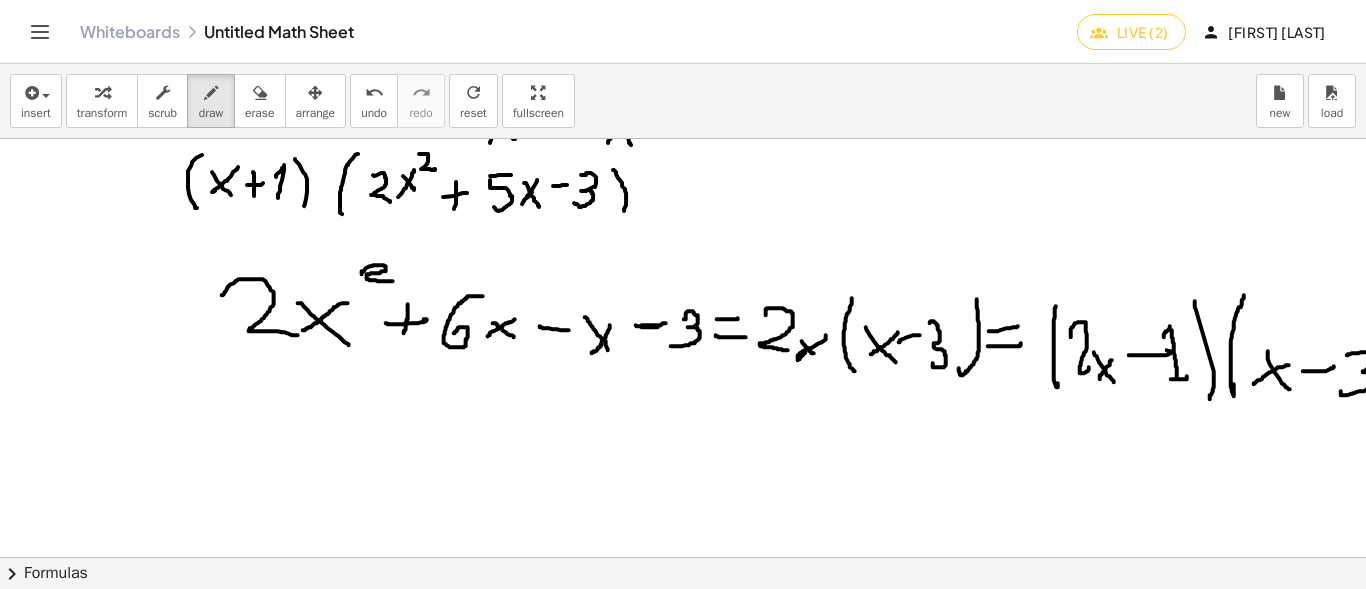 drag, startPoint x: 1235, startPoint y: 587, endPoint x: 1301, endPoint y: 594, distance: 66.37017 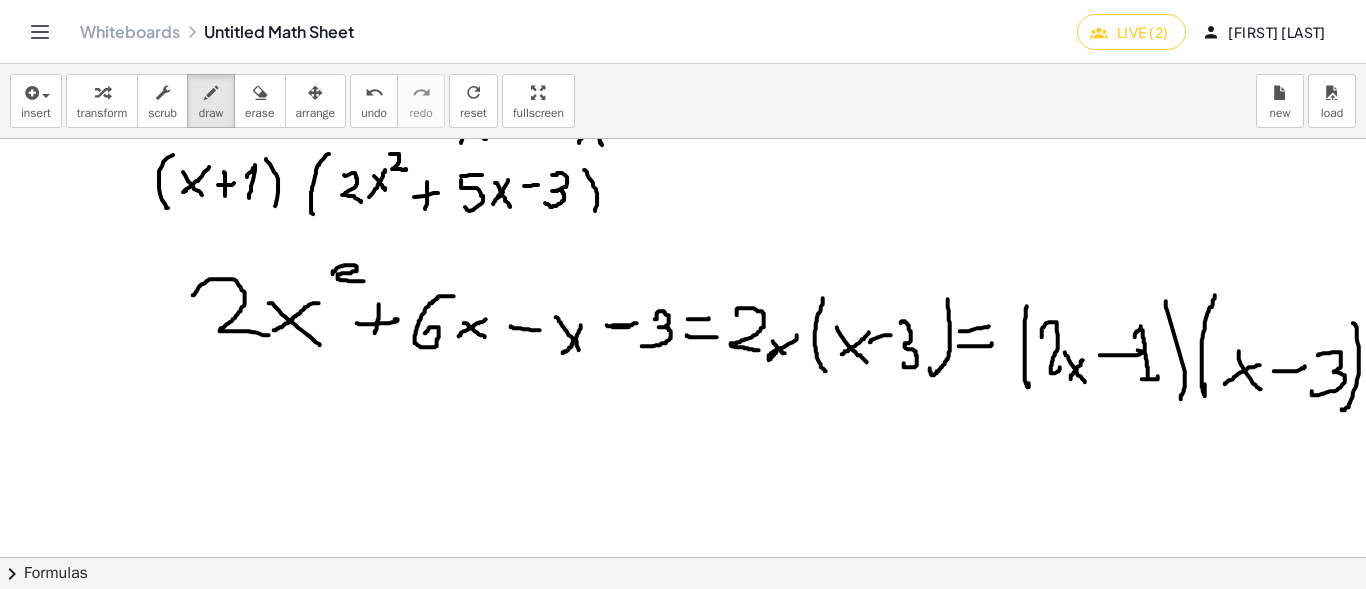 scroll, scrollTop: 500, scrollLeft: 44, axis: both 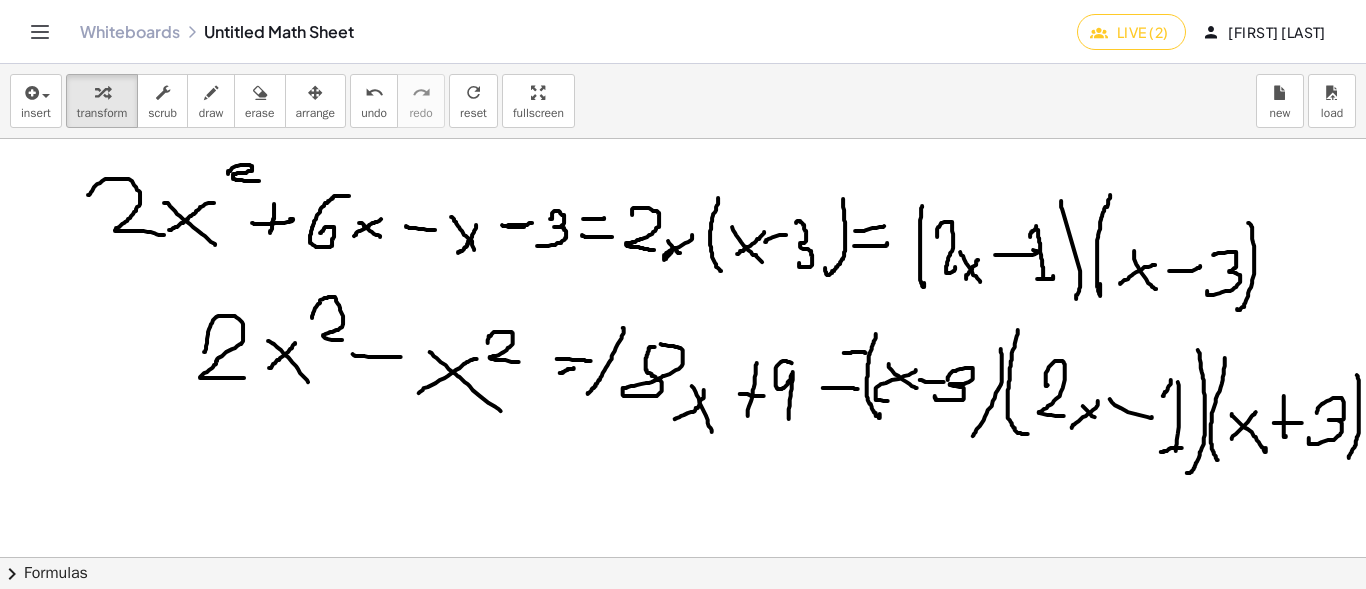 drag, startPoint x: 73, startPoint y: 231, endPoint x: 89, endPoint y: 258, distance: 31.38471 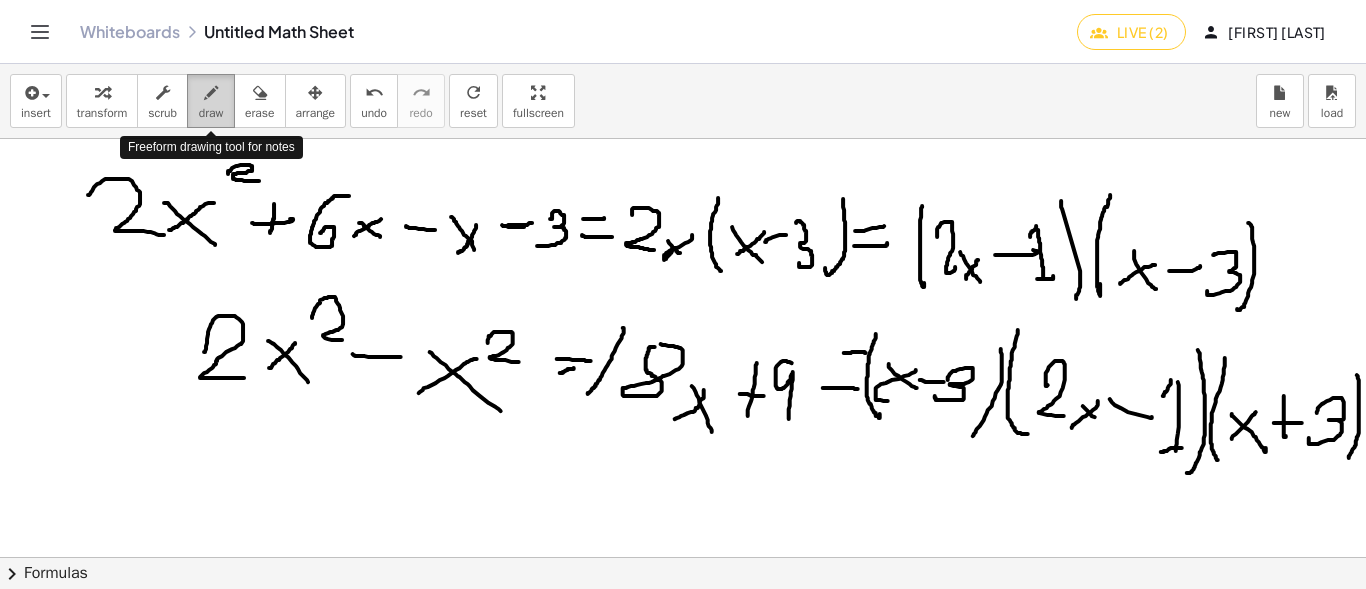 click at bounding box center (211, 93) 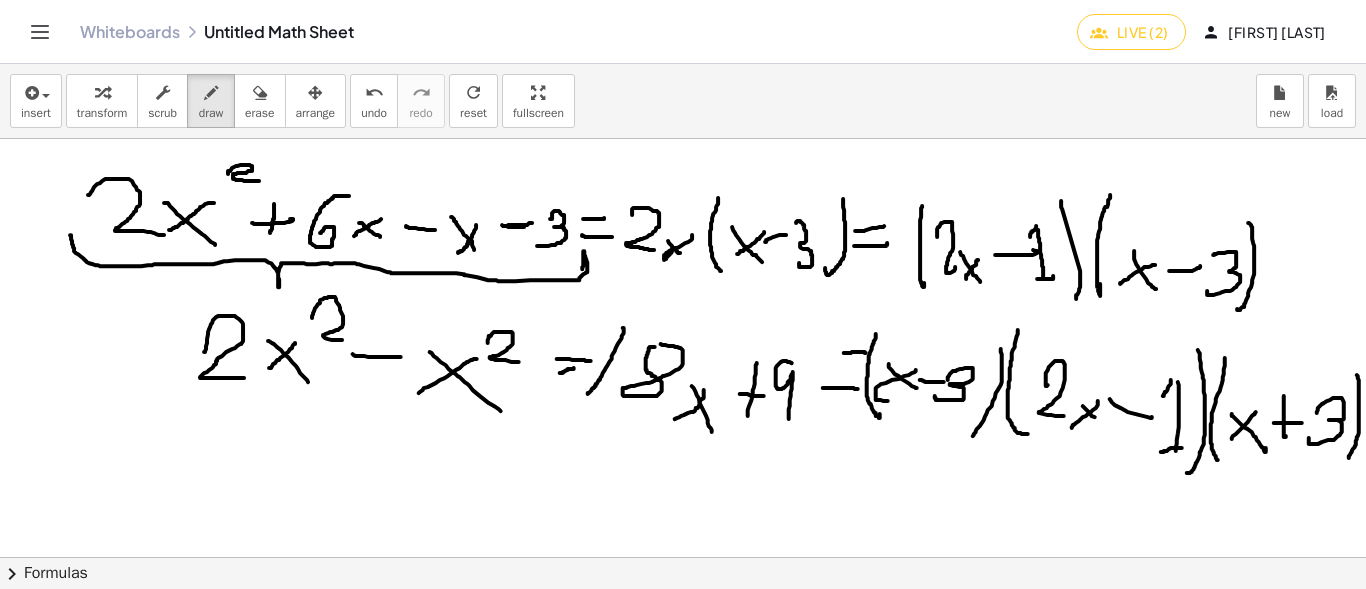 drag, startPoint x: 55, startPoint y: 235, endPoint x: 567, endPoint y: 269, distance: 513.1277 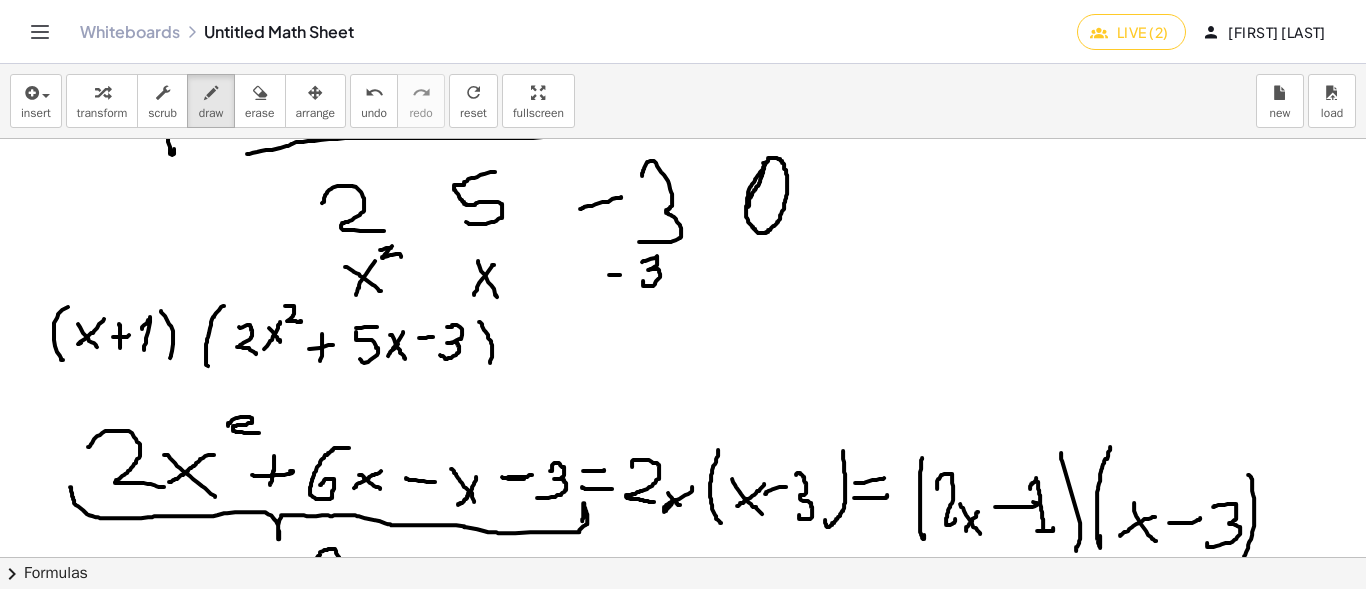 scroll, scrollTop: 600, scrollLeft: 149, axis: both 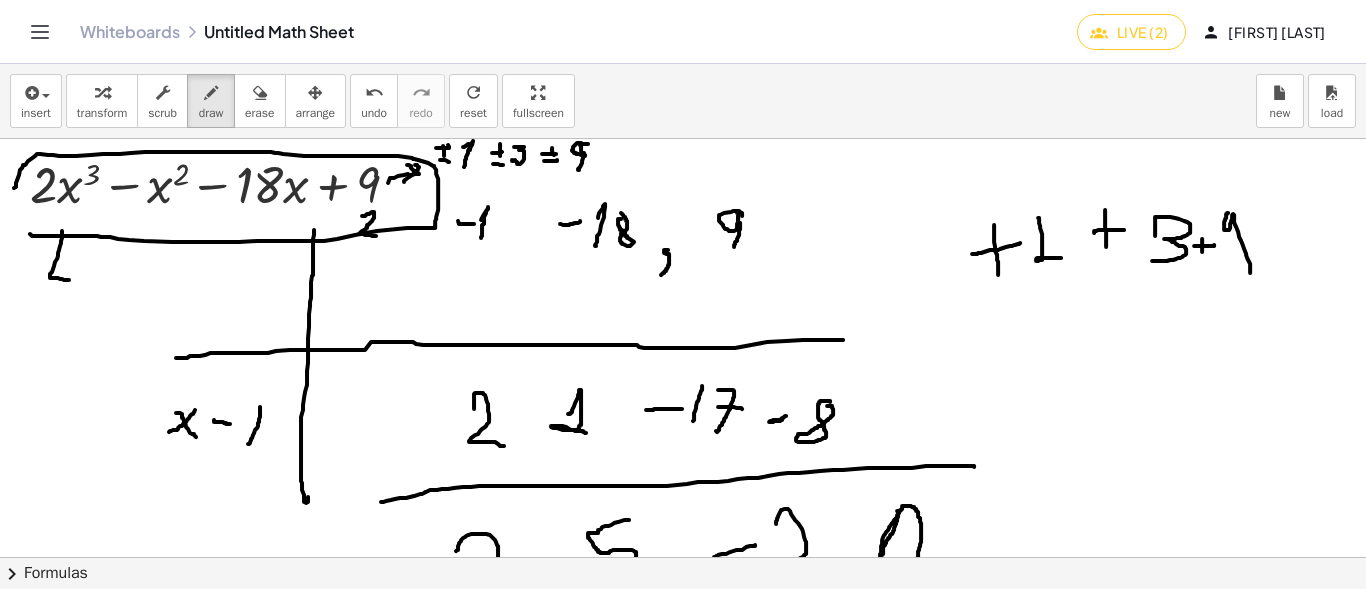 drag, startPoint x: 14, startPoint y: 188, endPoint x: 320, endPoint y: 263, distance: 315.05713 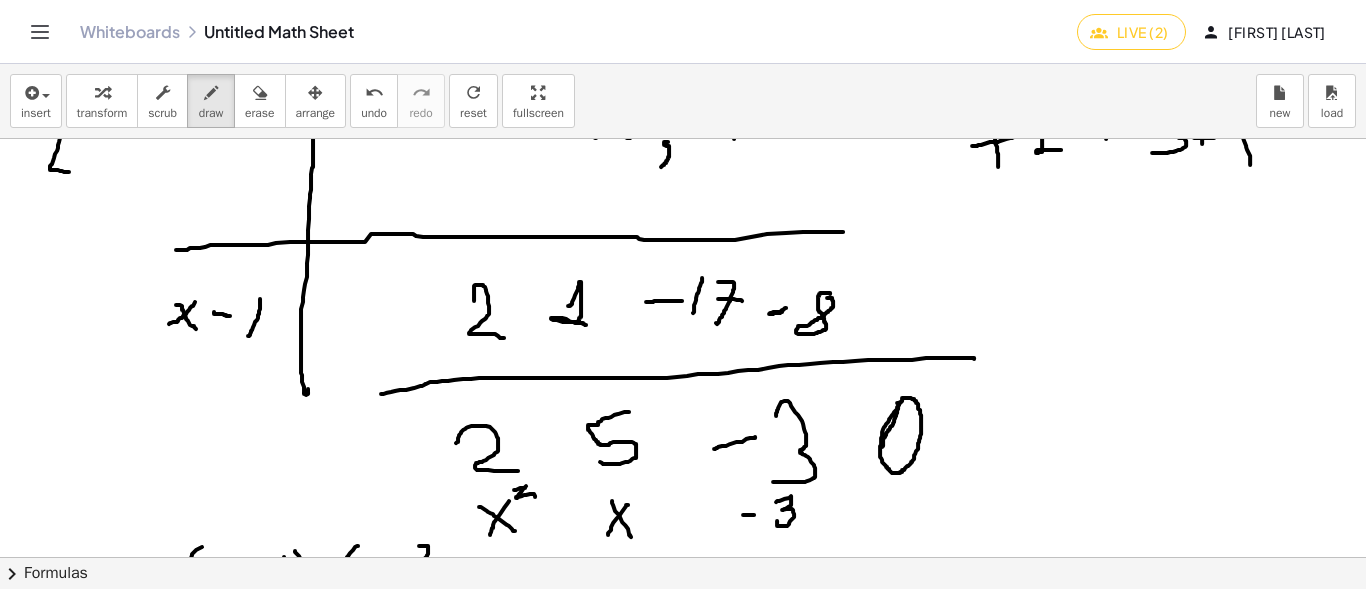 scroll, scrollTop: 0, scrollLeft: 0, axis: both 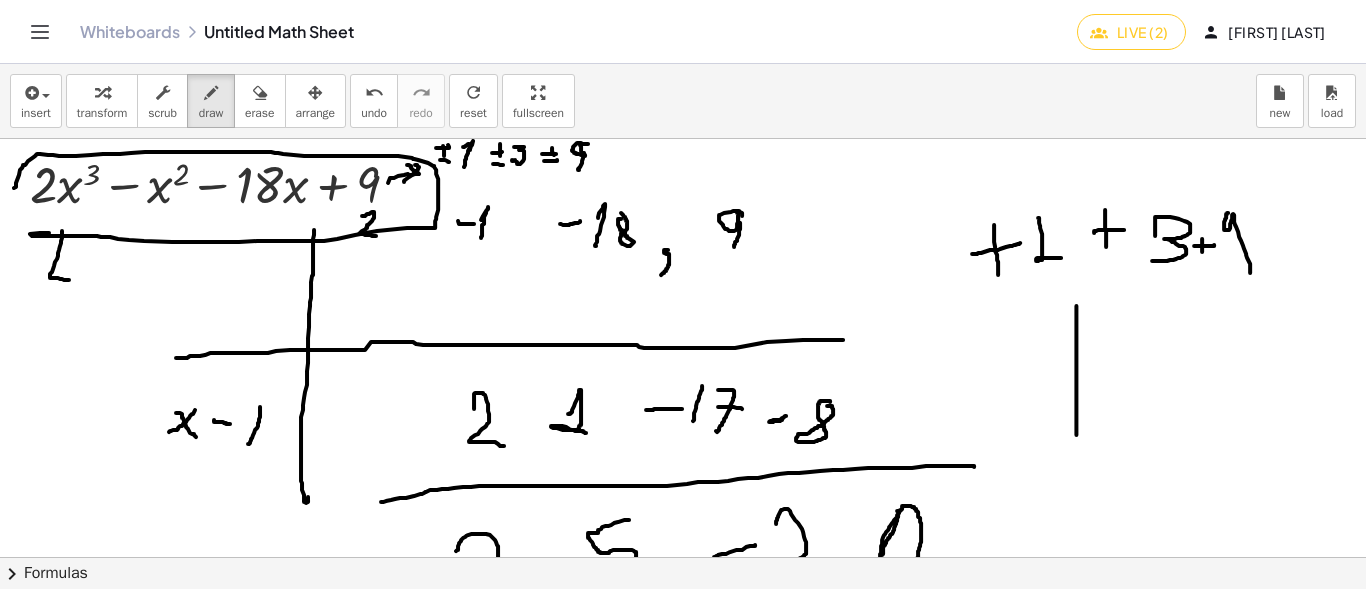 drag, startPoint x: 1076, startPoint y: 306, endPoint x: 1080, endPoint y: 528, distance: 222.03603 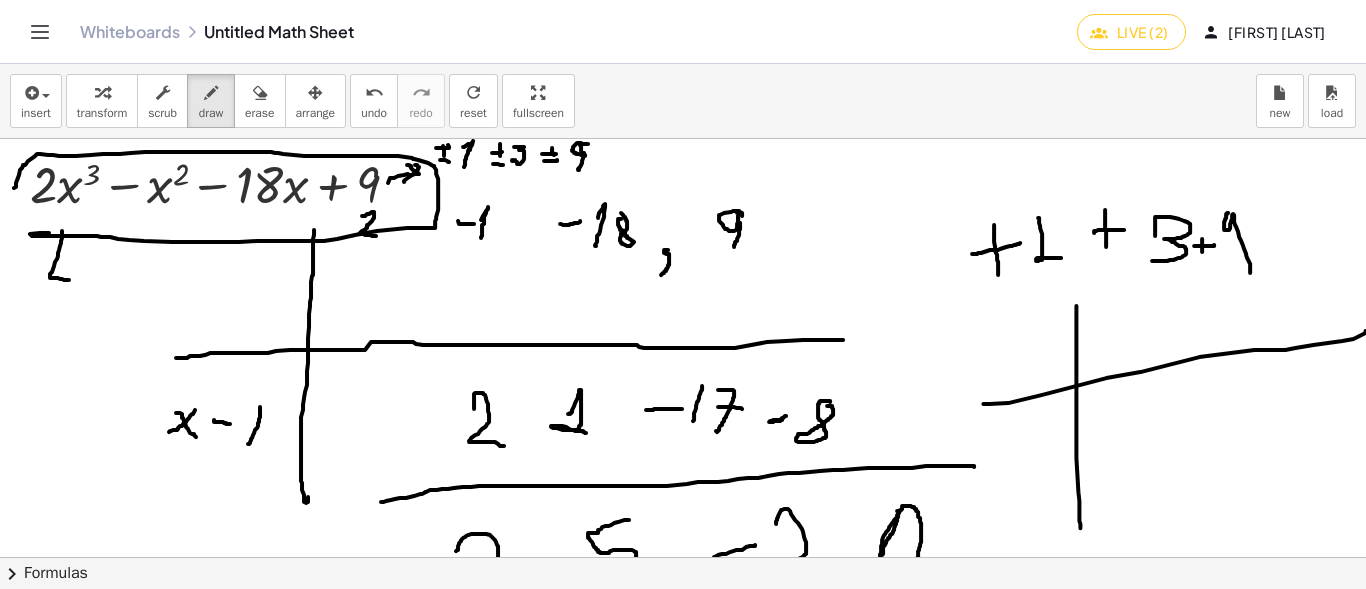 drag, startPoint x: 983, startPoint y: 404, endPoint x: 1365, endPoint y: 331, distance: 388.9126 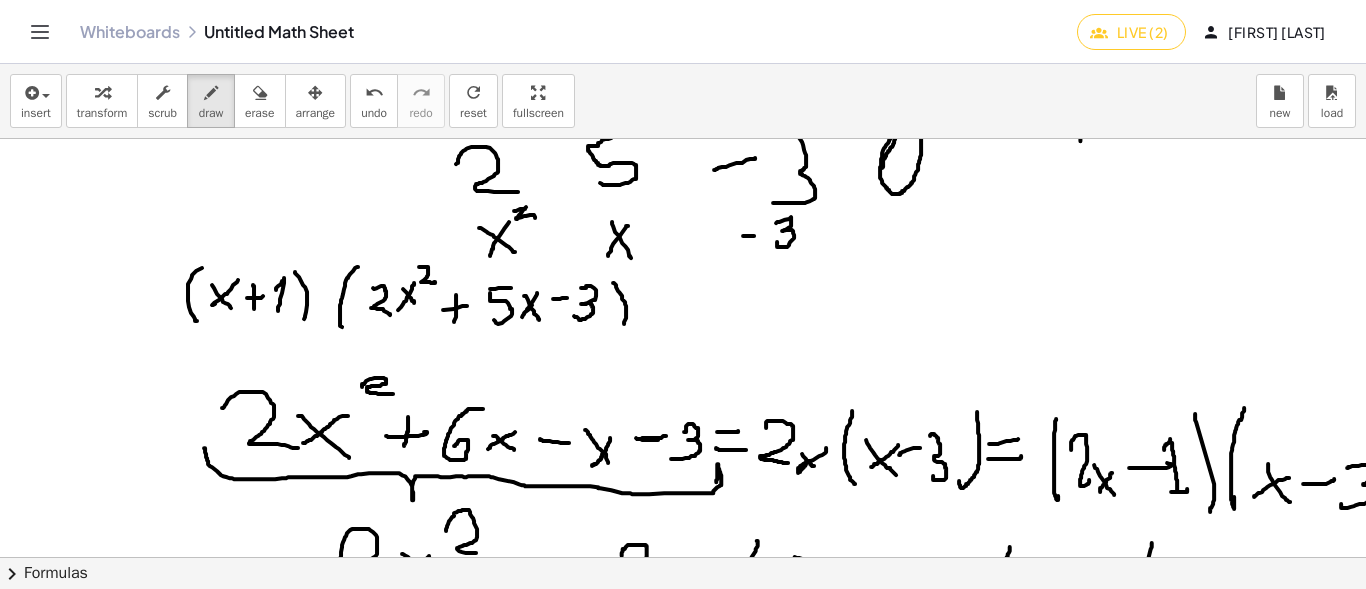 scroll, scrollTop: 500, scrollLeft: 0, axis: vertical 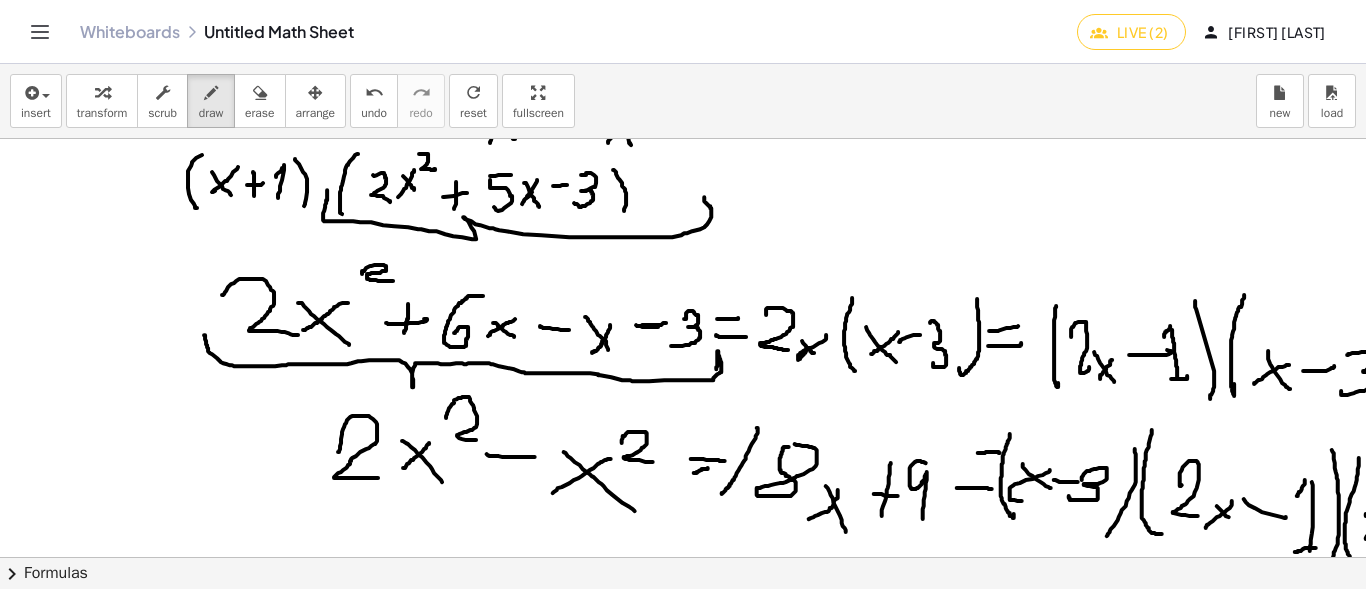 drag, startPoint x: 327, startPoint y: 193, endPoint x: 704, endPoint y: 197, distance: 377.0212 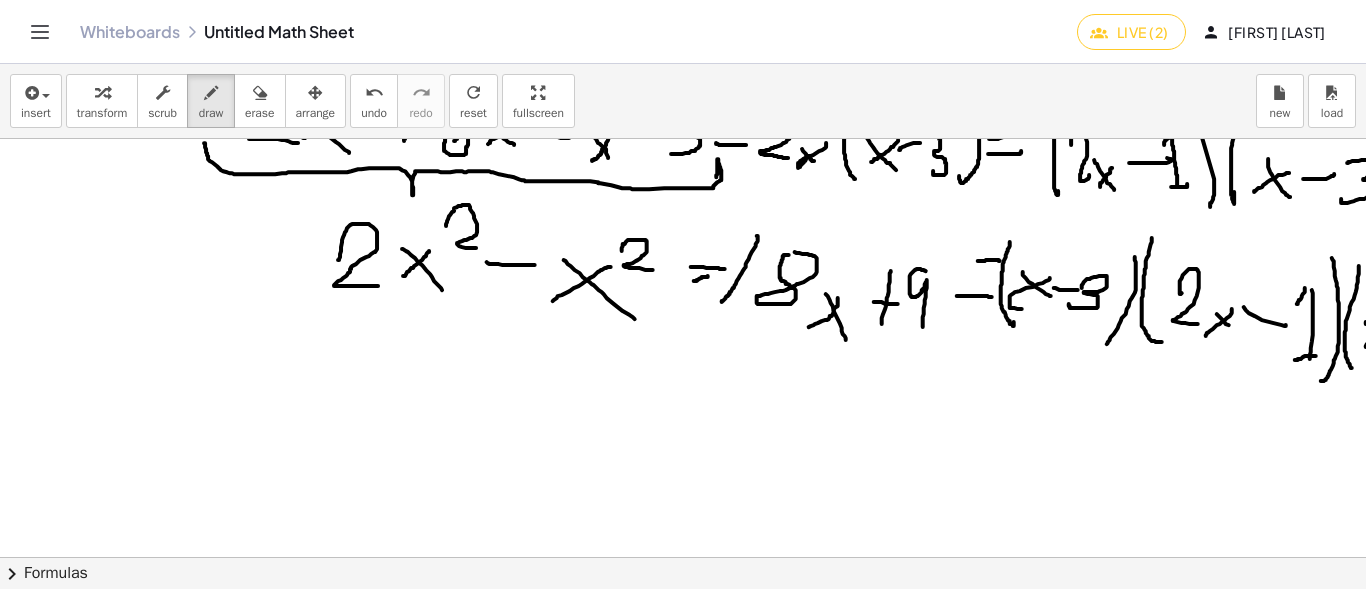 scroll, scrollTop: 700, scrollLeft: 0, axis: vertical 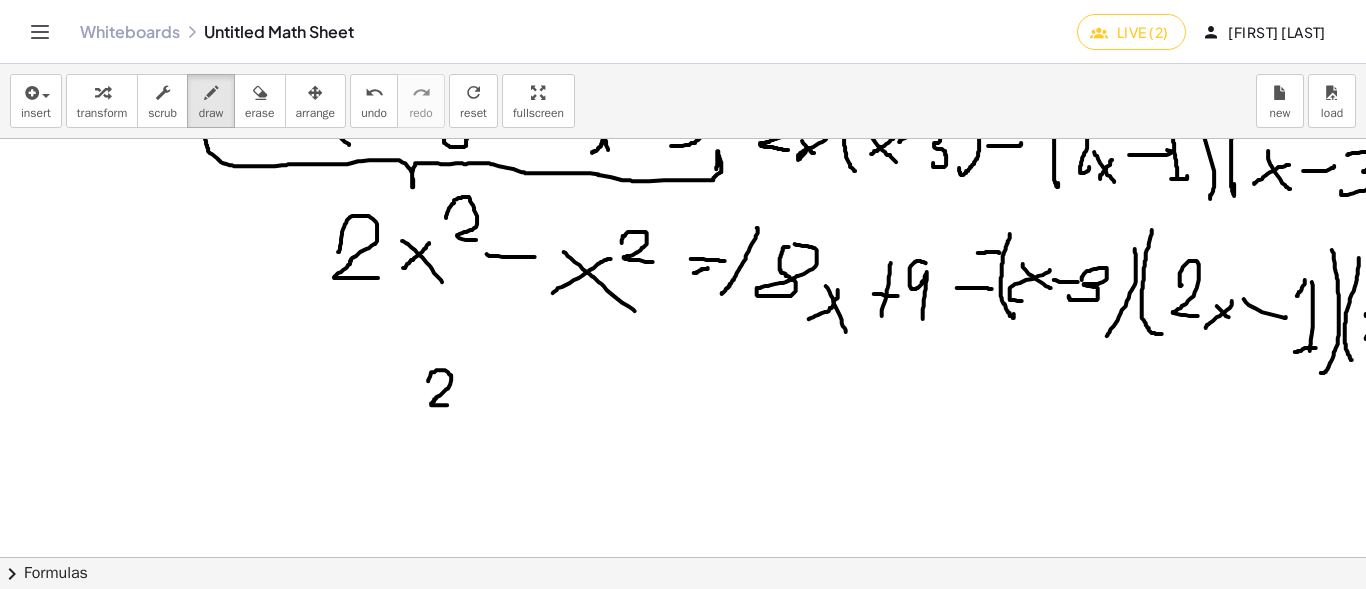 drag, startPoint x: 428, startPoint y: 381, endPoint x: 465, endPoint y: 395, distance: 39.56008 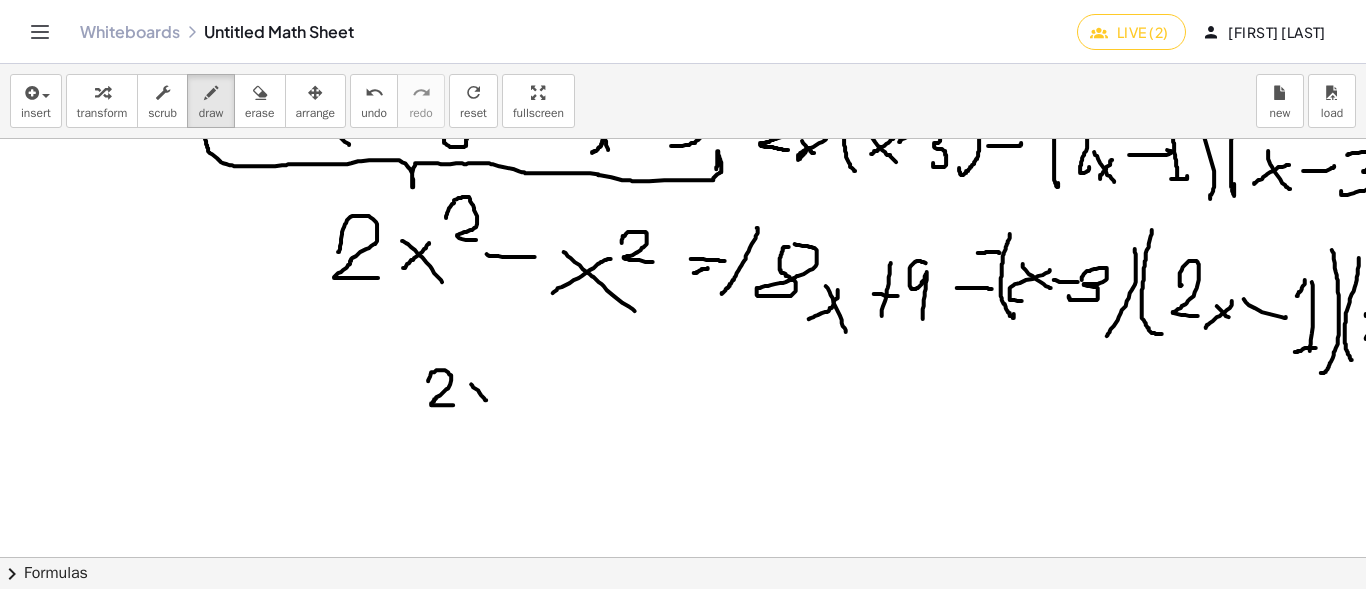 drag, startPoint x: 471, startPoint y: 384, endPoint x: 492, endPoint y: 387, distance: 21.213203 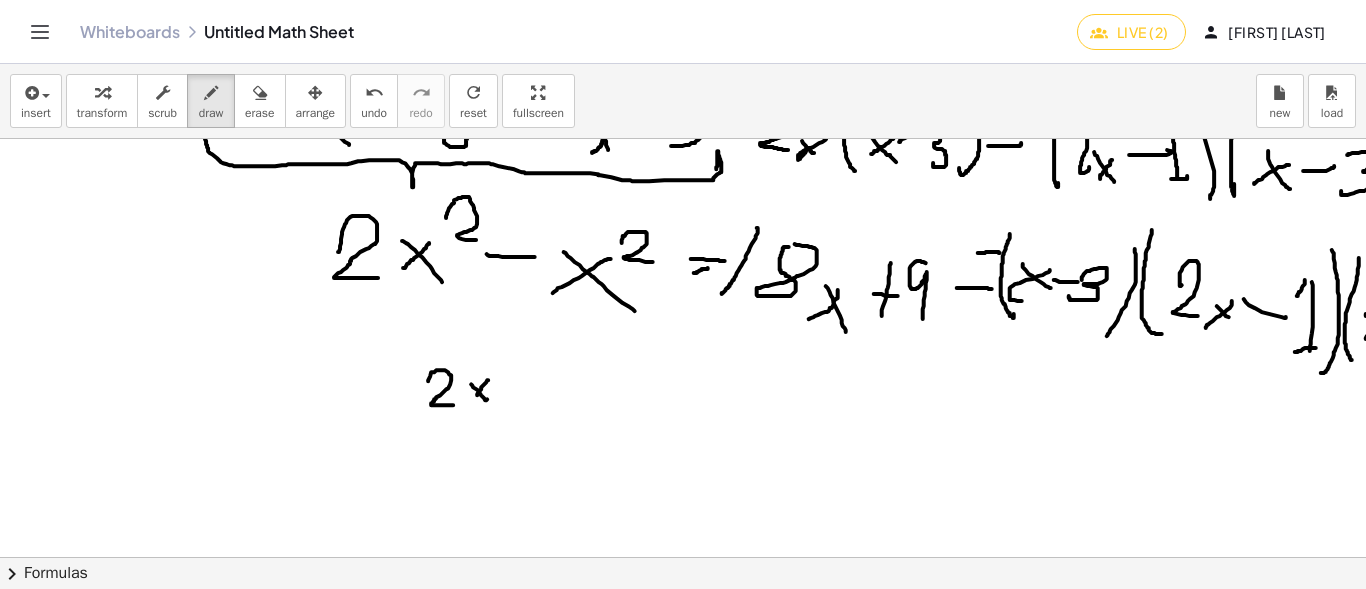 drag, startPoint x: 488, startPoint y: 380, endPoint x: 482, endPoint y: 393, distance: 14.3178215 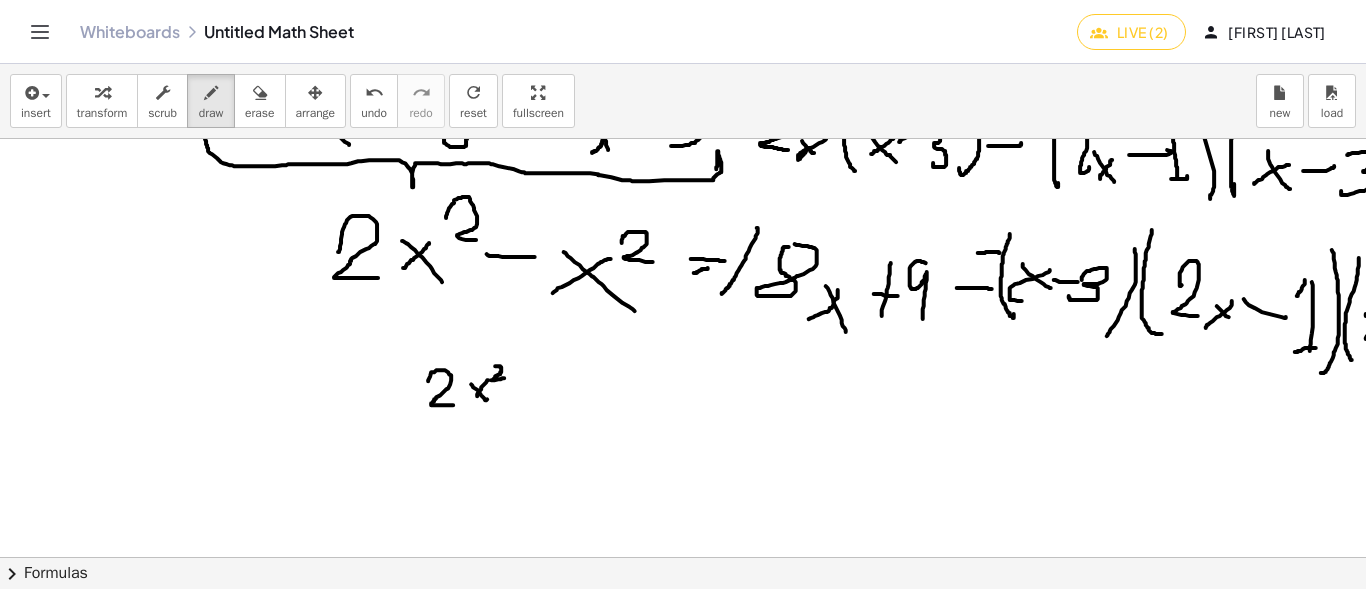 drag, startPoint x: 495, startPoint y: 366, endPoint x: 514, endPoint y: 385, distance: 26.870058 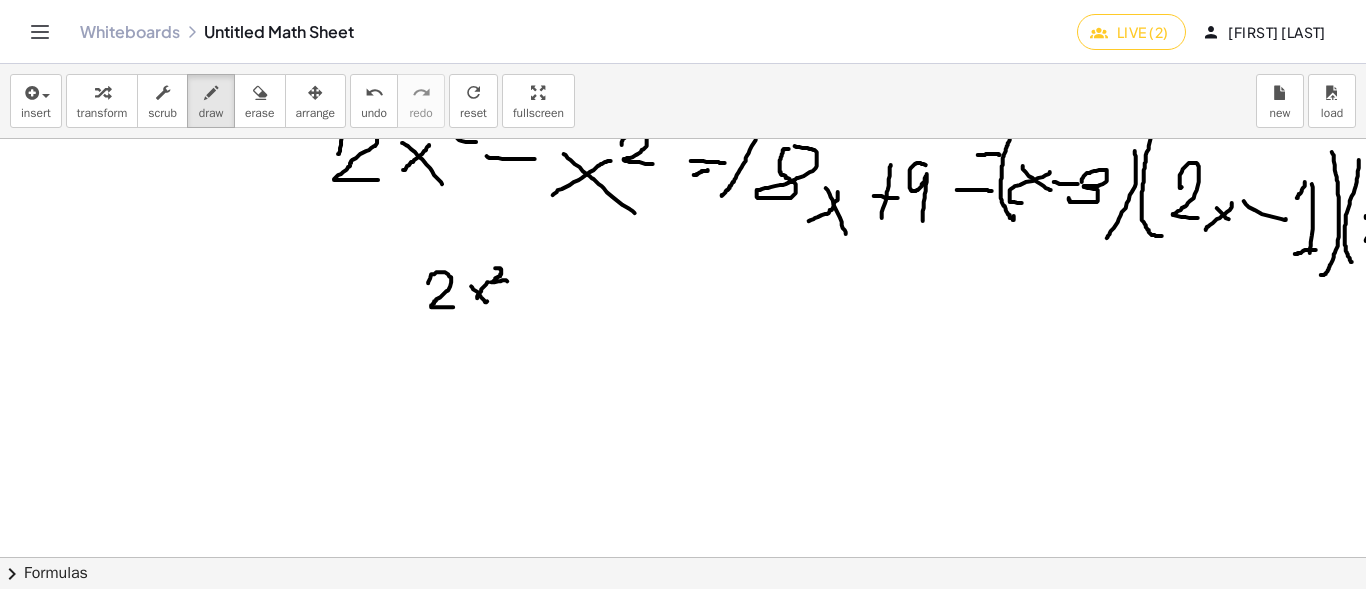 scroll, scrollTop: 800, scrollLeft: 0, axis: vertical 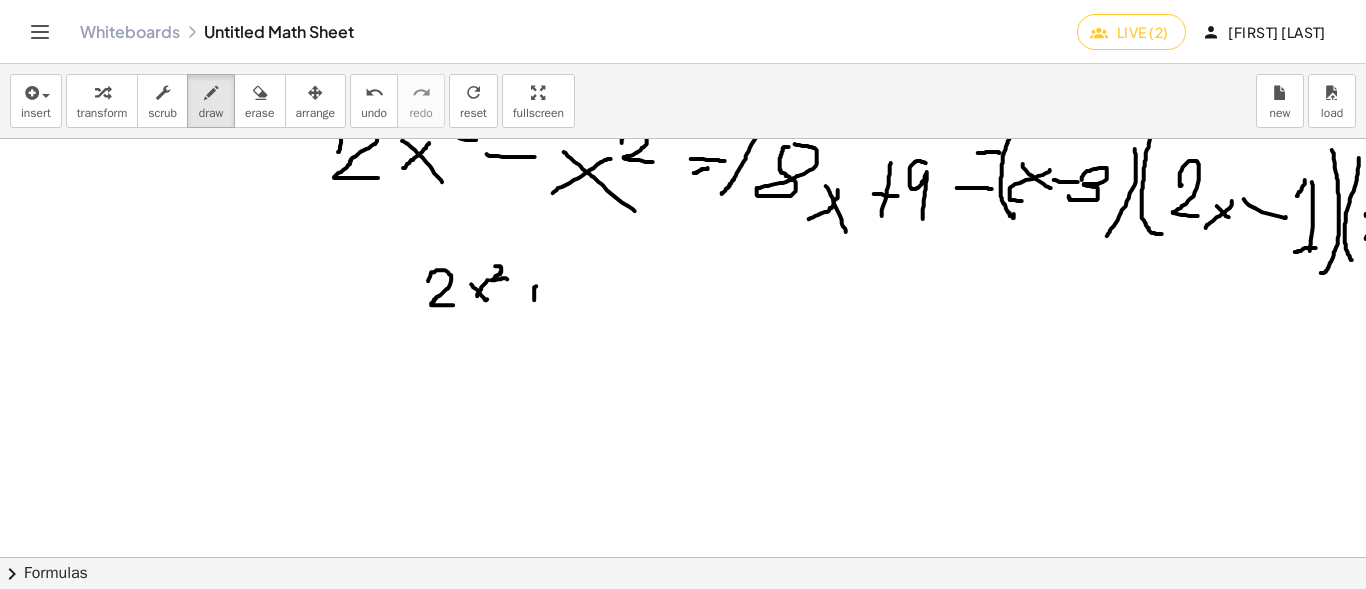 drag, startPoint x: 536, startPoint y: 286, endPoint x: 534, endPoint y: 300, distance: 14.142136 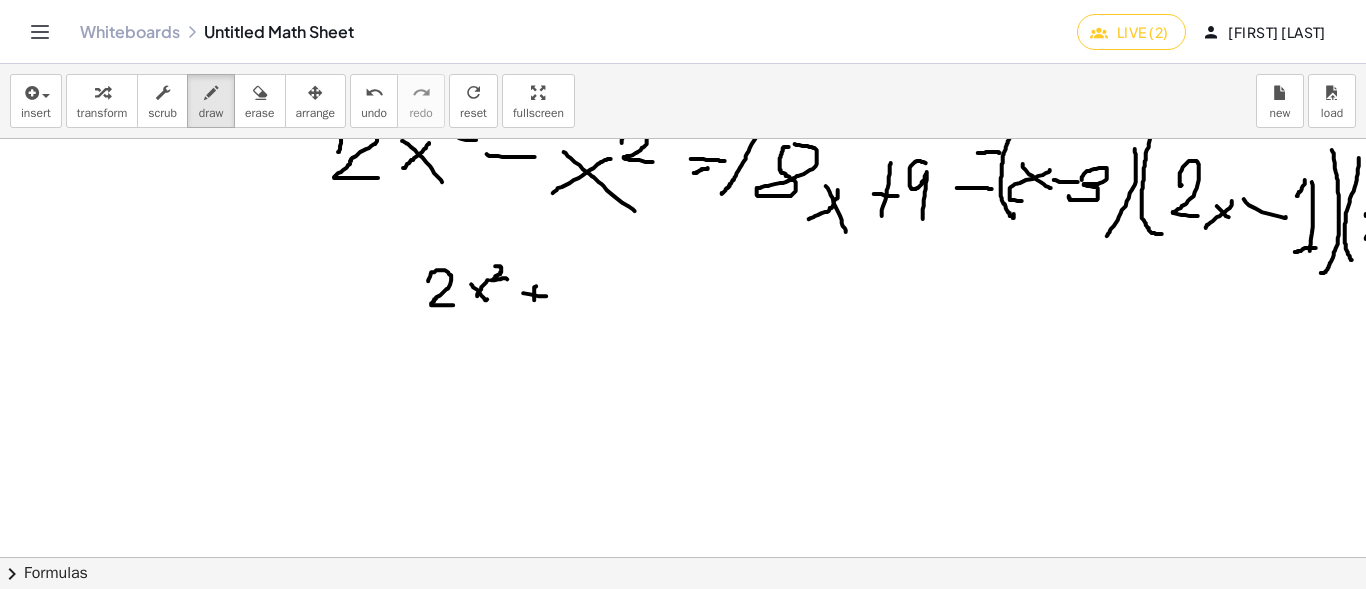 drag, startPoint x: 523, startPoint y: 293, endPoint x: 566, endPoint y: 294, distance: 43.011627 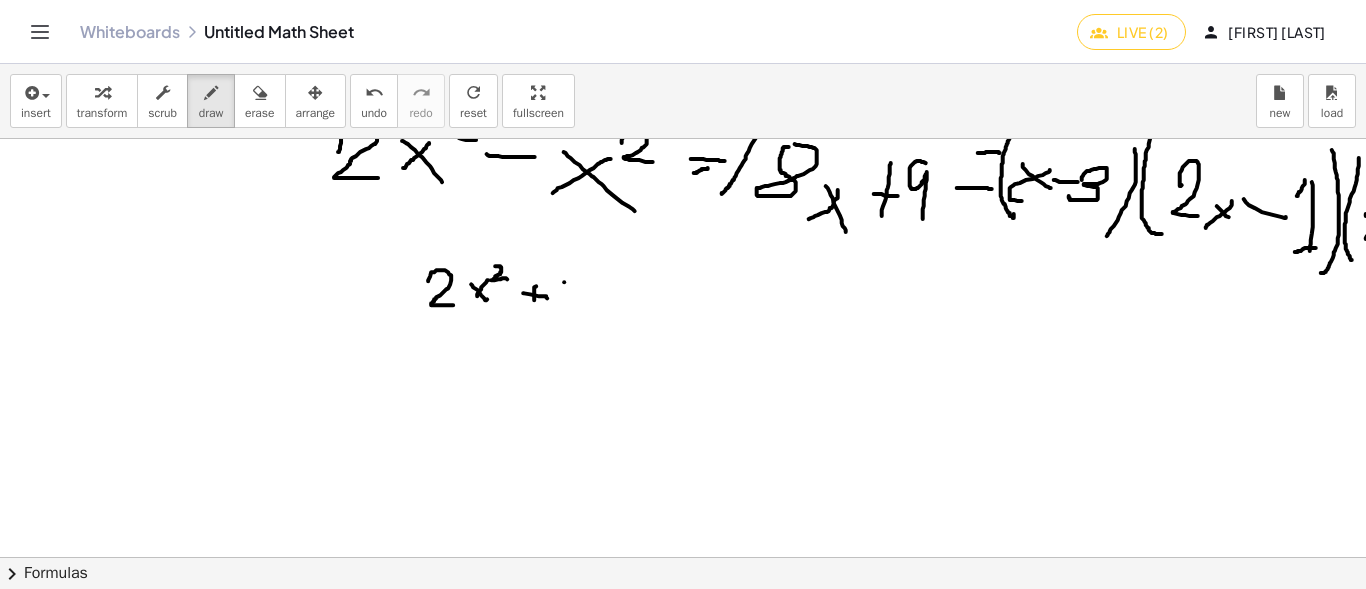 drag, startPoint x: 564, startPoint y: 282, endPoint x: 575, endPoint y: 279, distance: 11.401754 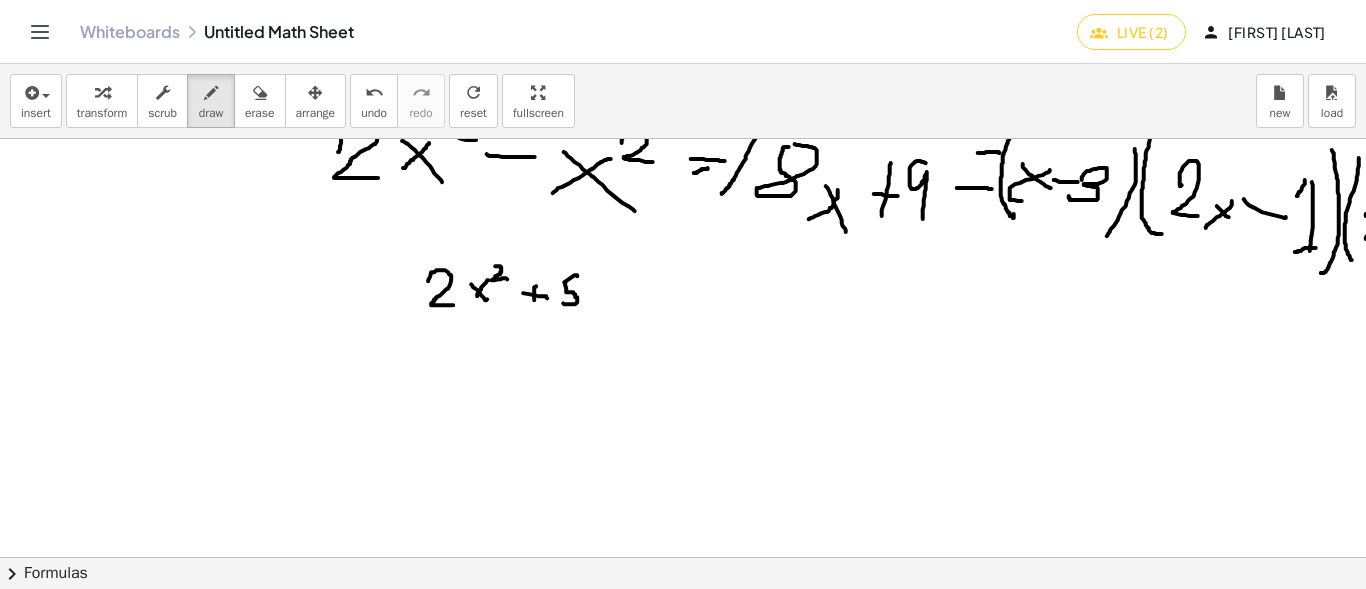 drag, startPoint x: 566, startPoint y: 288, endPoint x: 563, endPoint y: 303, distance: 15.297058 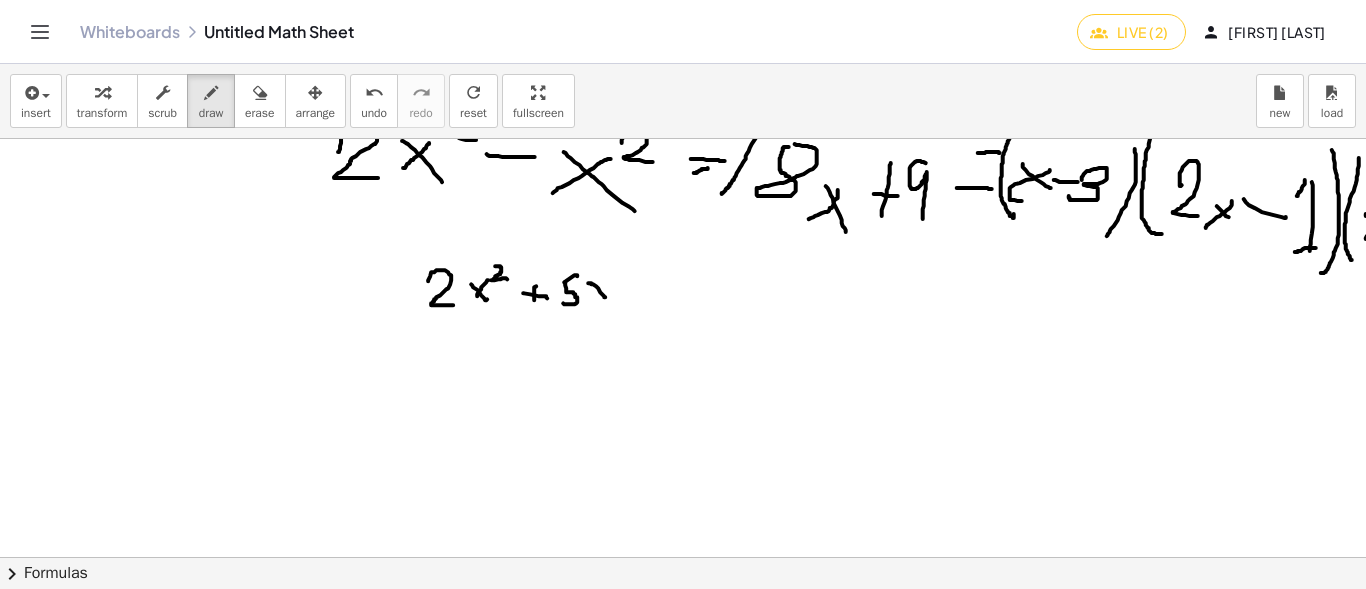 drag, startPoint x: 588, startPoint y: 283, endPoint x: 606, endPoint y: 297, distance: 22.803509 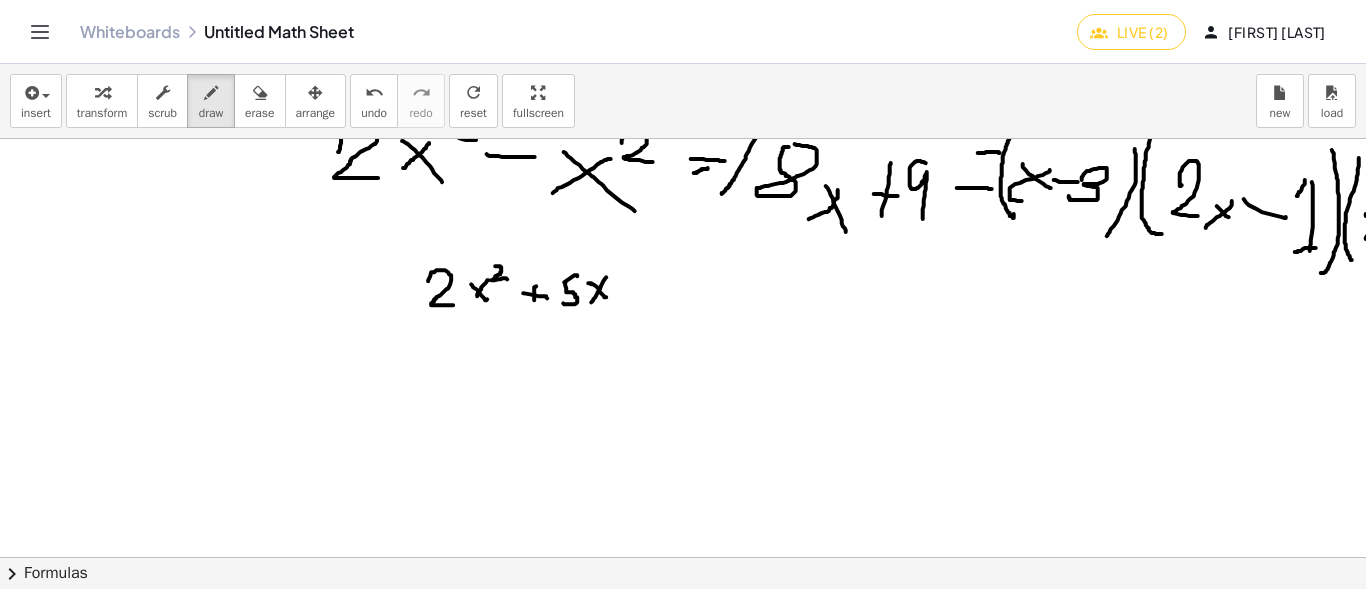 drag, startPoint x: 606, startPoint y: 277, endPoint x: 591, endPoint y: 302, distance: 29.15476 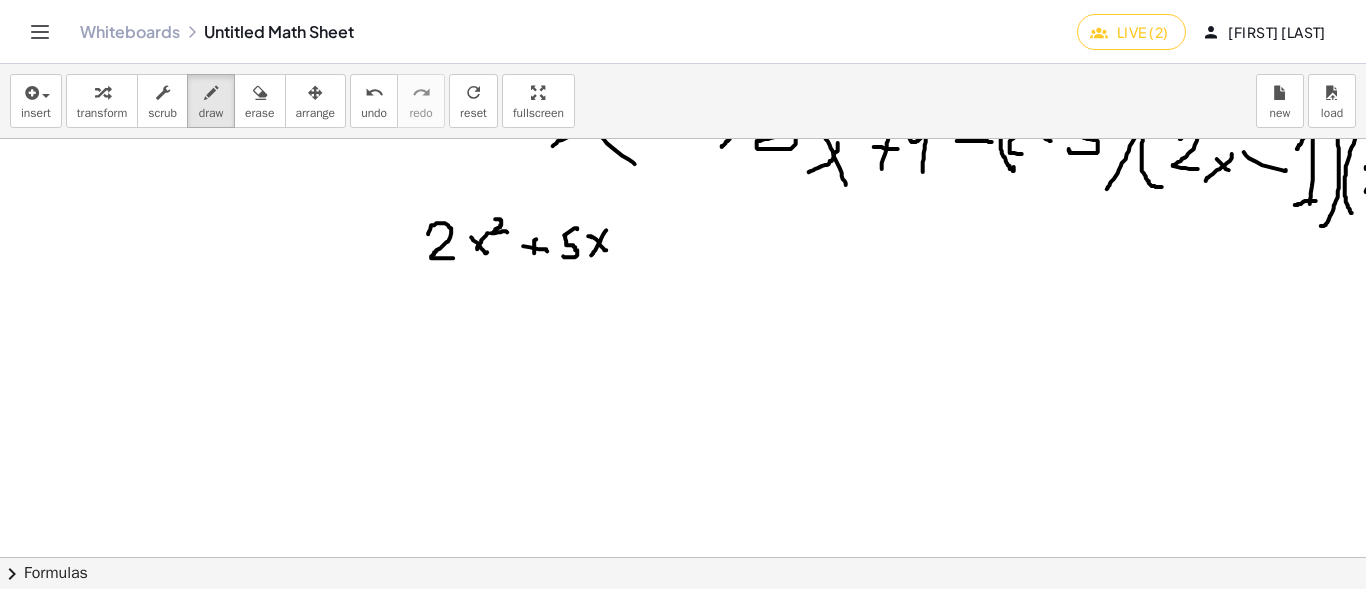 scroll, scrollTop: 800, scrollLeft: 0, axis: vertical 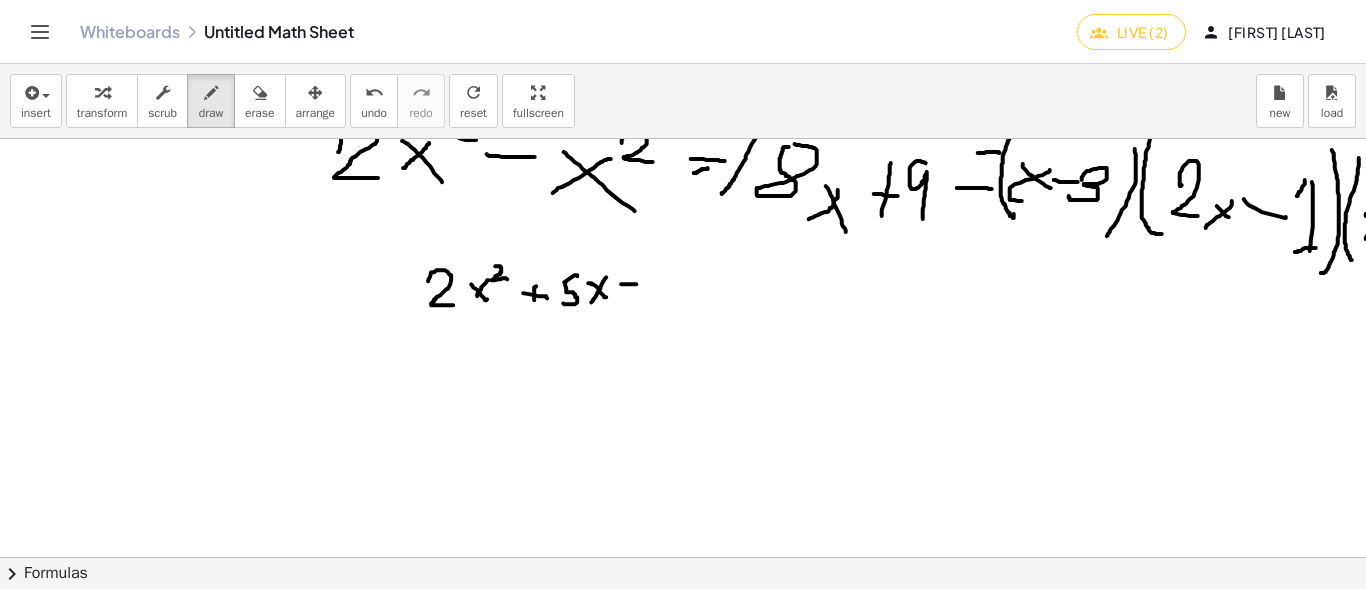 drag, startPoint x: 621, startPoint y: 284, endPoint x: 636, endPoint y: 284, distance: 15 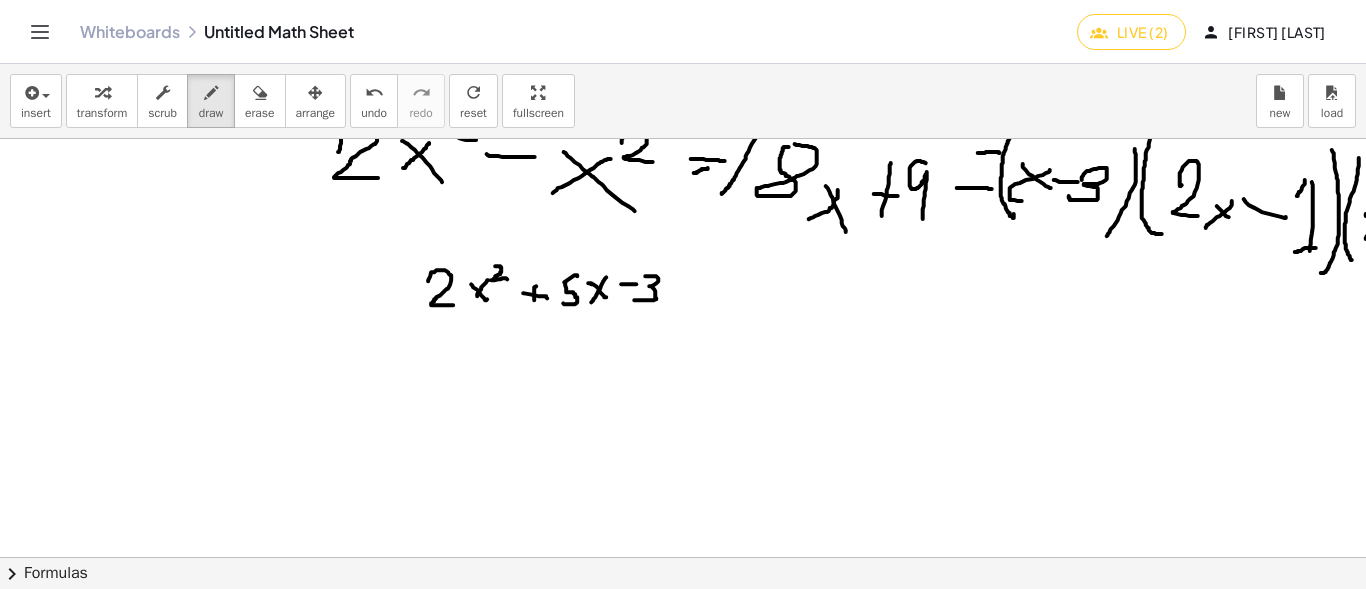 drag, startPoint x: 645, startPoint y: 276, endPoint x: 647, endPoint y: 315, distance: 39.051247 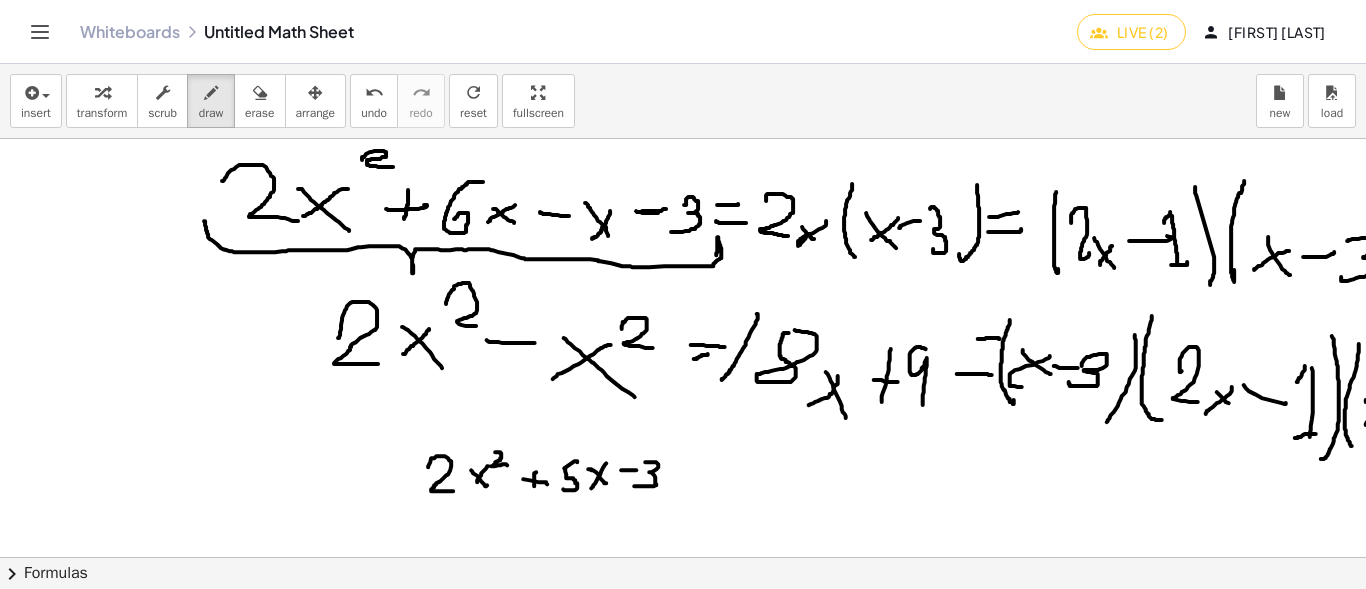 scroll, scrollTop: 600, scrollLeft: 0, axis: vertical 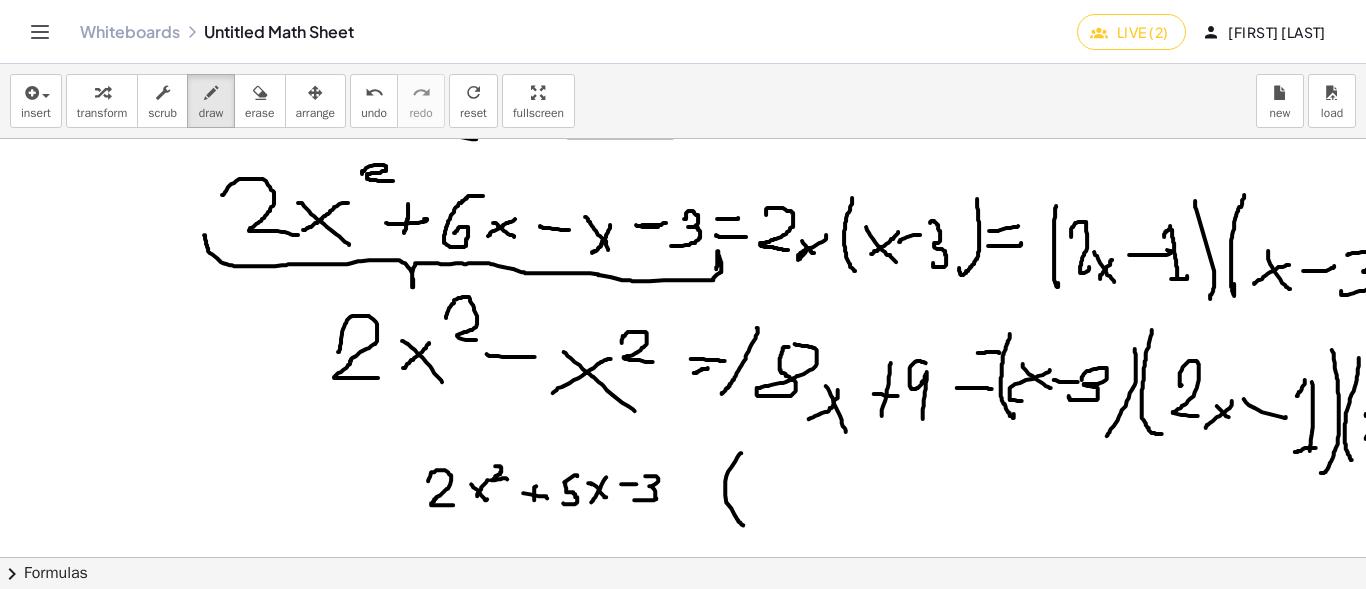 drag, startPoint x: 737, startPoint y: 457, endPoint x: 702, endPoint y: 499, distance: 54.67175 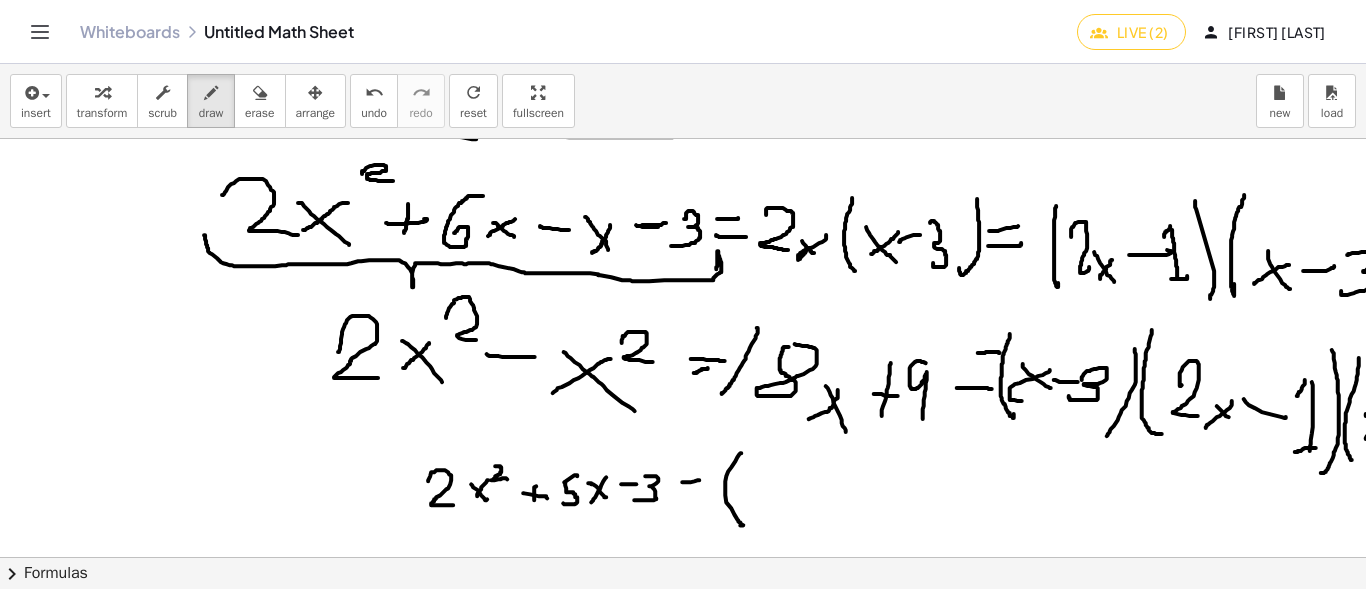 drag, startPoint x: 682, startPoint y: 482, endPoint x: 699, endPoint y: 480, distance: 17.117243 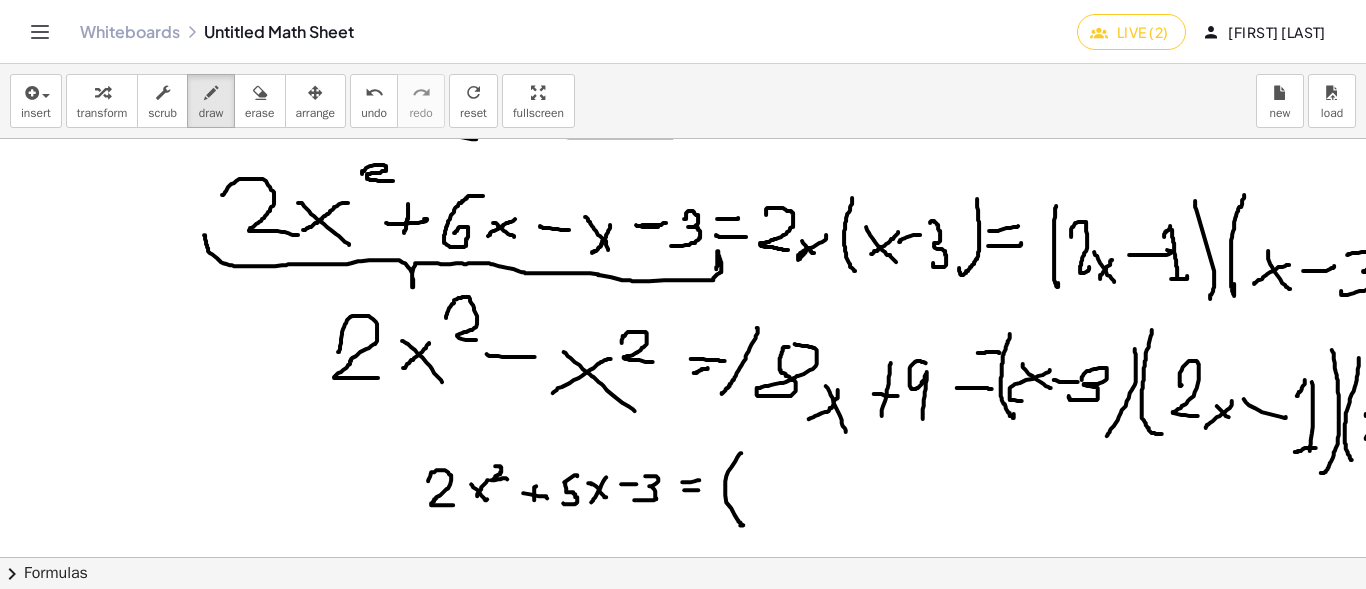 drag, startPoint x: 684, startPoint y: 490, endPoint x: 698, endPoint y: 490, distance: 14 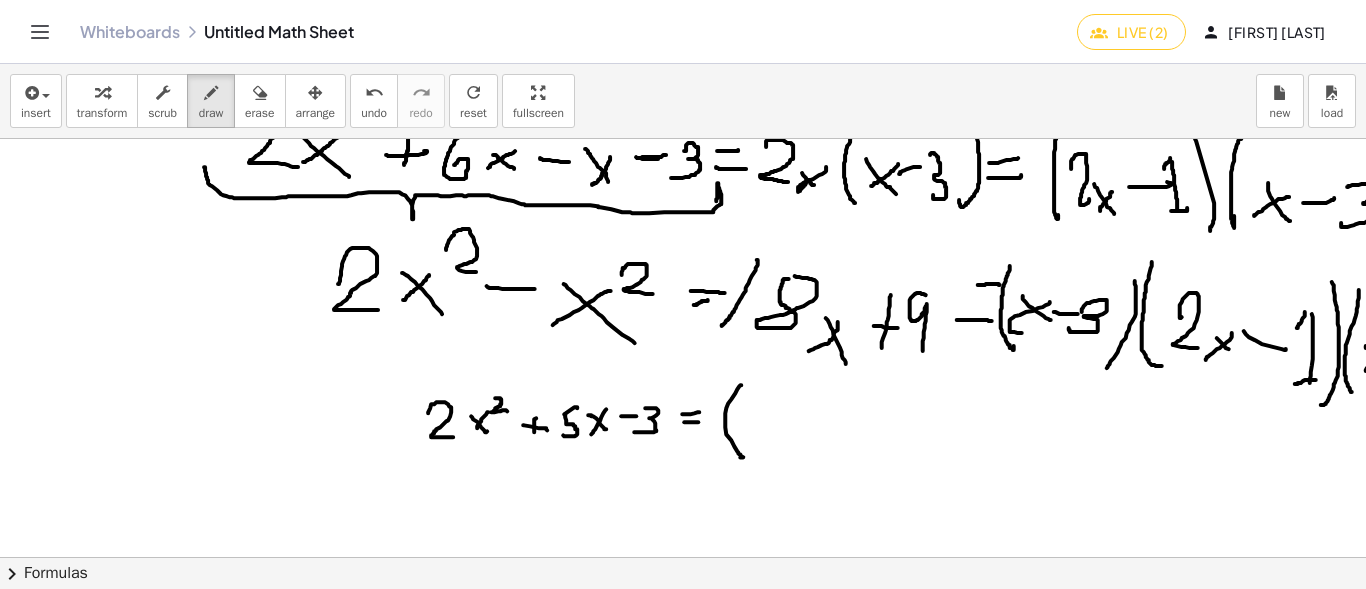 scroll, scrollTop: 700, scrollLeft: 0, axis: vertical 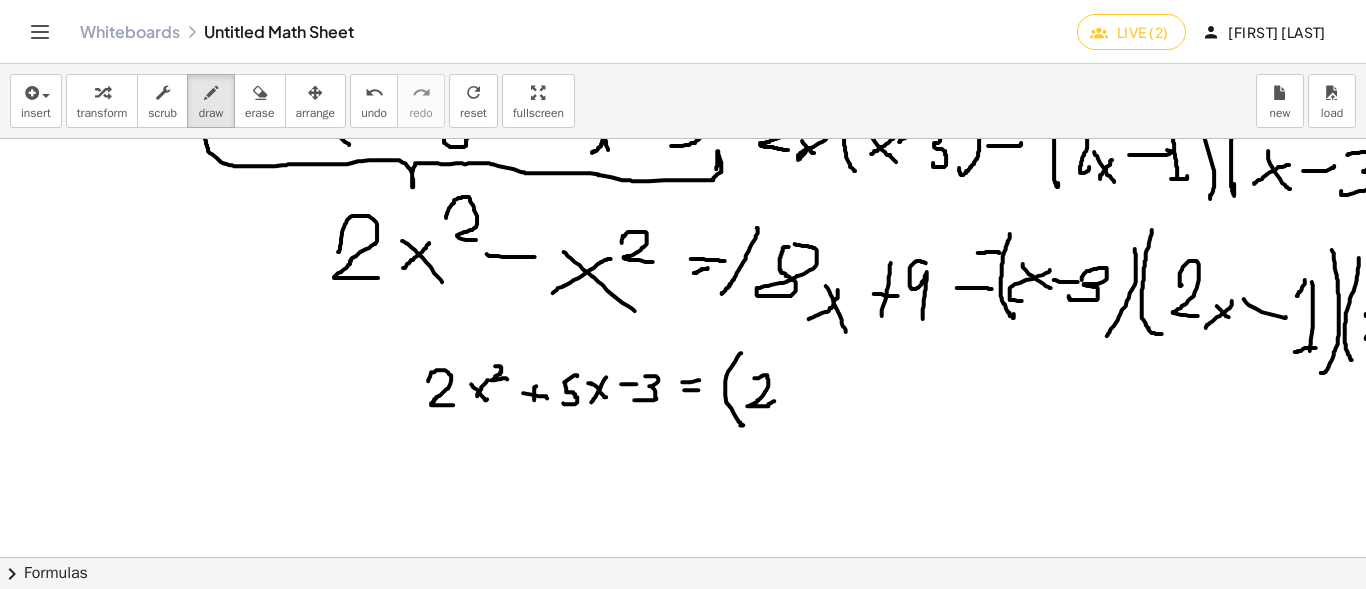 drag, startPoint x: 754, startPoint y: 378, endPoint x: 774, endPoint y: 401, distance: 30.479502 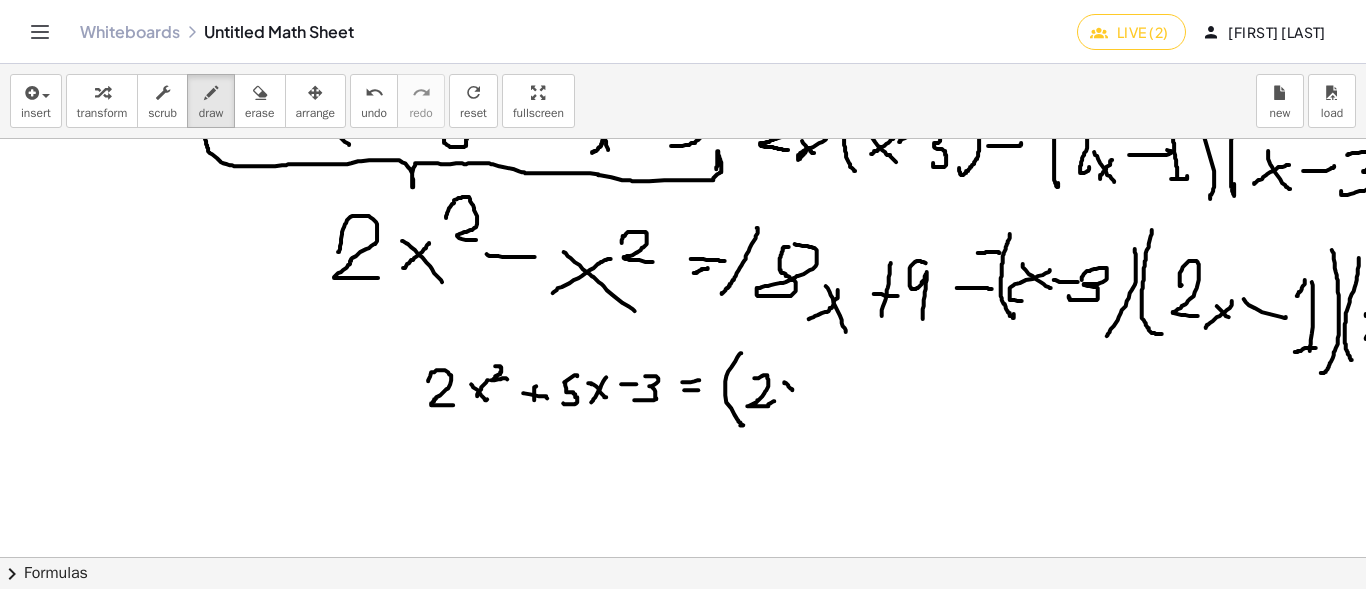 drag, startPoint x: 784, startPoint y: 383, endPoint x: 797, endPoint y: 398, distance: 19.849434 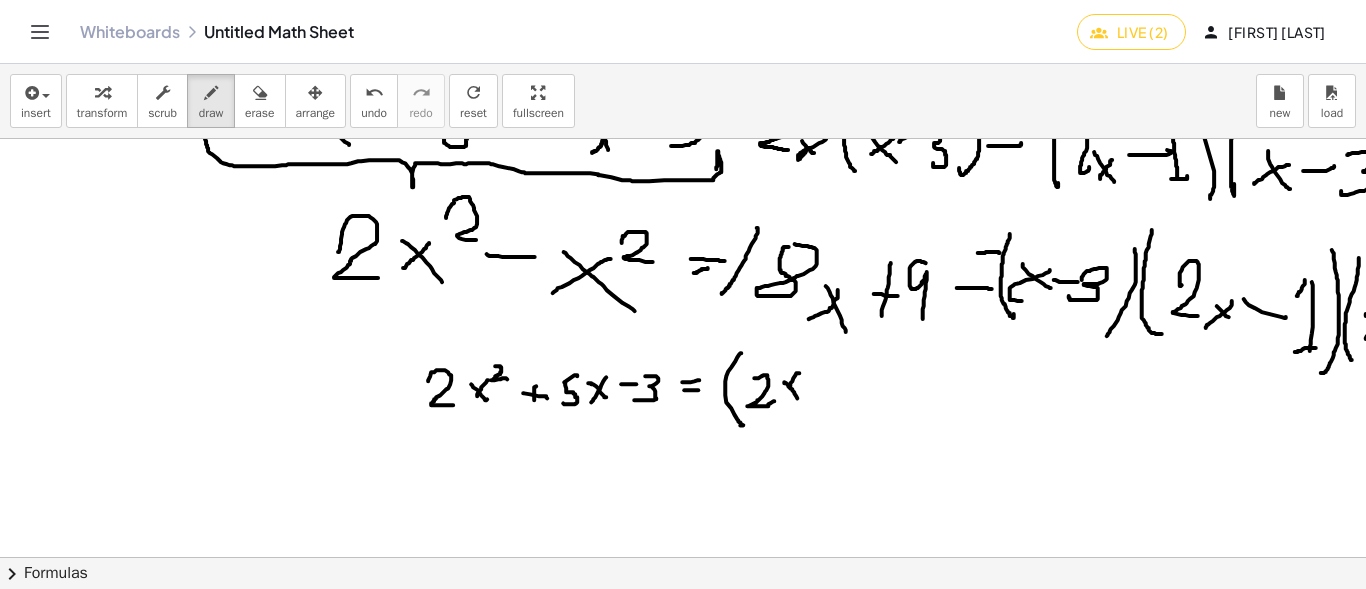drag, startPoint x: 799, startPoint y: 373, endPoint x: 811, endPoint y: 392, distance: 22.472204 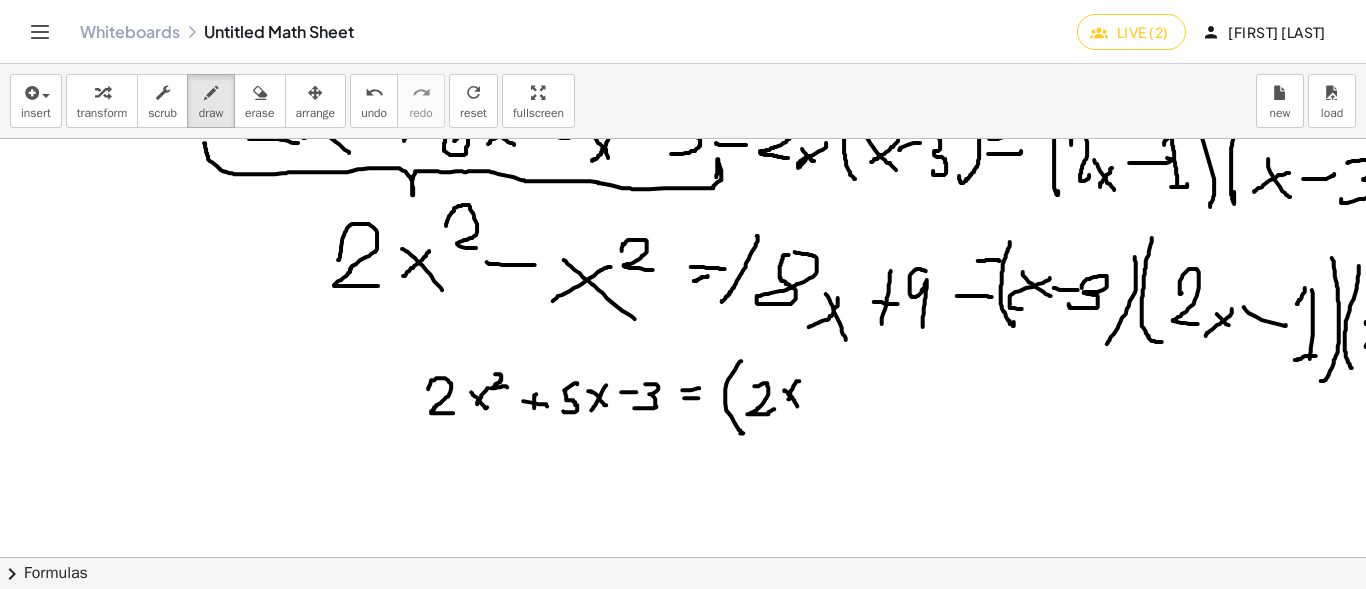 scroll, scrollTop: 700, scrollLeft: 0, axis: vertical 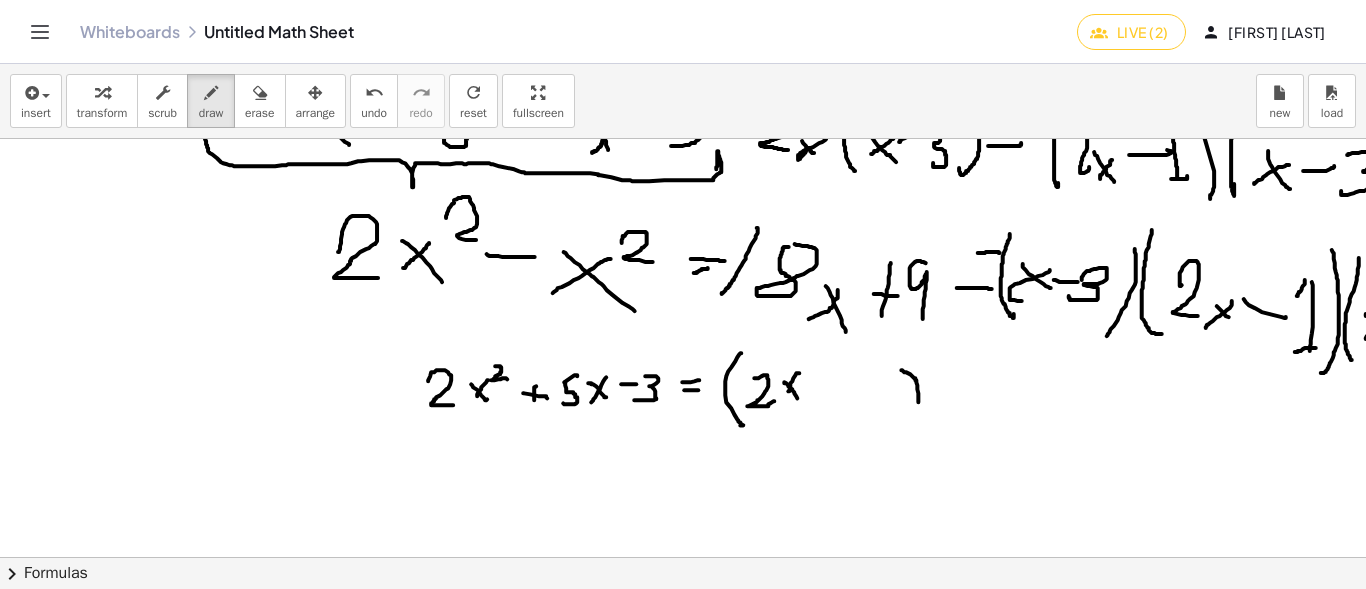 drag, startPoint x: 901, startPoint y: 370, endPoint x: 921, endPoint y: 410, distance: 44.72136 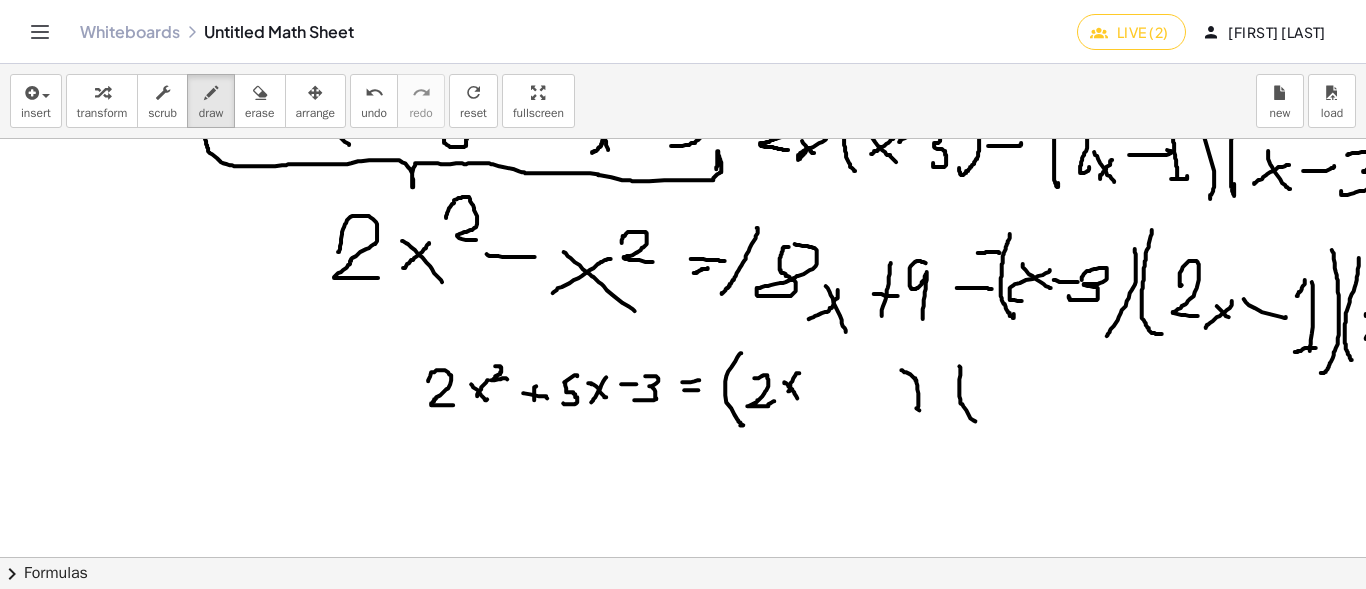 drag, startPoint x: 959, startPoint y: 366, endPoint x: 976, endPoint y: 421, distance: 57.567352 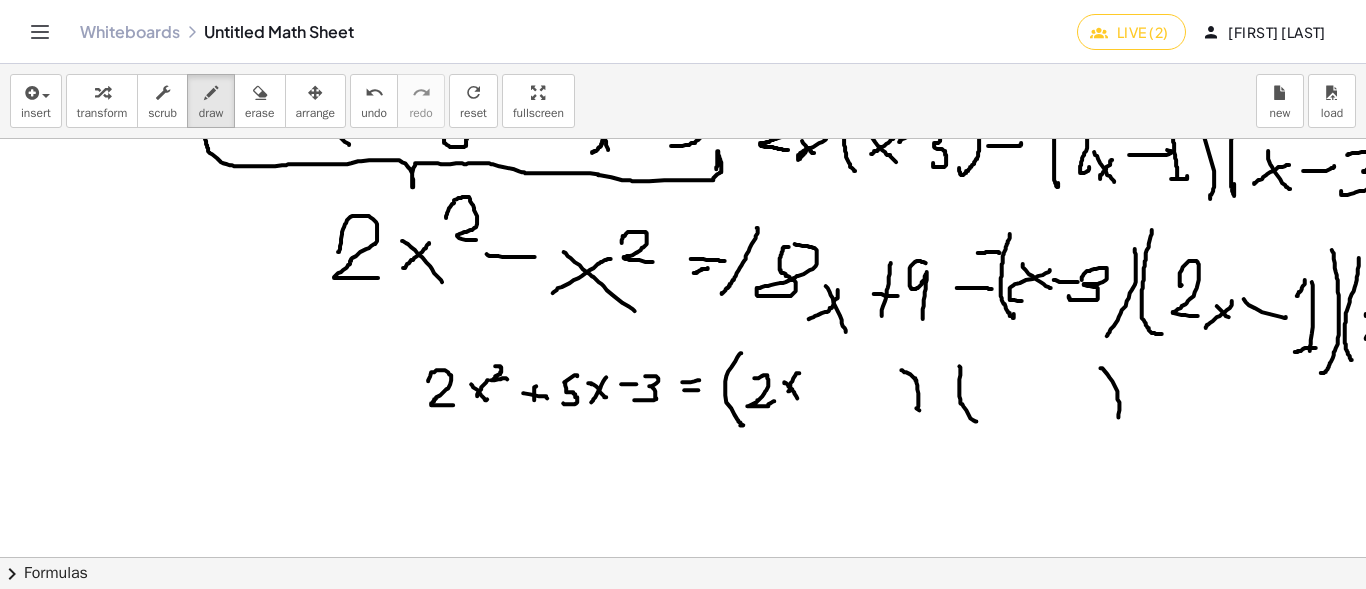 drag, startPoint x: 1100, startPoint y: 368, endPoint x: 1116, endPoint y: 417, distance: 51.546097 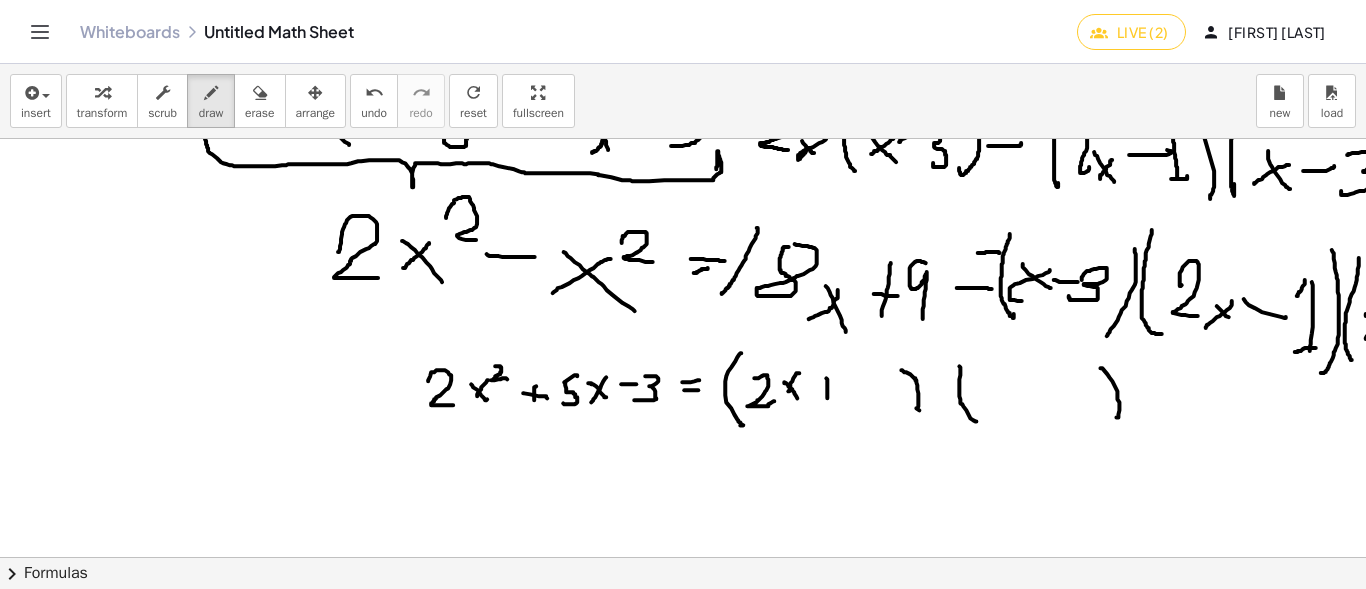 drag, startPoint x: 826, startPoint y: 378, endPoint x: 827, endPoint y: 398, distance: 20.024984 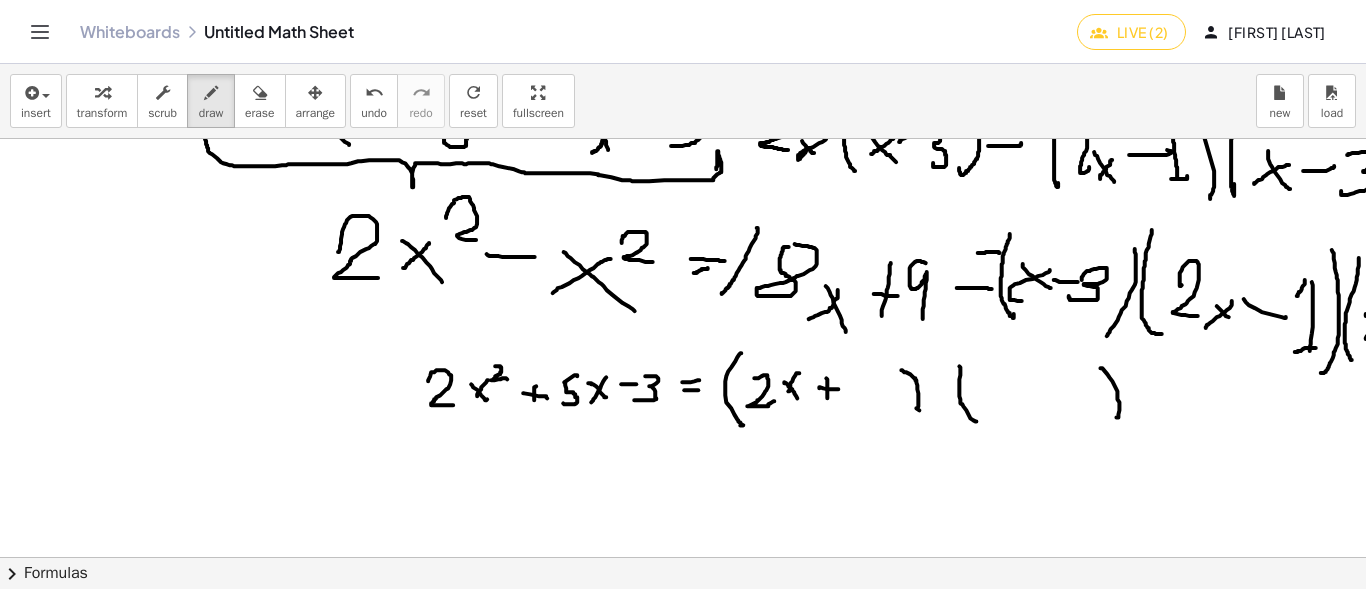 drag, startPoint x: 819, startPoint y: 388, endPoint x: 838, endPoint y: 389, distance: 19.026299 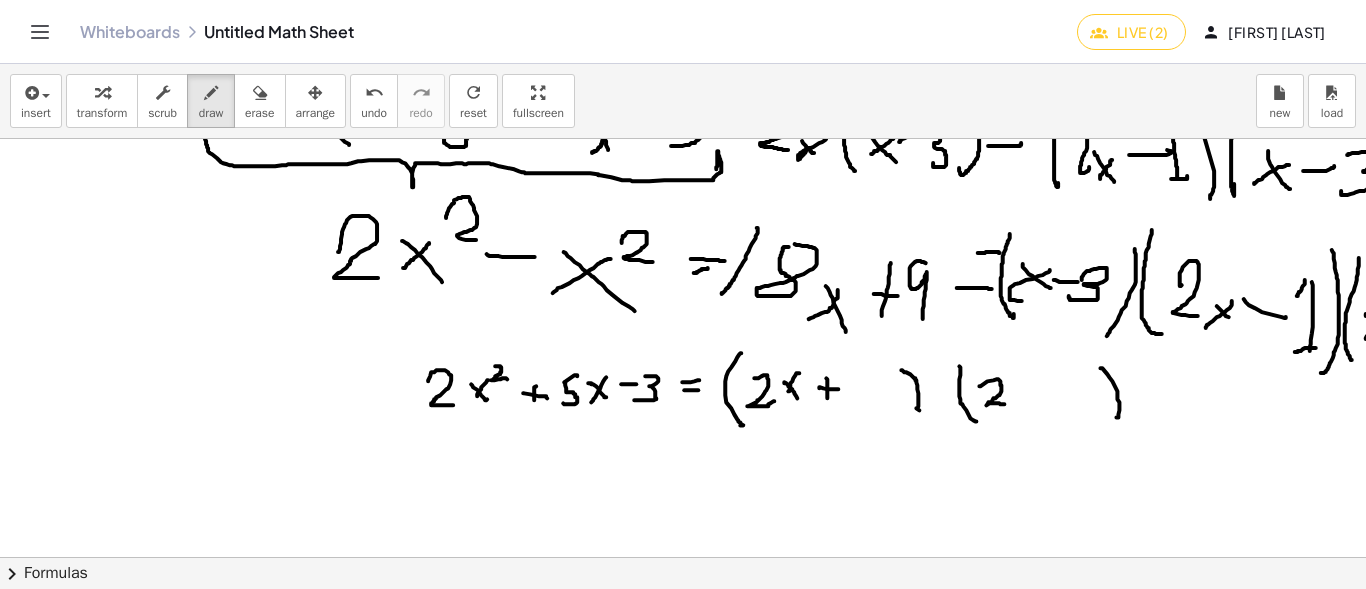 drag, startPoint x: 979, startPoint y: 386, endPoint x: 1004, endPoint y: 404, distance: 30.805843 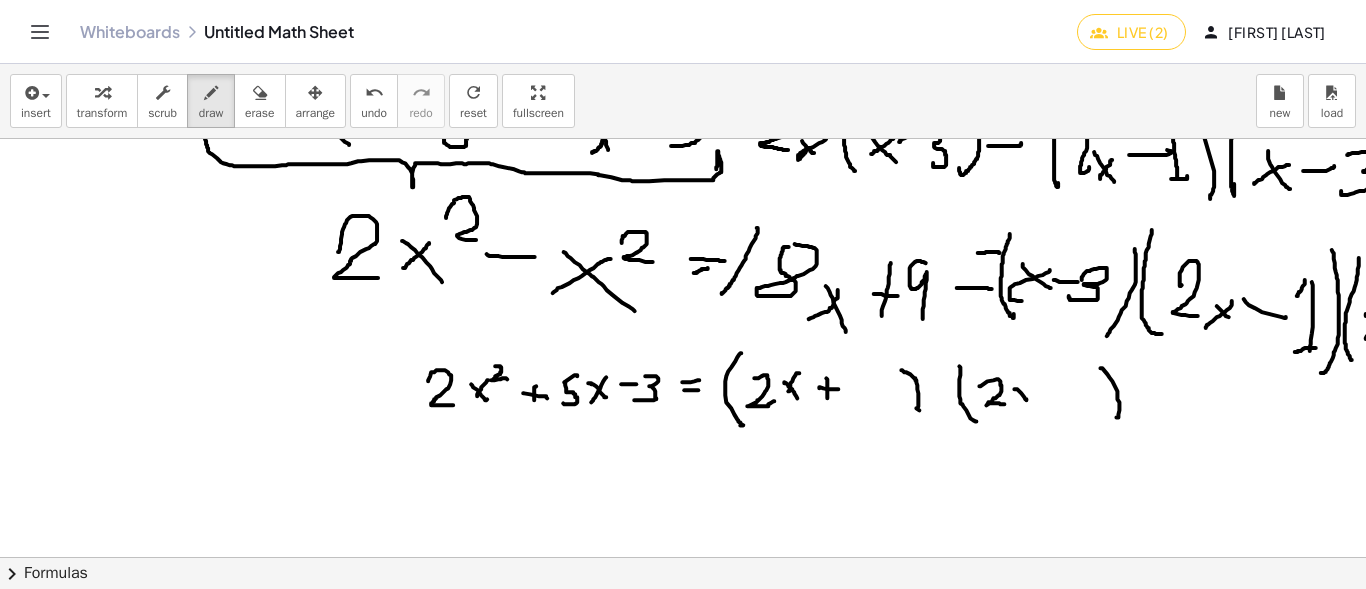drag, startPoint x: 1014, startPoint y: 389, endPoint x: 1027, endPoint y: 402, distance: 18.384777 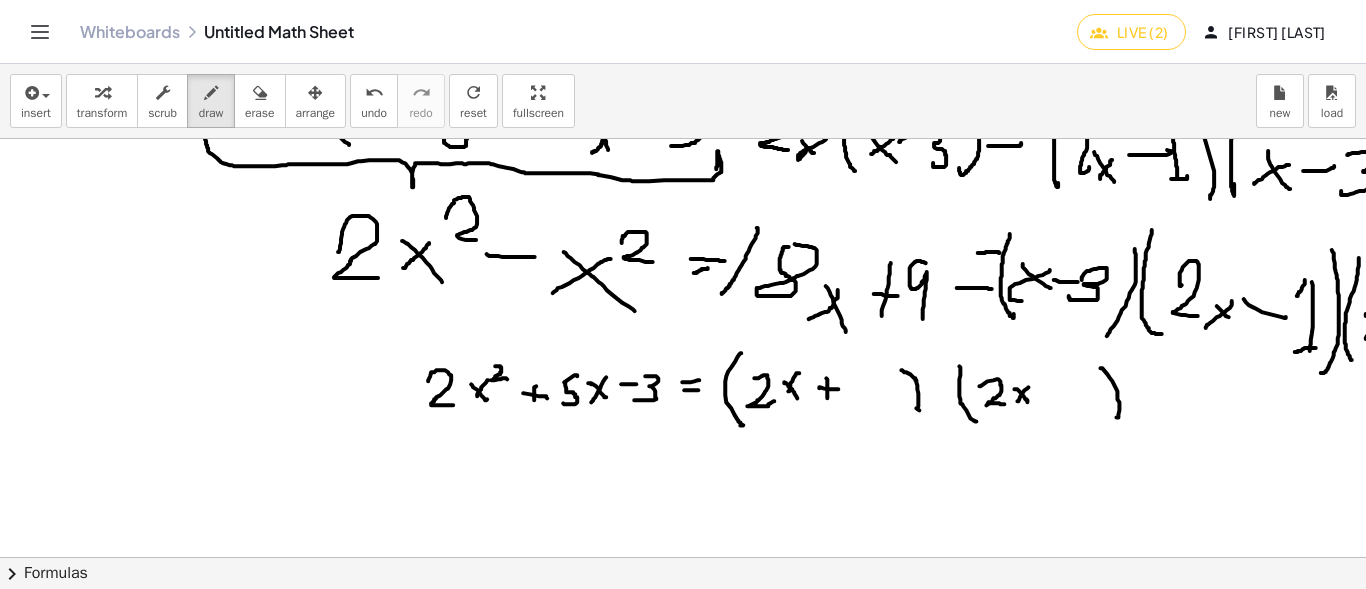 drag, startPoint x: 1028, startPoint y: 387, endPoint x: 1017, endPoint y: 401, distance: 17.804493 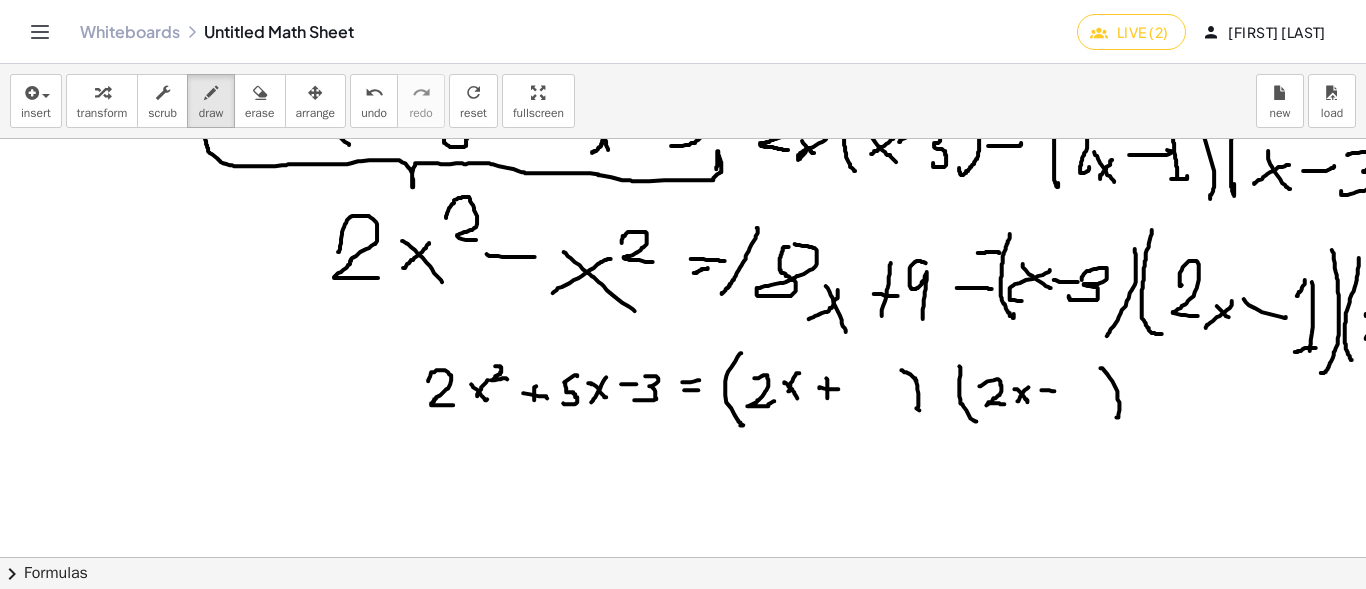 drag, startPoint x: 1041, startPoint y: 390, endPoint x: 974, endPoint y: 402, distance: 68.06615 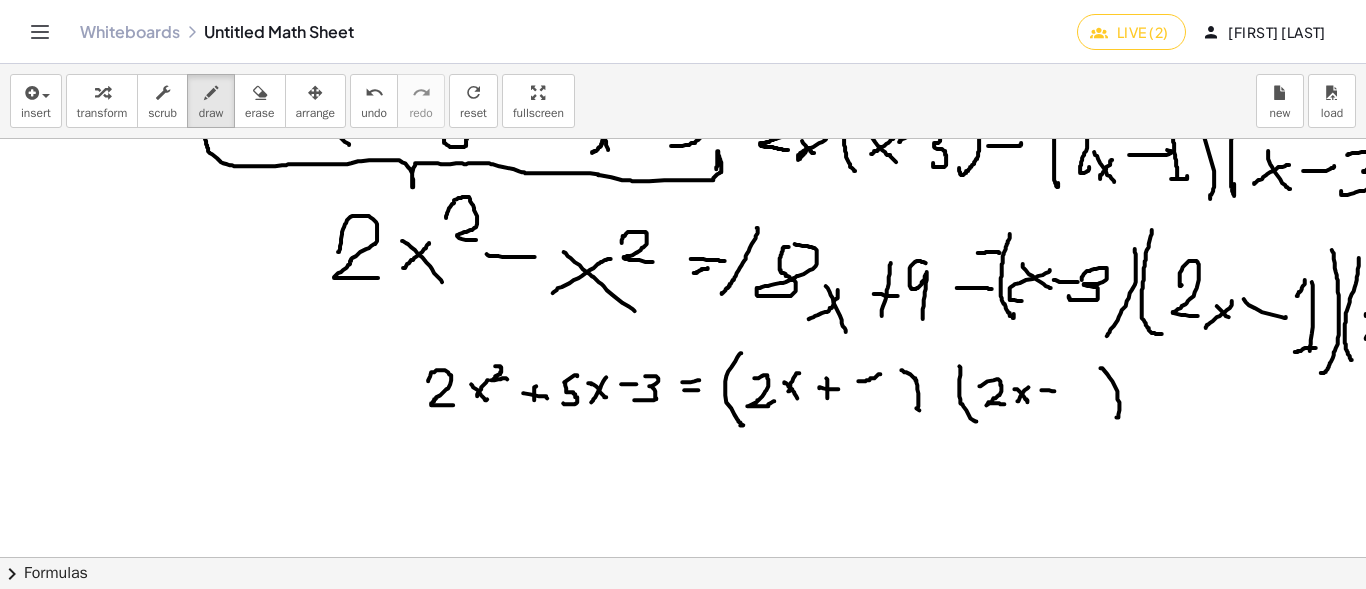 drag, startPoint x: 858, startPoint y: 381, endPoint x: 880, endPoint y: 374, distance: 23.086792 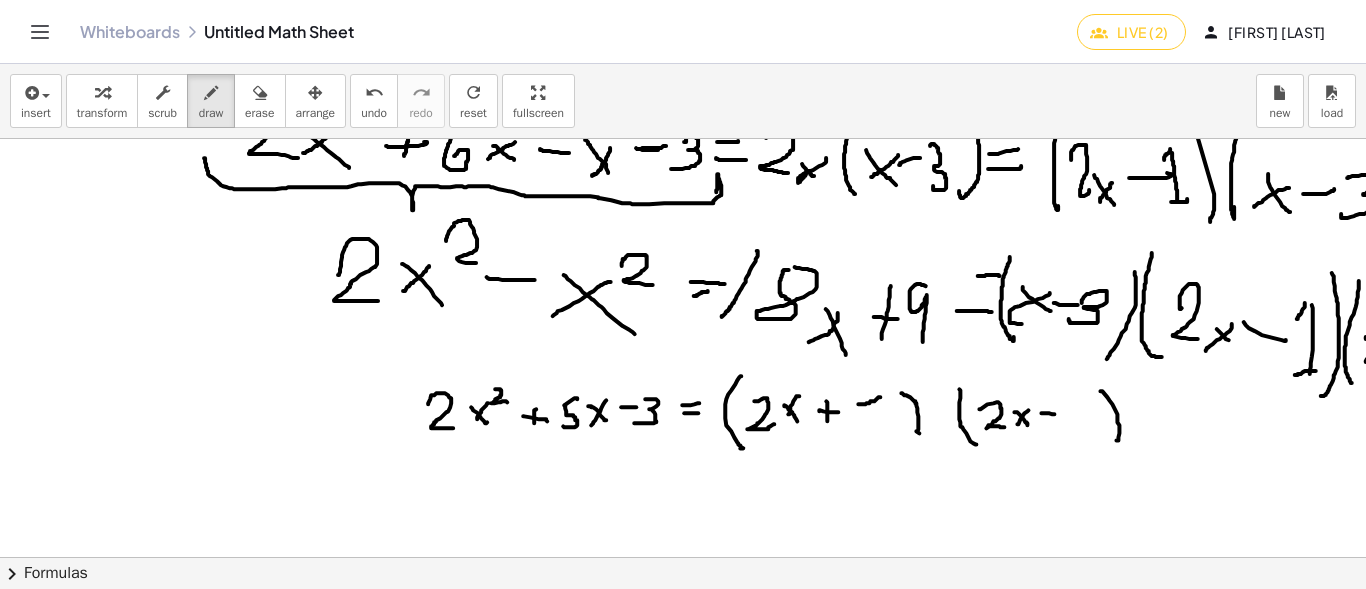 scroll, scrollTop: 700, scrollLeft: 0, axis: vertical 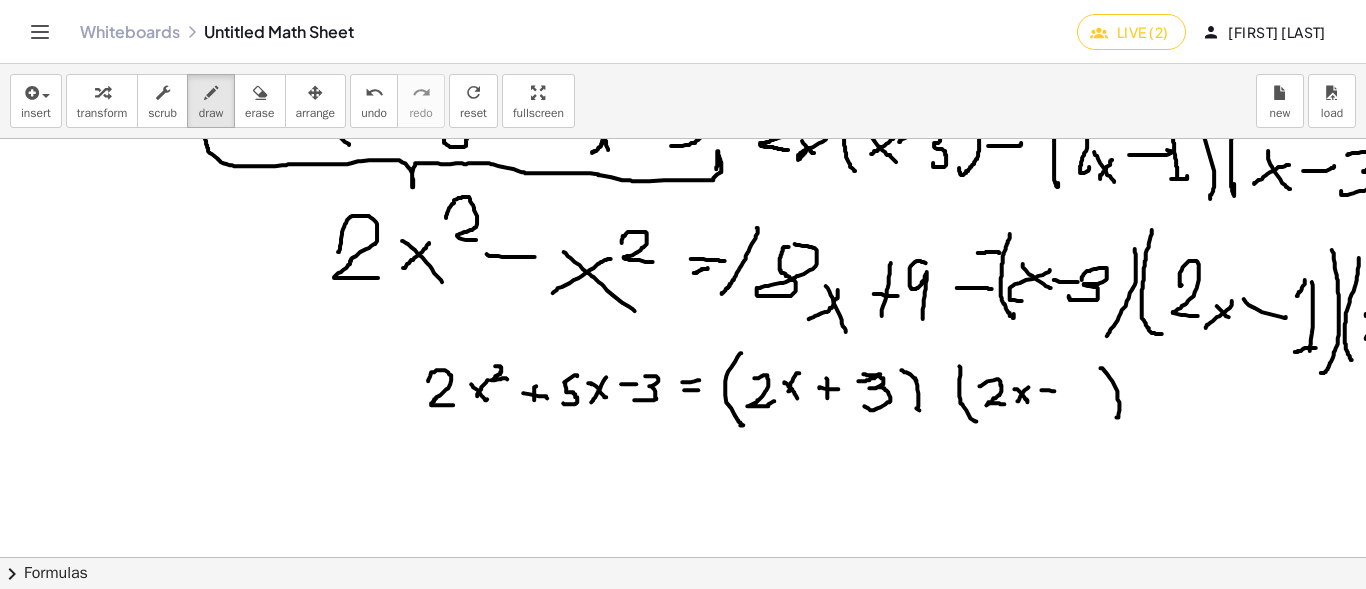 drag, startPoint x: 863, startPoint y: 374, endPoint x: 855, endPoint y: 401, distance: 28.160255 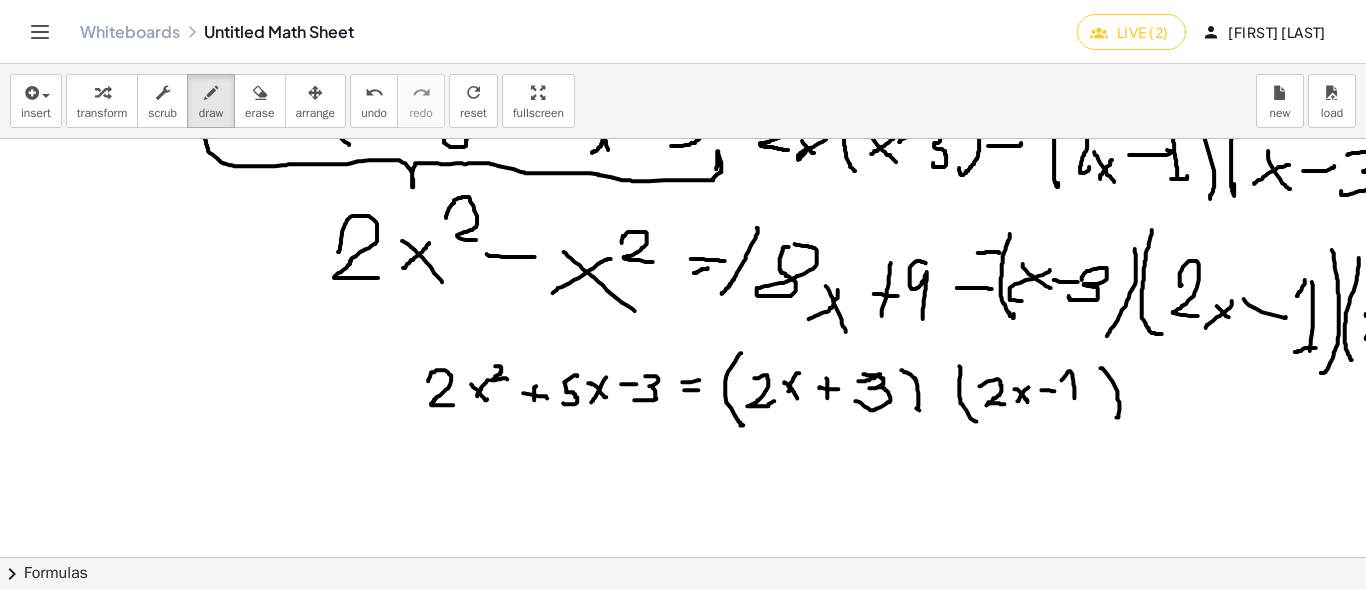 drag, startPoint x: 1061, startPoint y: 380, endPoint x: 1074, endPoint y: 398, distance: 22.203604 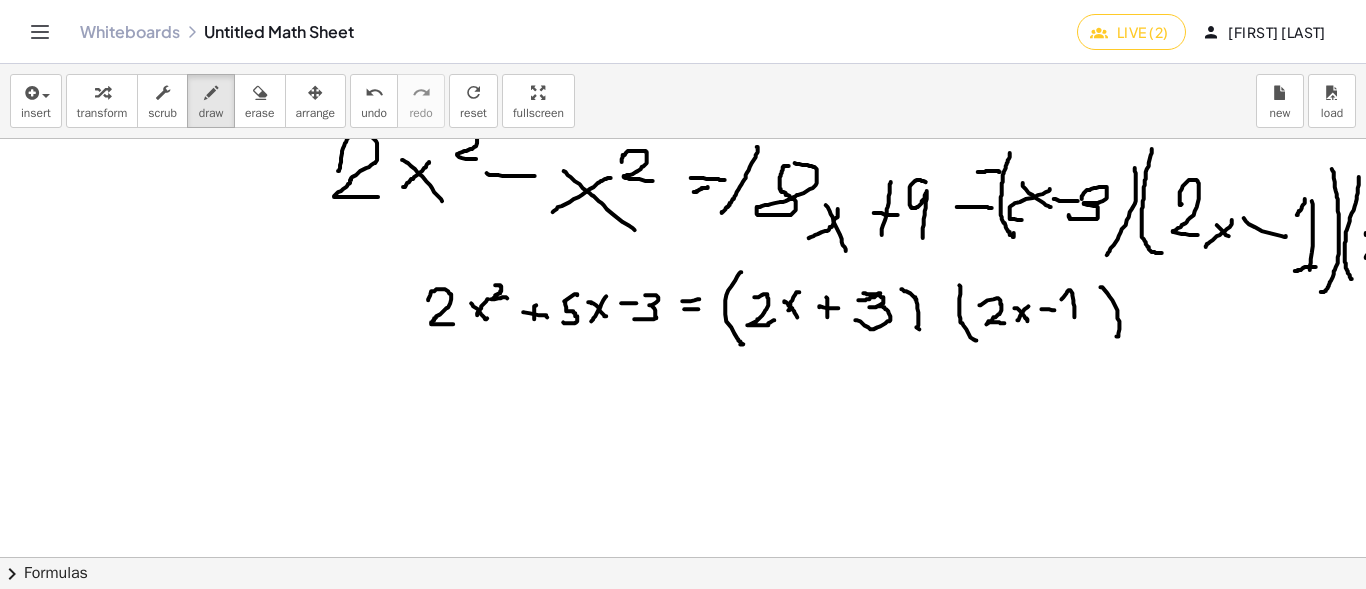 scroll, scrollTop: 800, scrollLeft: 0, axis: vertical 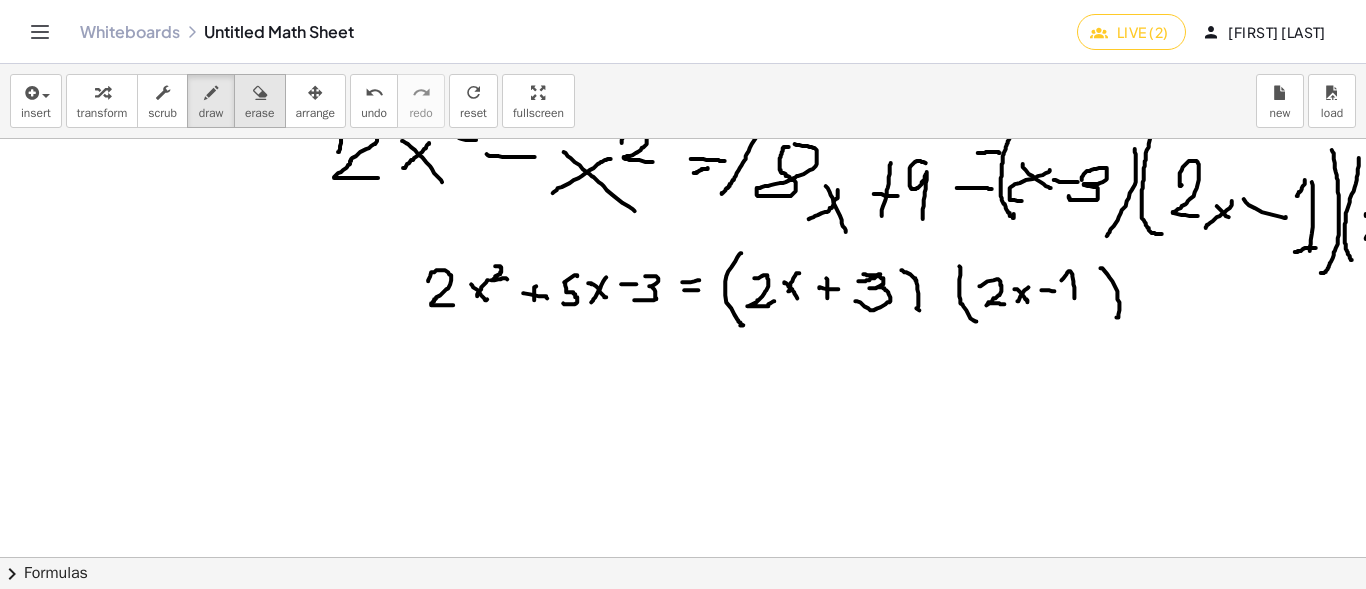 click at bounding box center [260, 93] 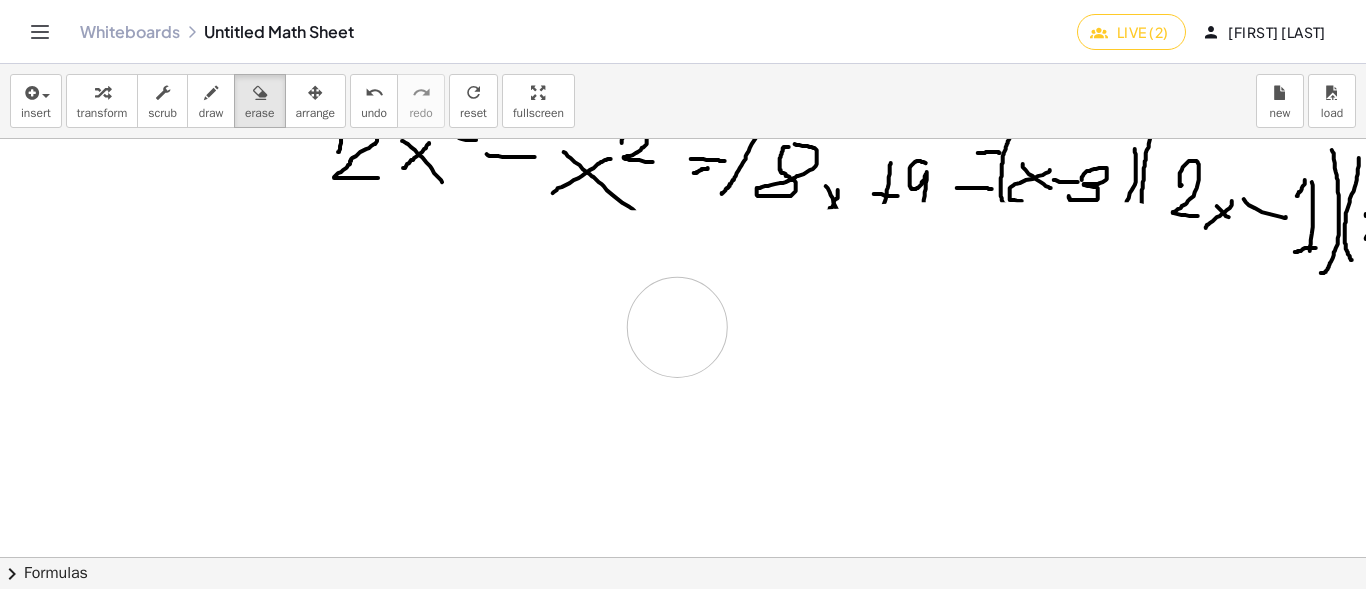drag, startPoint x: 363, startPoint y: 279, endPoint x: 954, endPoint y: 337, distance: 593.83923 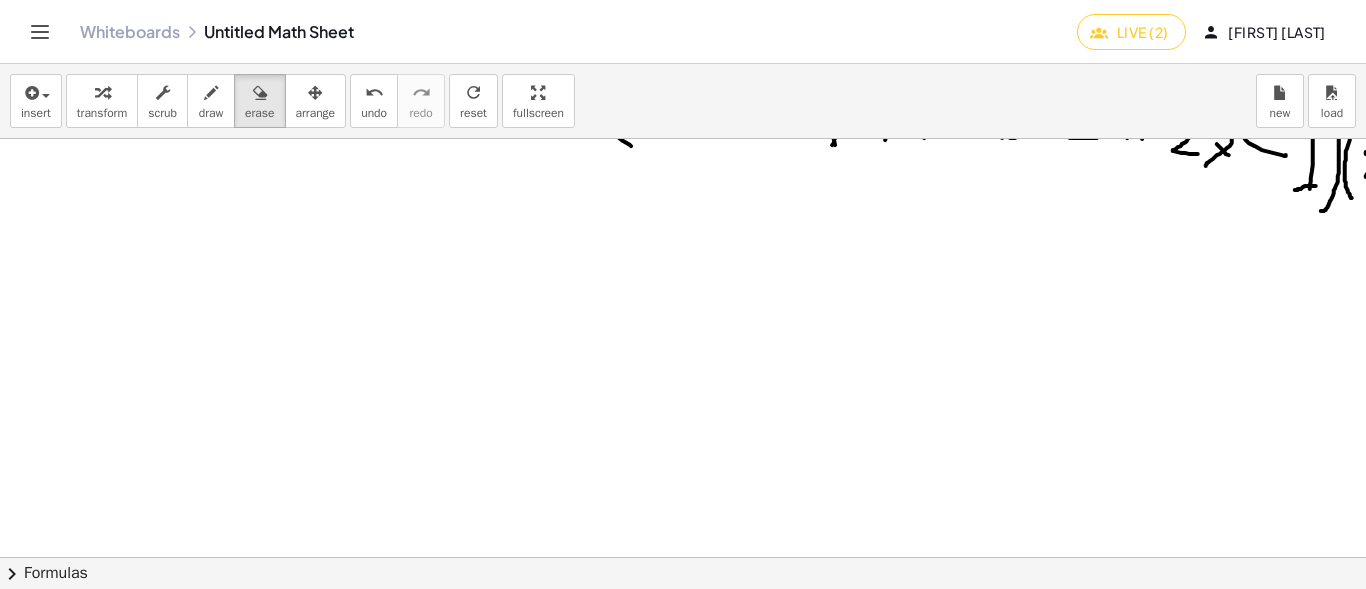 scroll, scrollTop: 900, scrollLeft: 0, axis: vertical 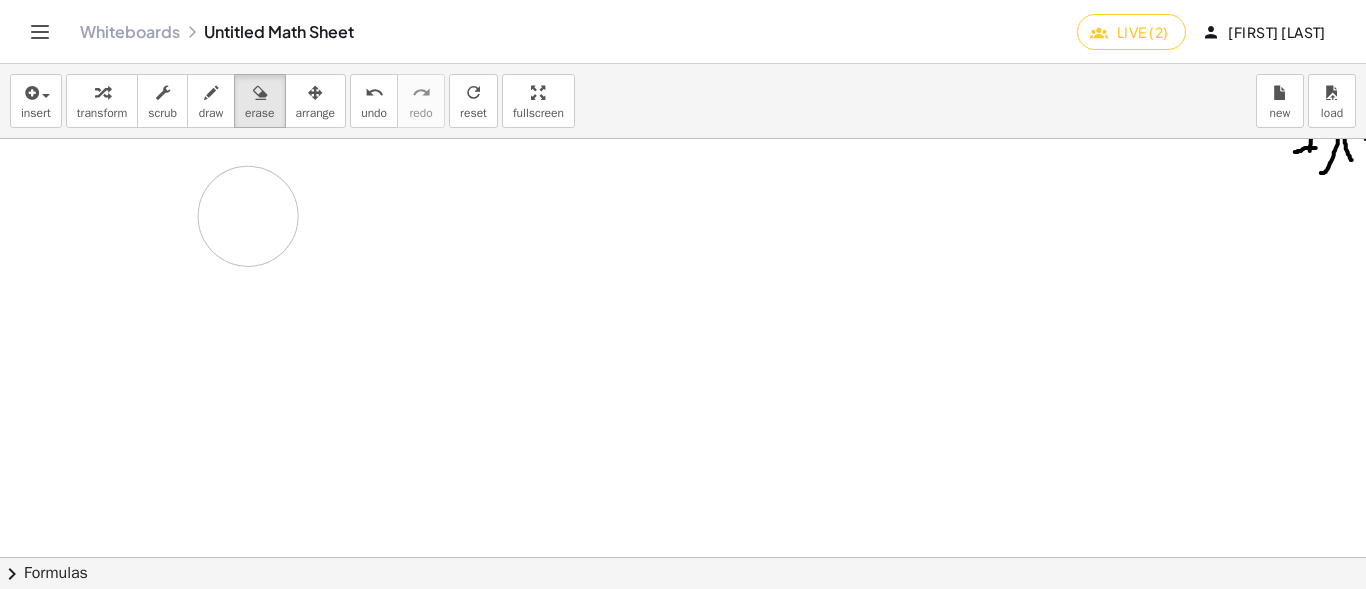 drag, startPoint x: 217, startPoint y: 210, endPoint x: 251, endPoint y: 216, distance: 34.525352 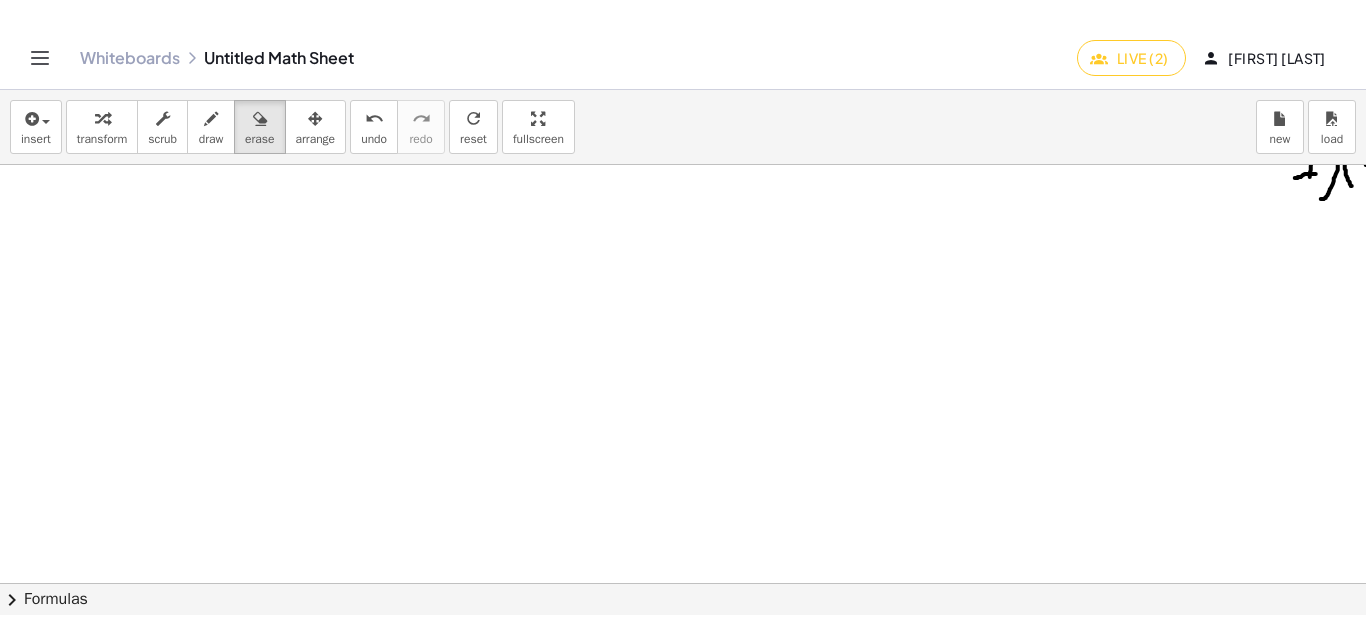 scroll, scrollTop: 500, scrollLeft: 0, axis: vertical 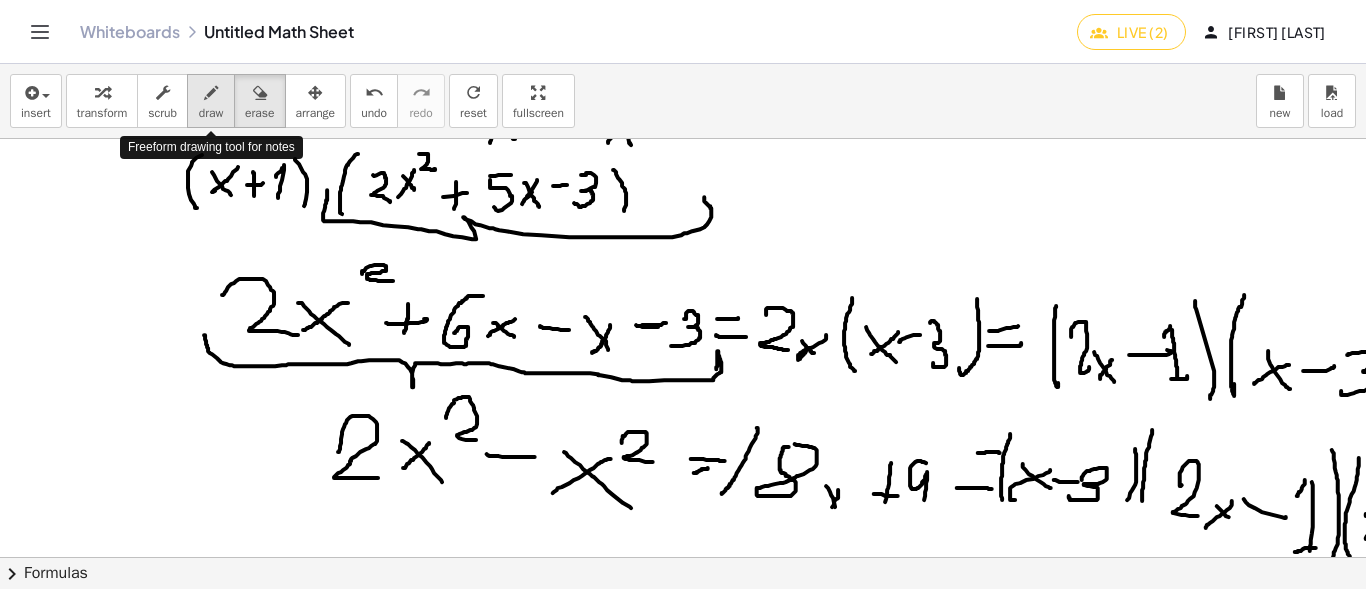 click at bounding box center (211, 93) 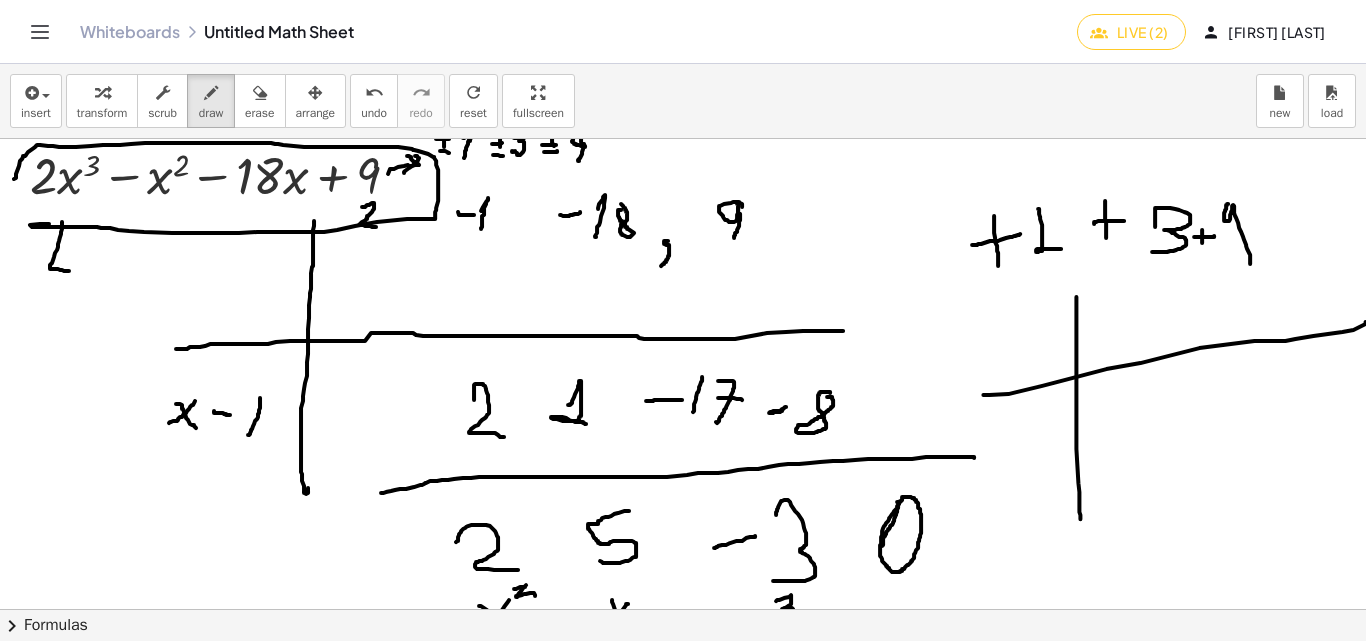 scroll, scrollTop: 0, scrollLeft: 0, axis: both 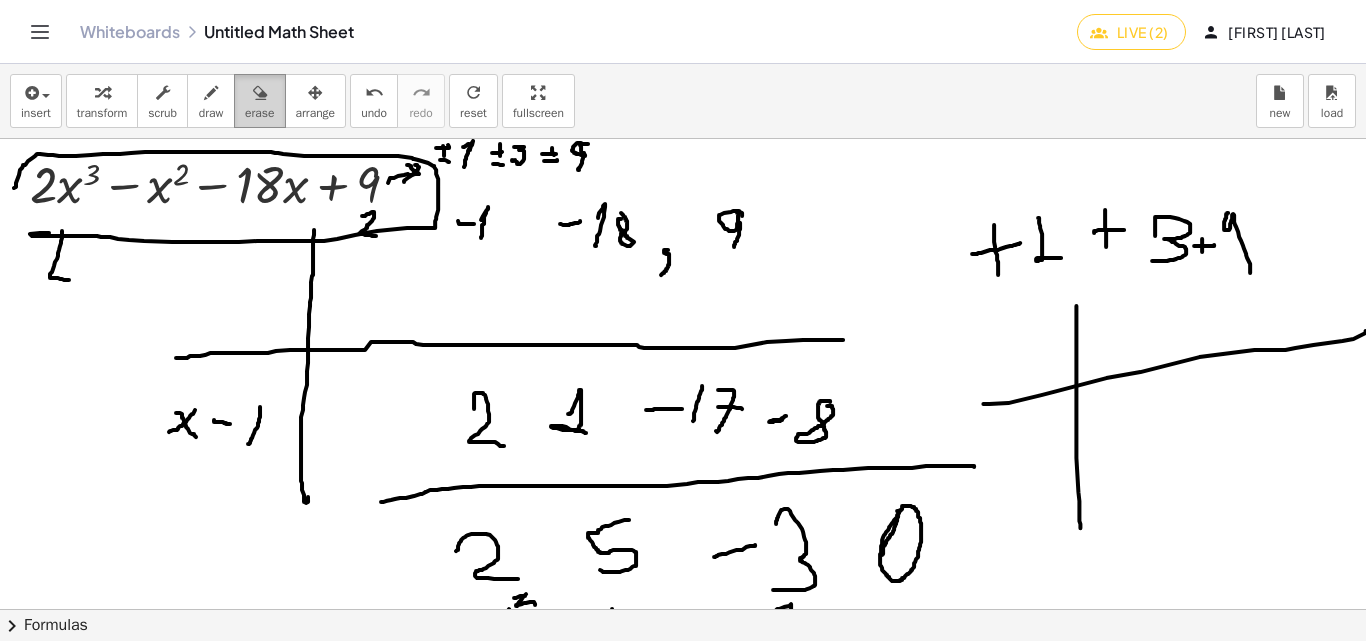 click at bounding box center (260, 93) 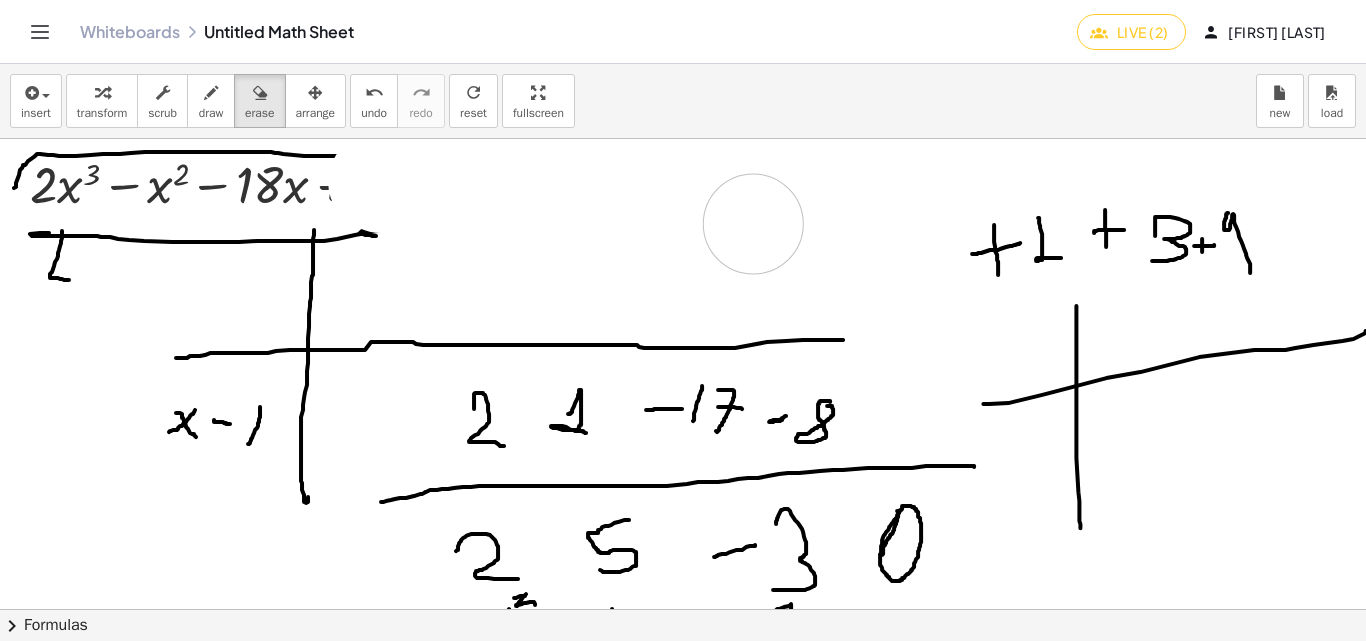 drag, startPoint x: 430, startPoint y: 259, endPoint x: 724, endPoint y: 236, distance: 294.8983 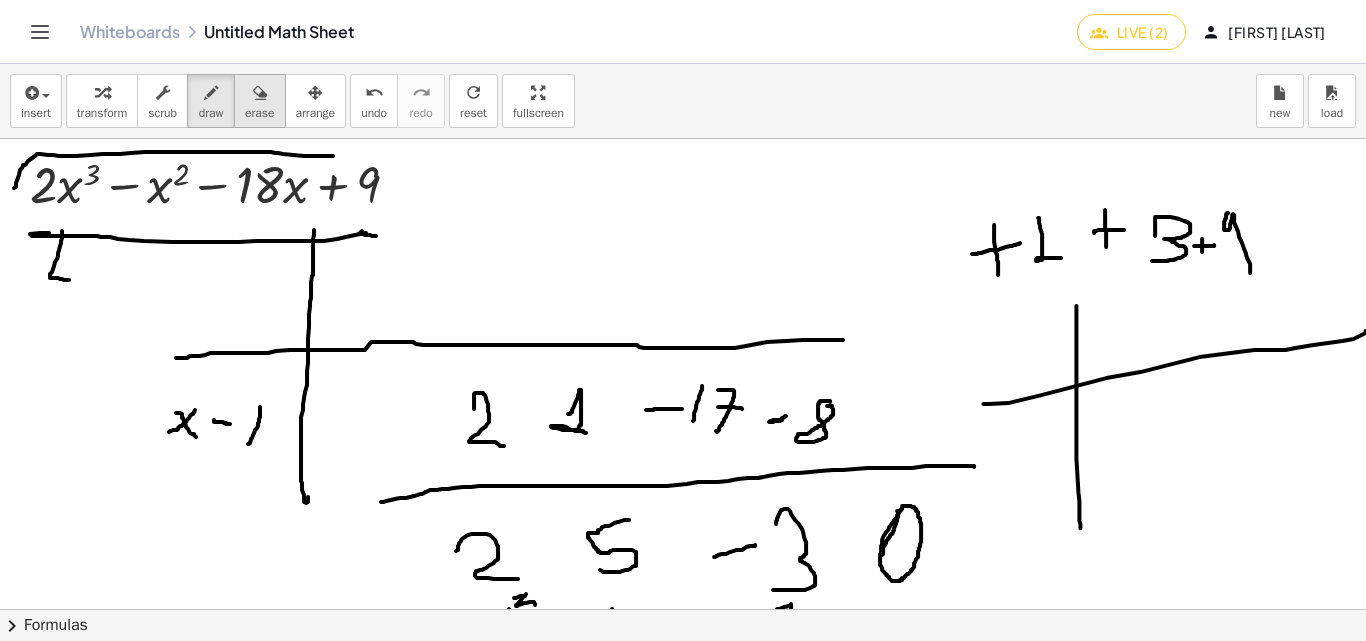 drag, startPoint x: 219, startPoint y: 96, endPoint x: 242, endPoint y: 127, distance: 38.600517 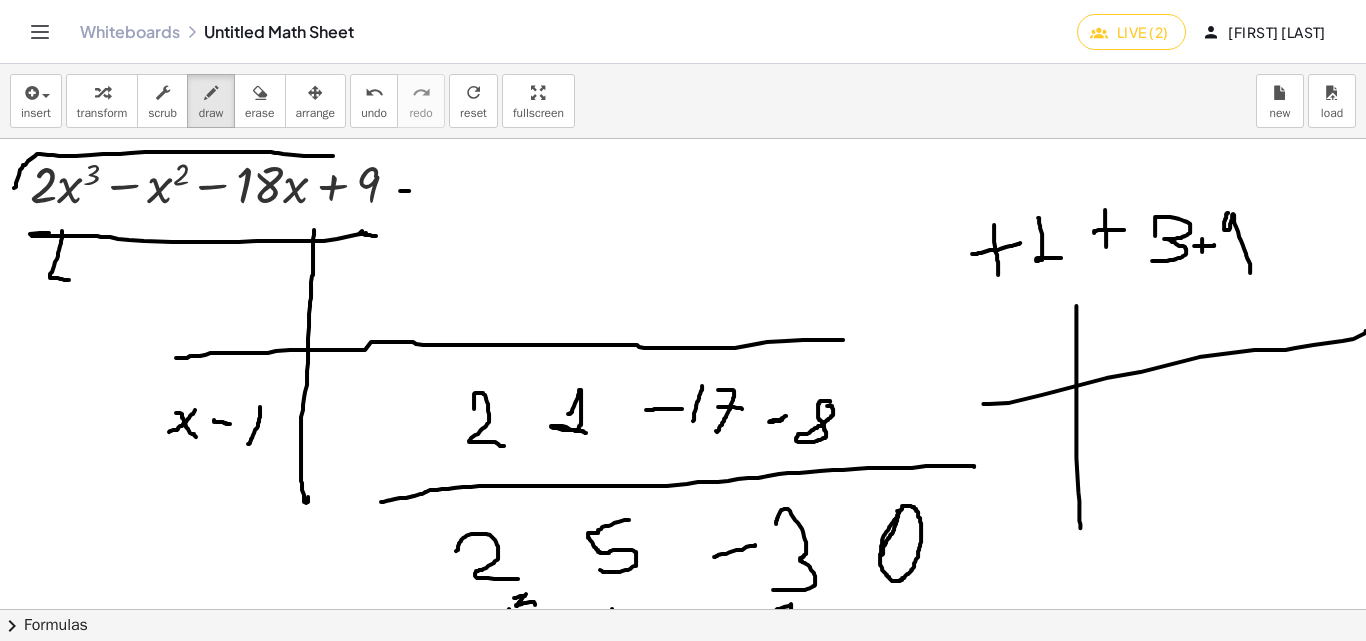 drag, startPoint x: 400, startPoint y: 191, endPoint x: 414, endPoint y: 193, distance: 14.142136 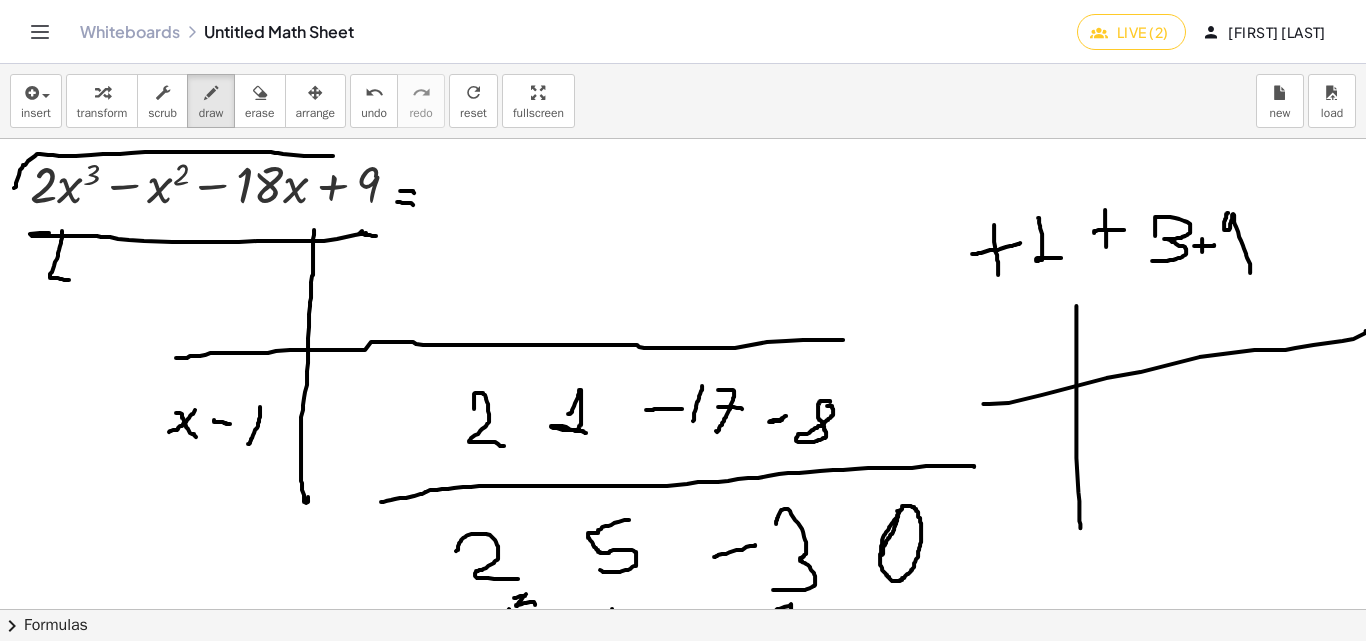 drag, startPoint x: 397, startPoint y: 202, endPoint x: 495, endPoint y: 228, distance: 101.390335 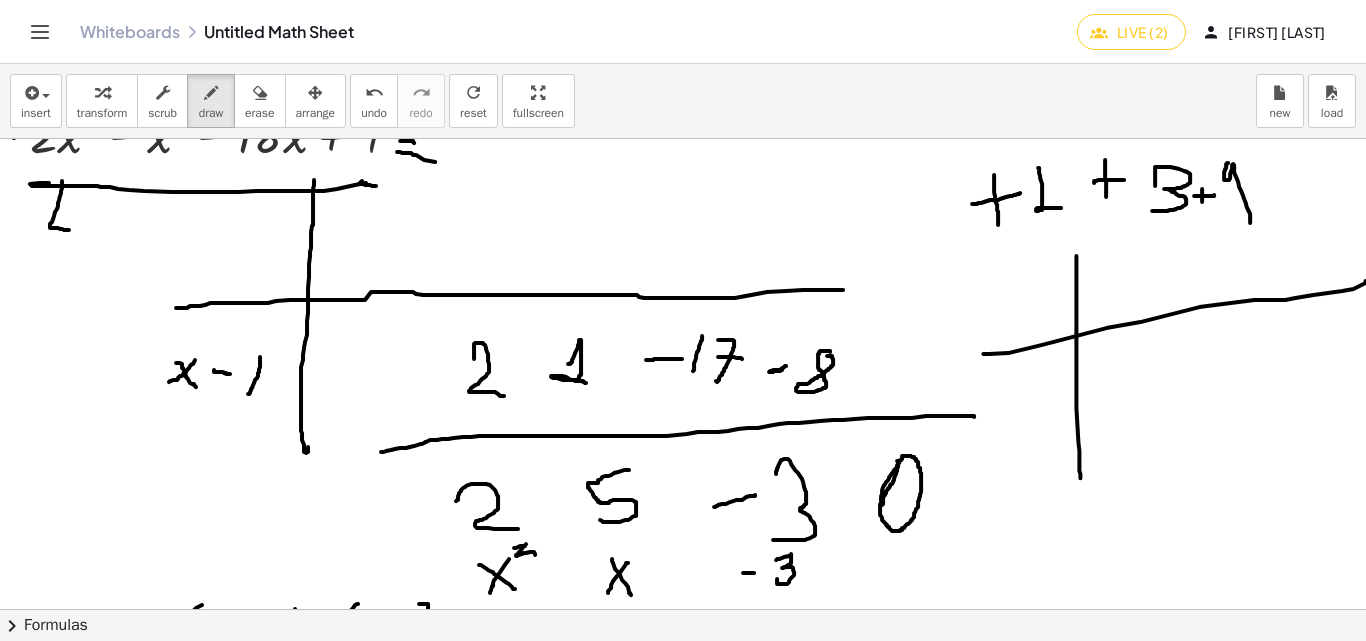 scroll, scrollTop: 0, scrollLeft: 0, axis: both 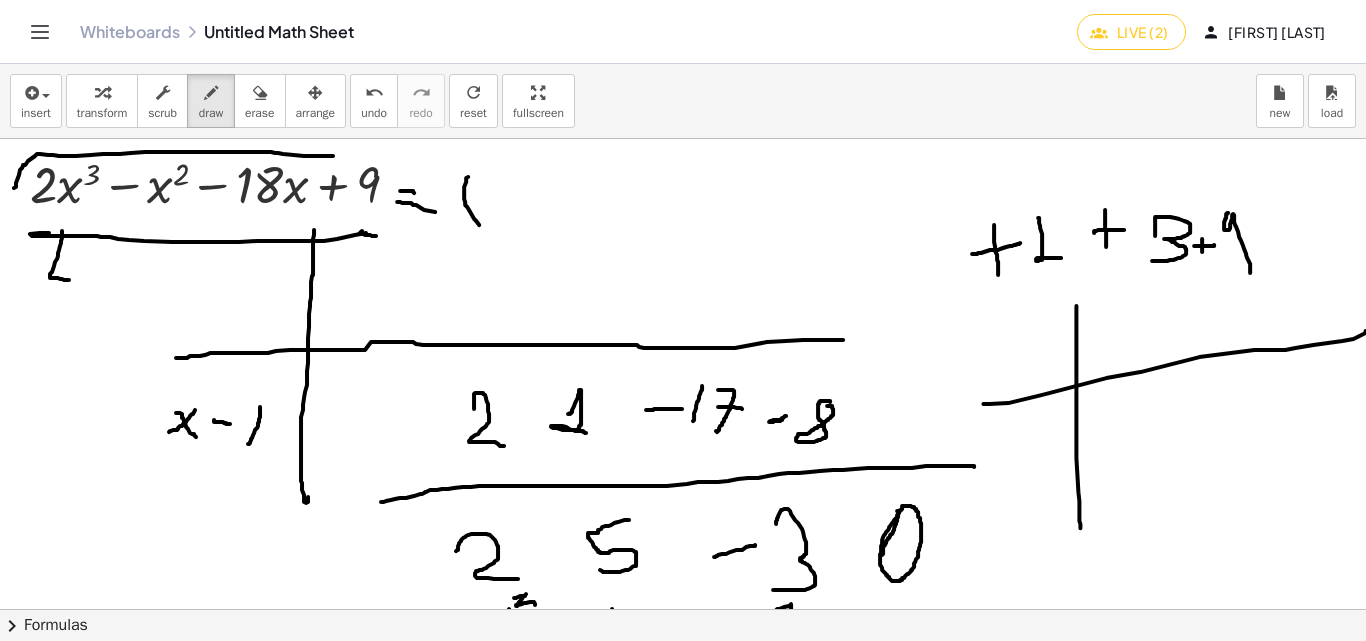 drag, startPoint x: 468, startPoint y: 177, endPoint x: 479, endPoint y: 225, distance: 49.24429 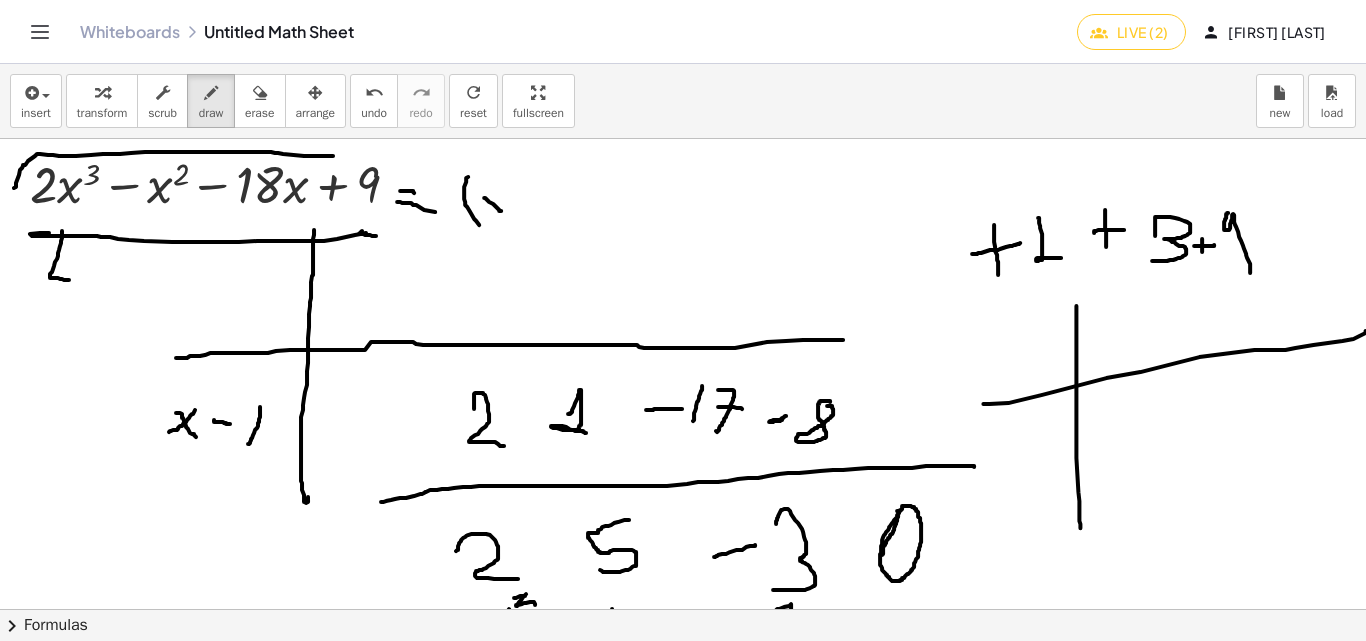 drag, startPoint x: 493, startPoint y: 204, endPoint x: 501, endPoint y: 211, distance: 10.630146 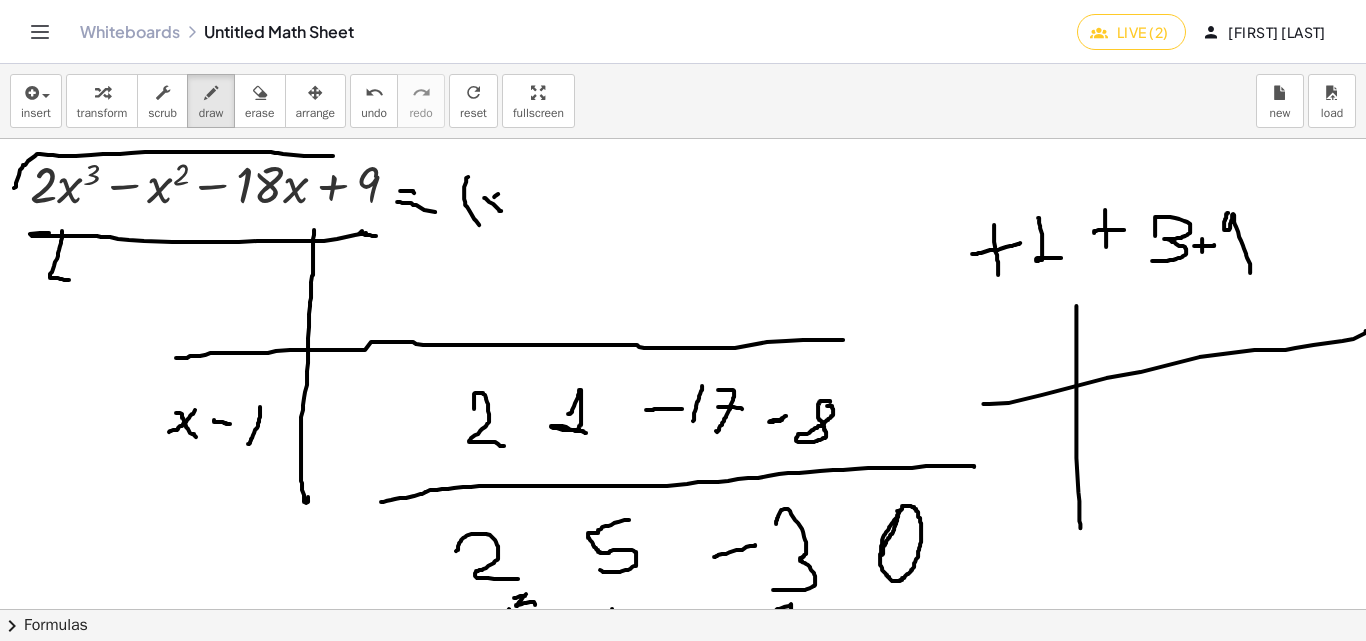 drag, startPoint x: 498, startPoint y: 194, endPoint x: 484, endPoint y: 209, distance: 20.518284 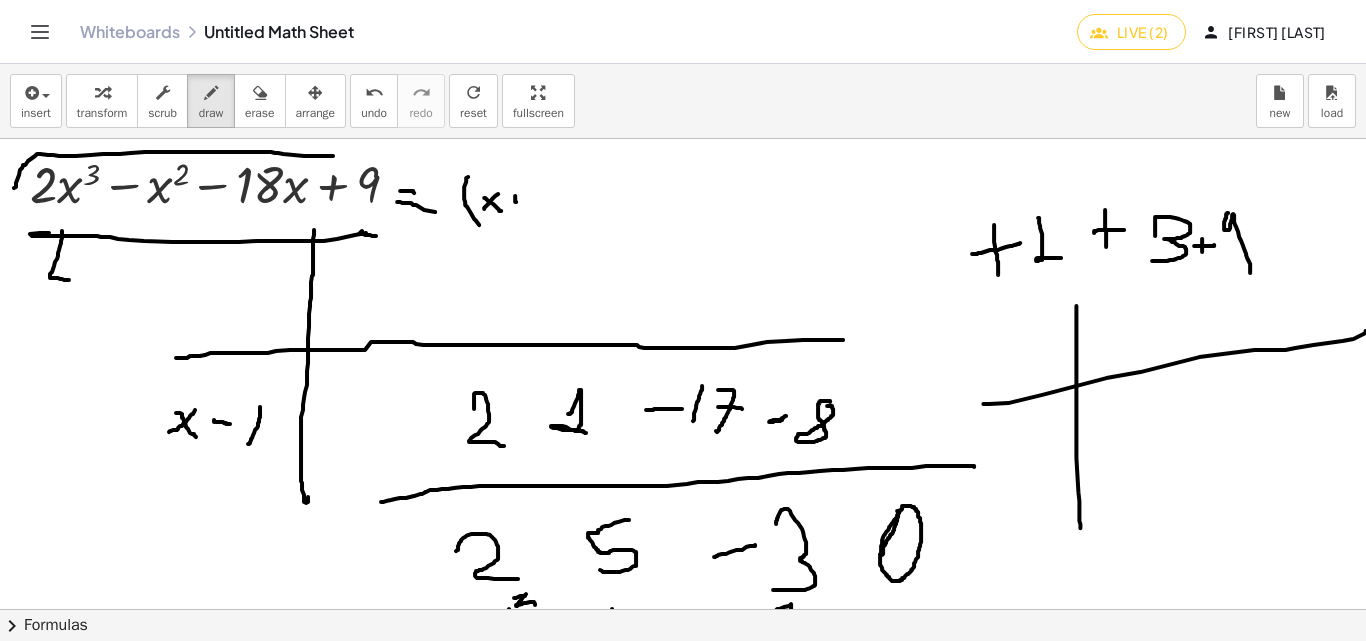 click at bounding box center (750, 1039) 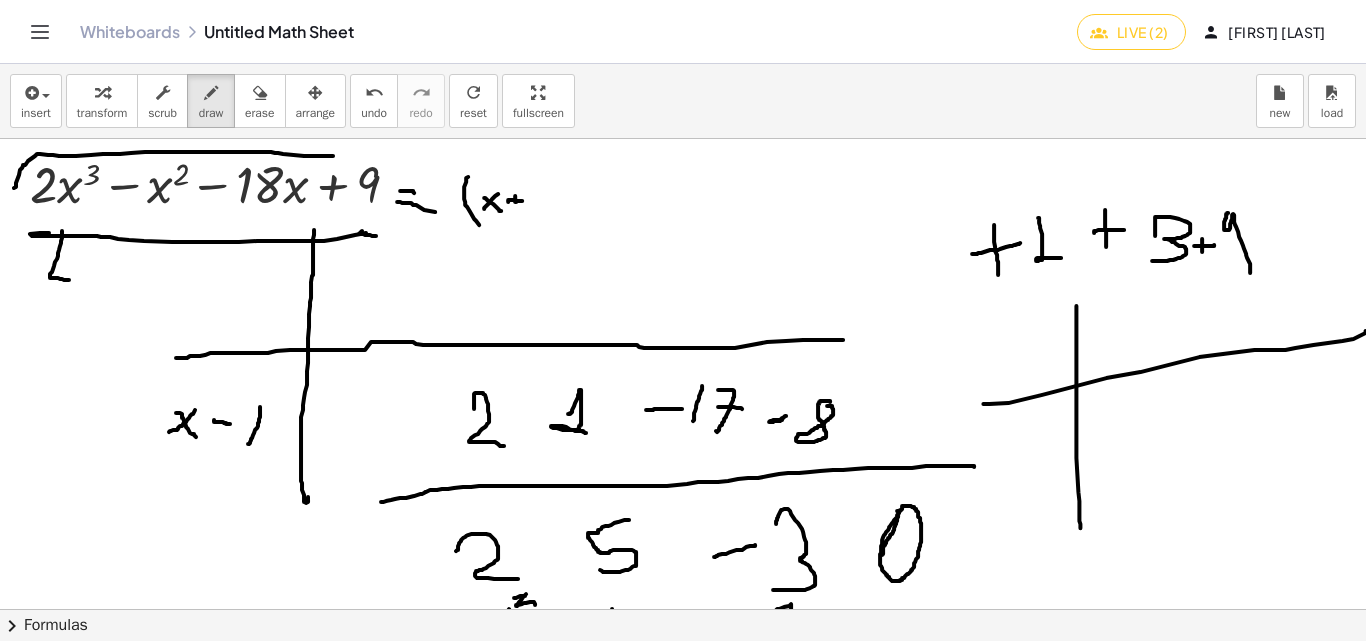 drag, startPoint x: 508, startPoint y: 202, endPoint x: 522, endPoint y: 201, distance: 14.035668 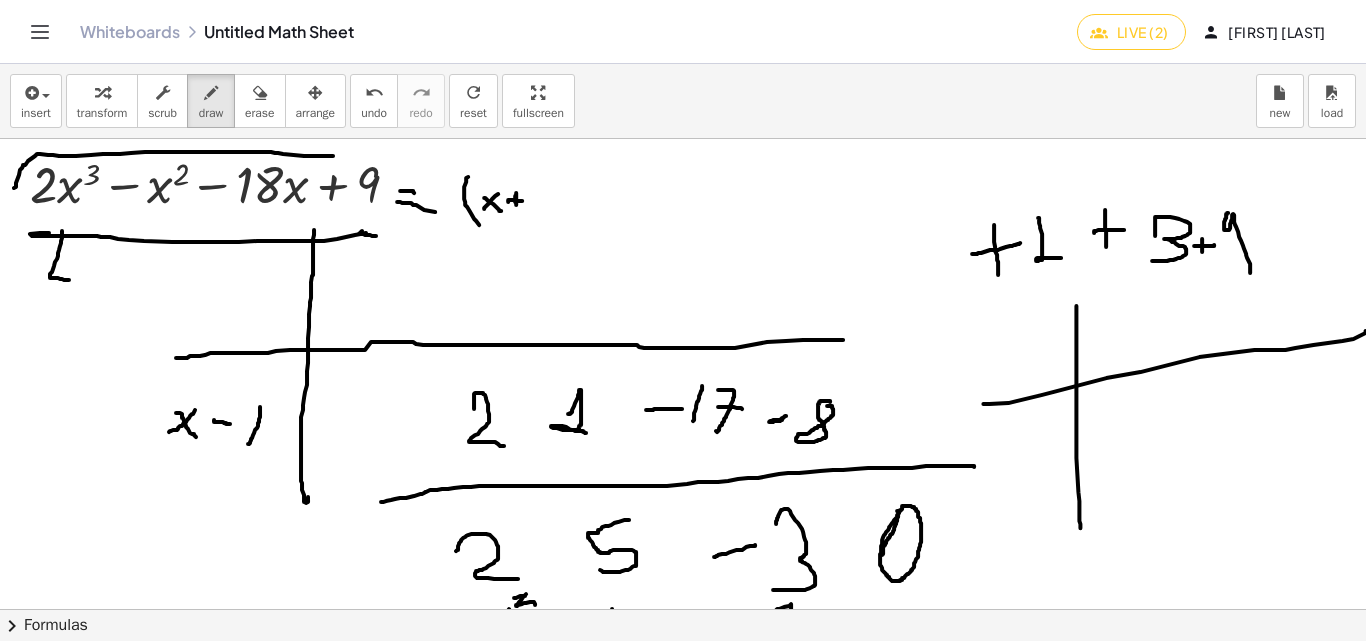 drag, startPoint x: 516, startPoint y: 193, endPoint x: 516, endPoint y: 212, distance: 19 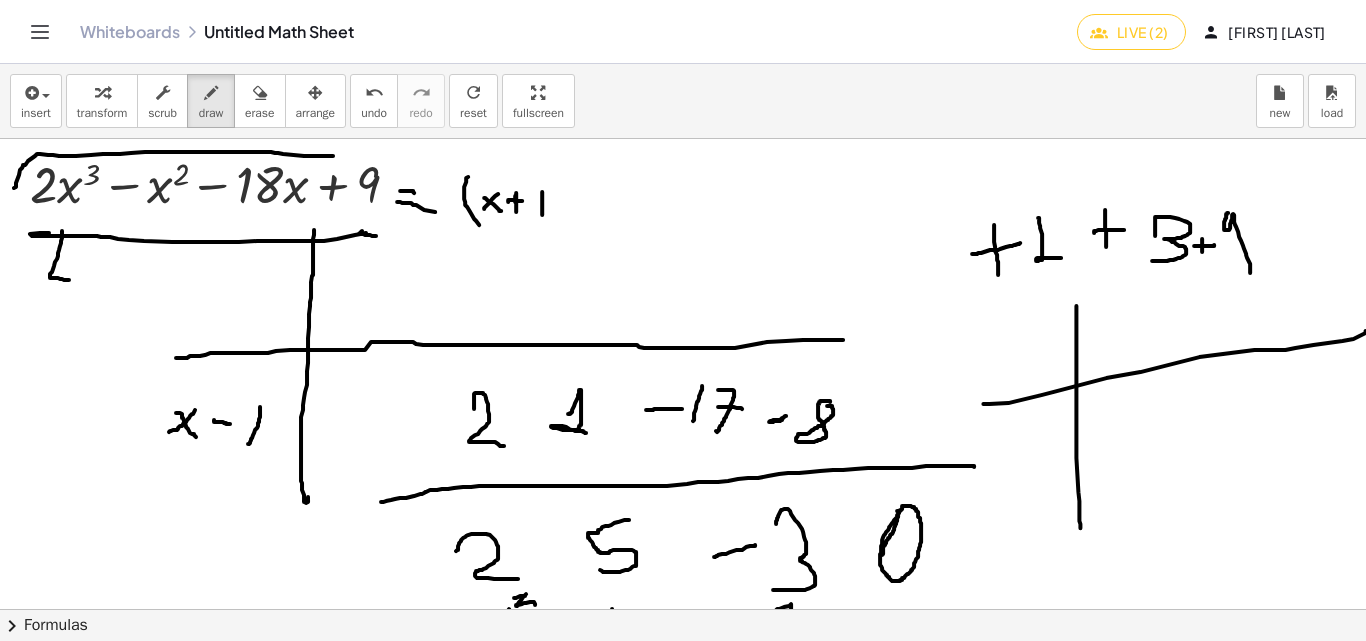 drag, startPoint x: 542, startPoint y: 197, endPoint x: 542, endPoint y: 215, distance: 18 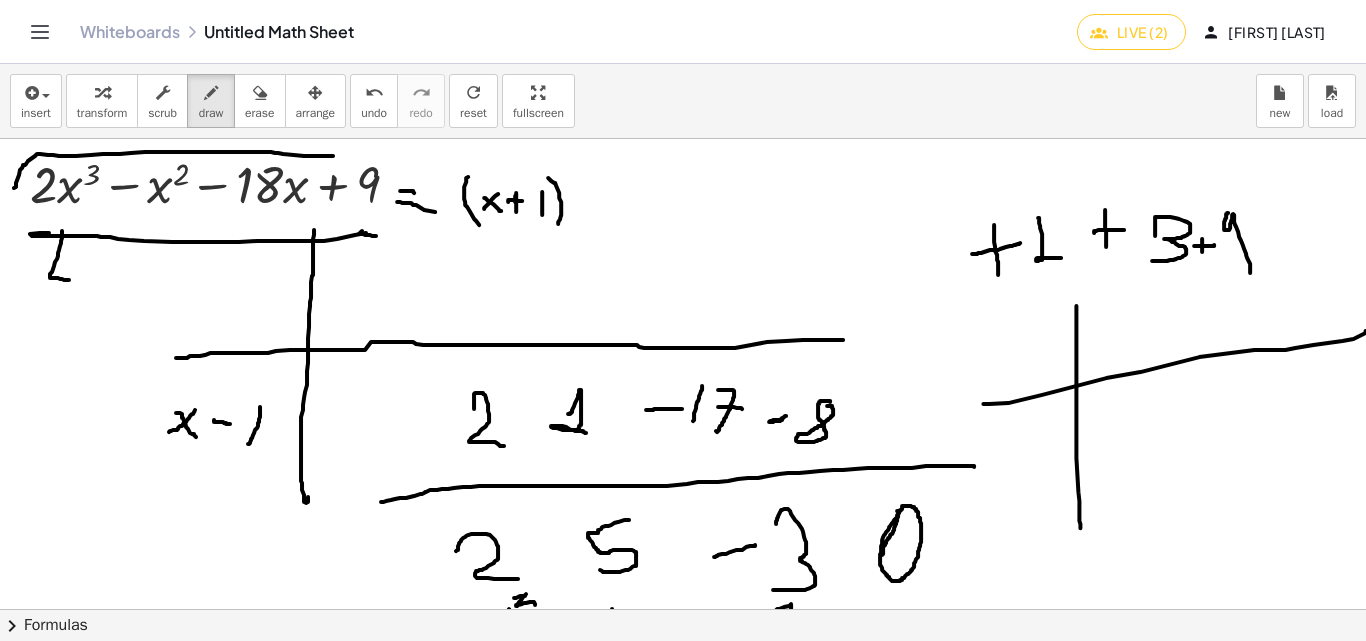 drag, startPoint x: 556, startPoint y: 186, endPoint x: 558, endPoint y: 224, distance: 38.052597 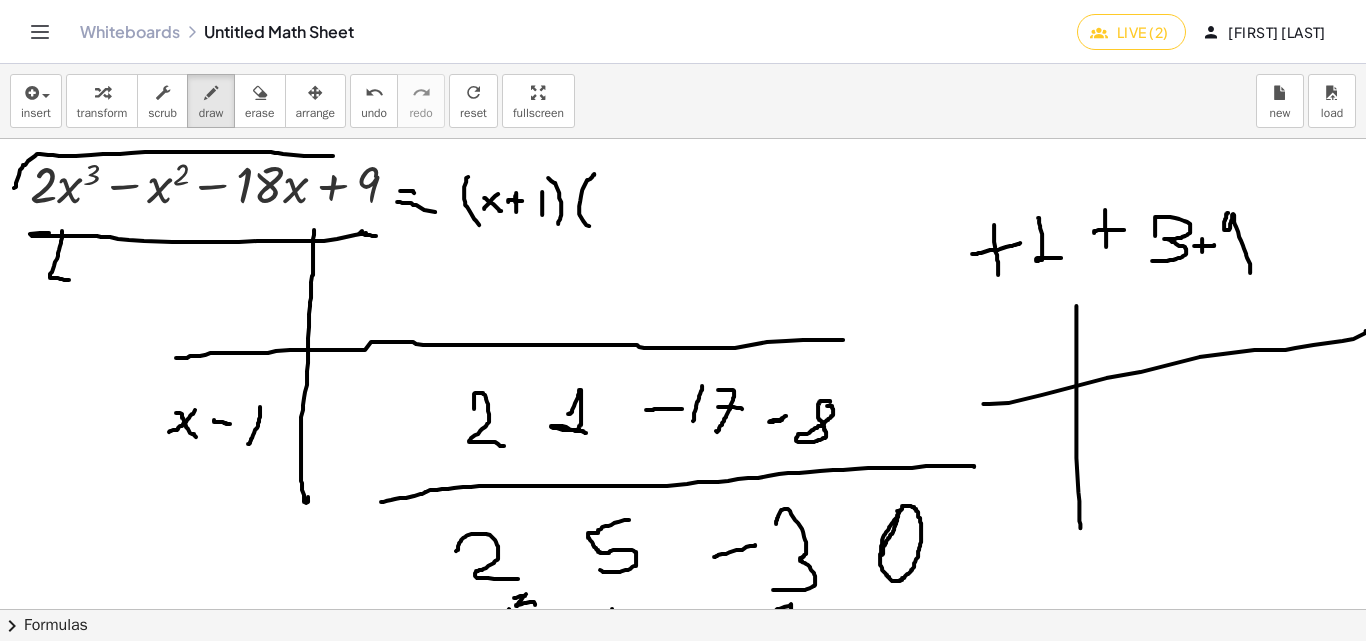 drag, startPoint x: 590, startPoint y: 179, endPoint x: 592, endPoint y: 226, distance: 47.042534 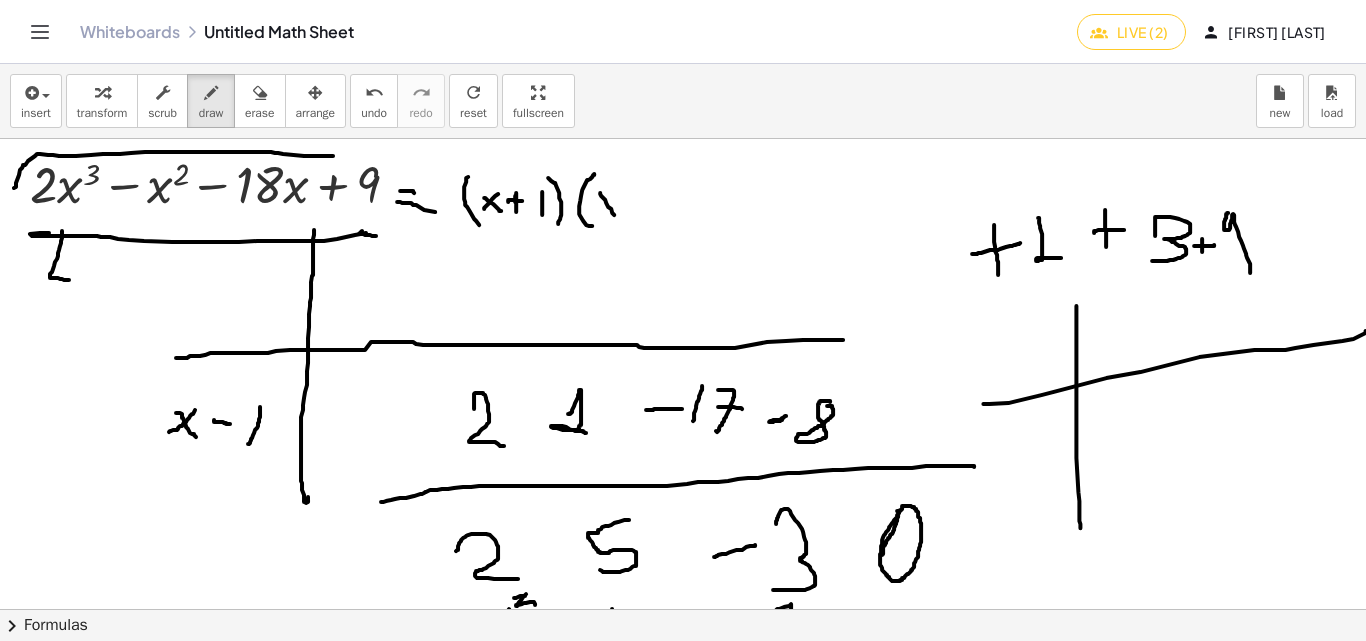drag, startPoint x: 600, startPoint y: 193, endPoint x: 611, endPoint y: 197, distance: 11.7046995 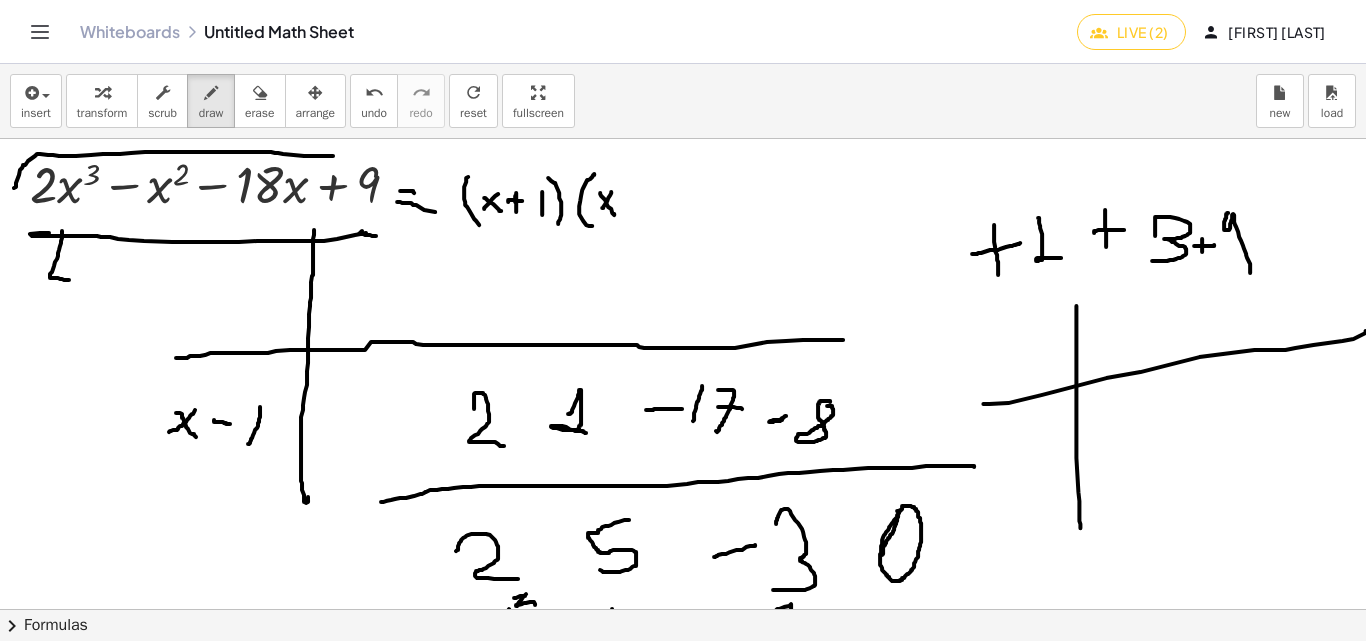 drag, startPoint x: 611, startPoint y: 192, endPoint x: 627, endPoint y: 209, distance: 23.345236 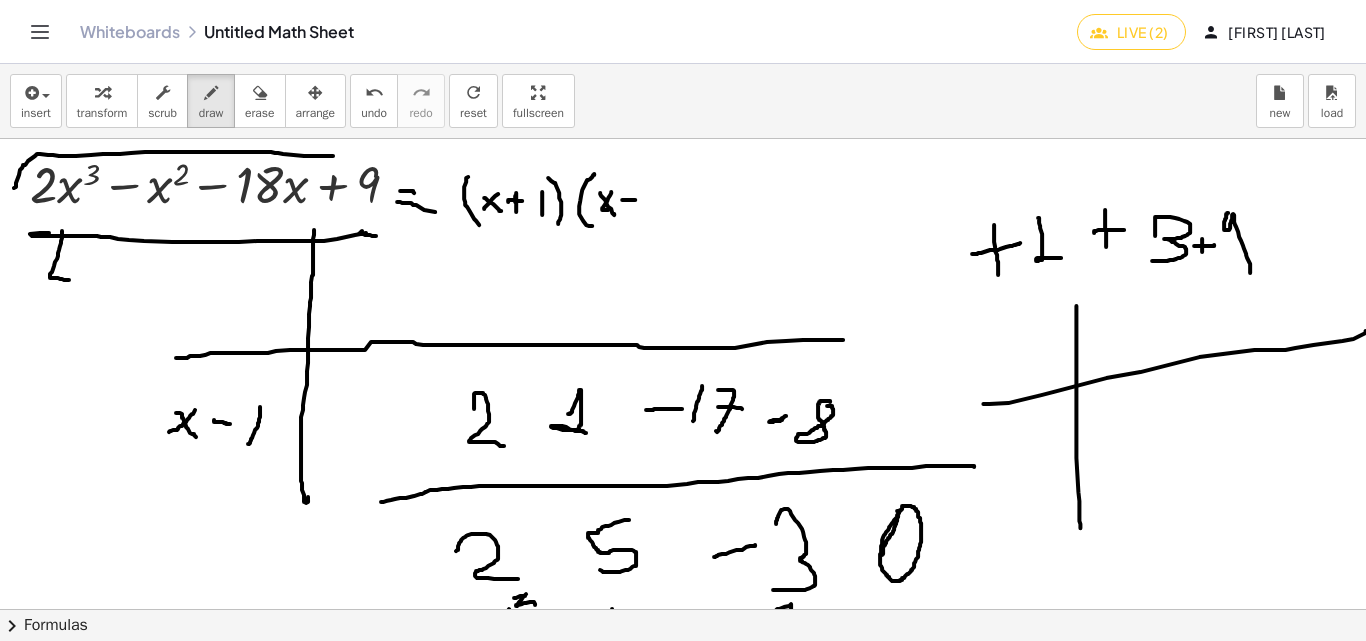 drag, startPoint x: 622, startPoint y: 200, endPoint x: 644, endPoint y: 191, distance: 23.769728 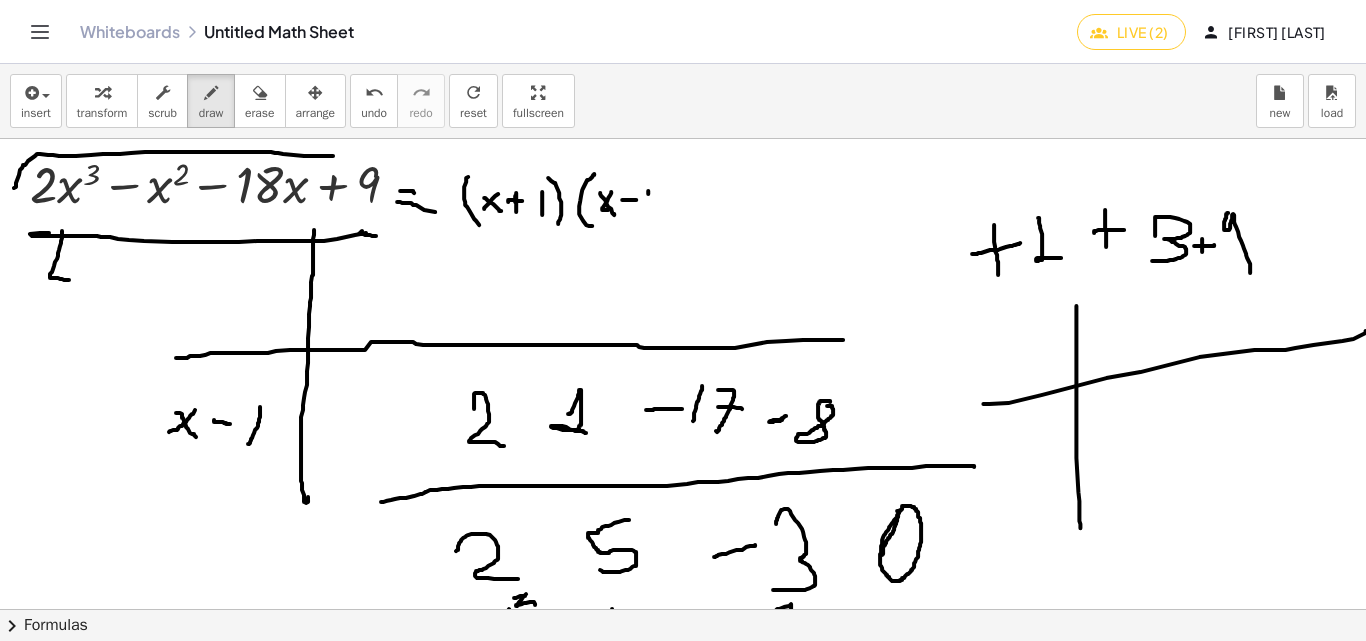 drag, startPoint x: 648, startPoint y: 194, endPoint x: 648, endPoint y: 209, distance: 15 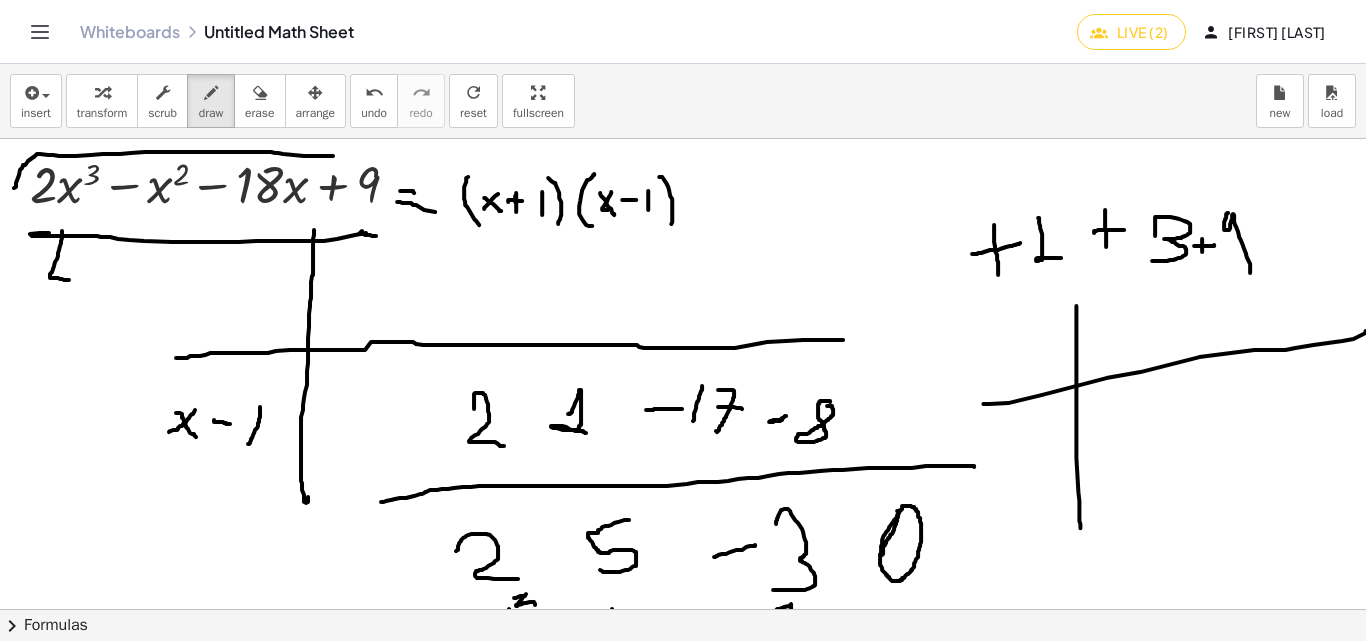 drag, startPoint x: 661, startPoint y: 177, endPoint x: 672, endPoint y: 226, distance: 50.219517 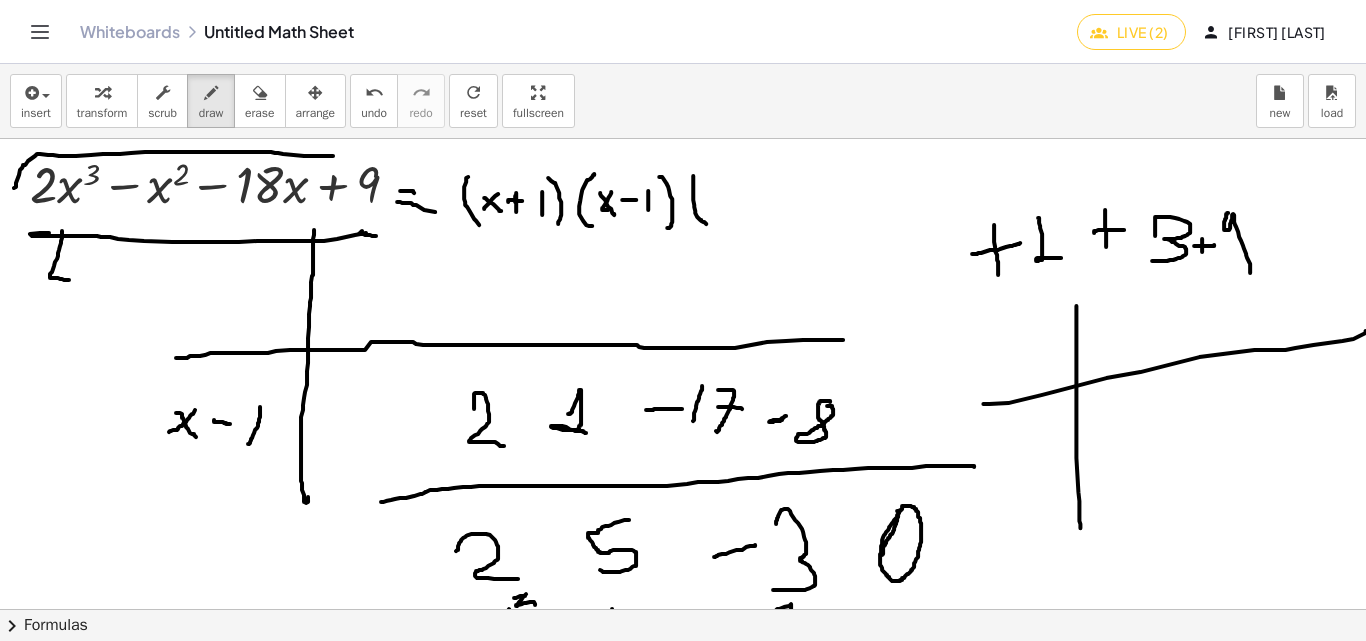 drag, startPoint x: 693, startPoint y: 176, endPoint x: 707, endPoint y: 223, distance: 49.0408 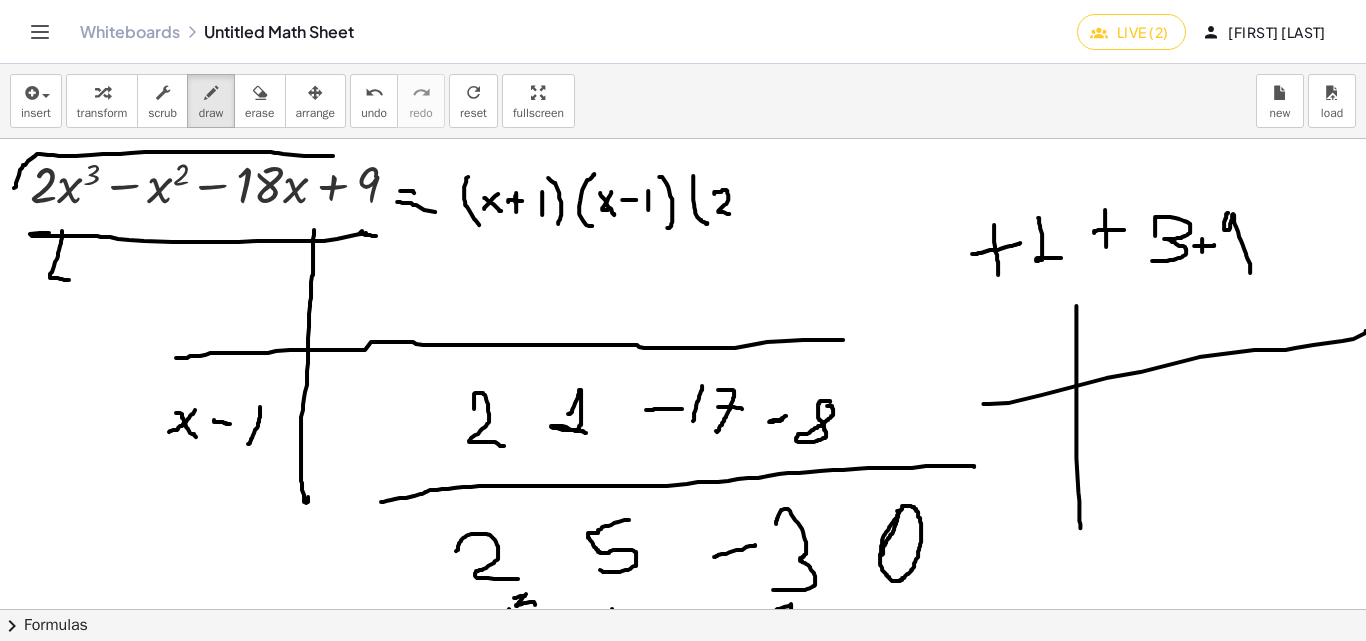 drag, startPoint x: 714, startPoint y: 194, endPoint x: 729, endPoint y: 214, distance: 25 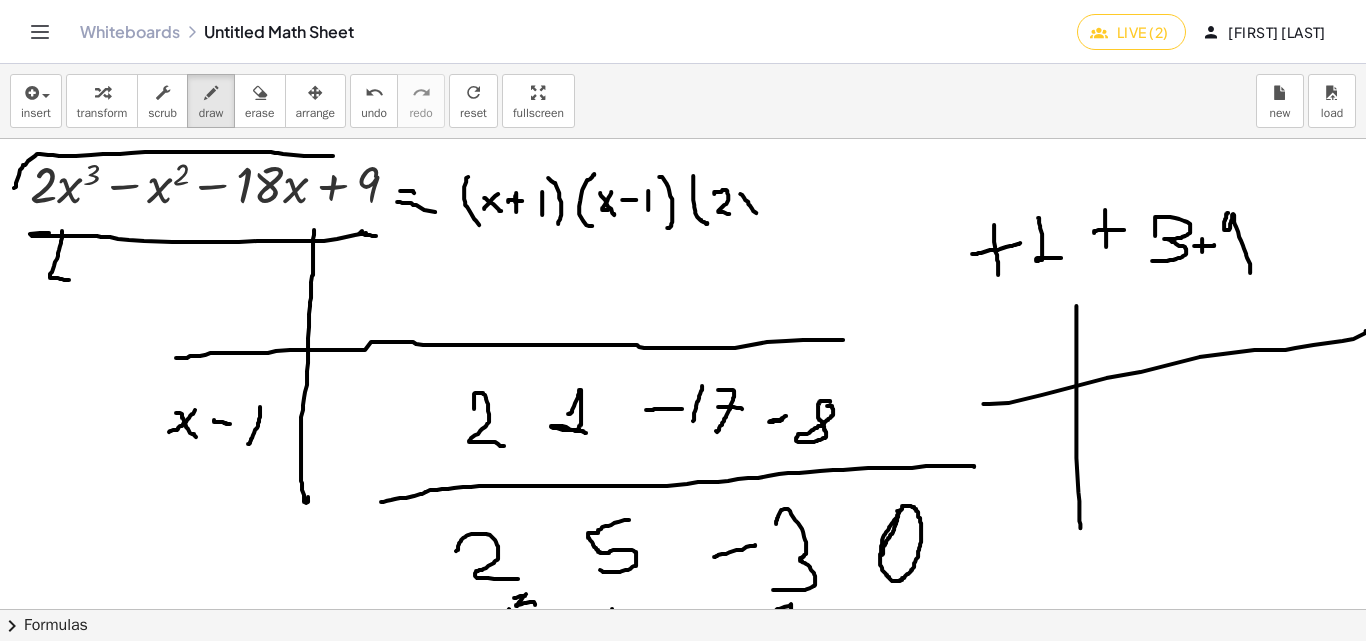 drag, startPoint x: 740, startPoint y: 194, endPoint x: 756, endPoint y: 202, distance: 17.888544 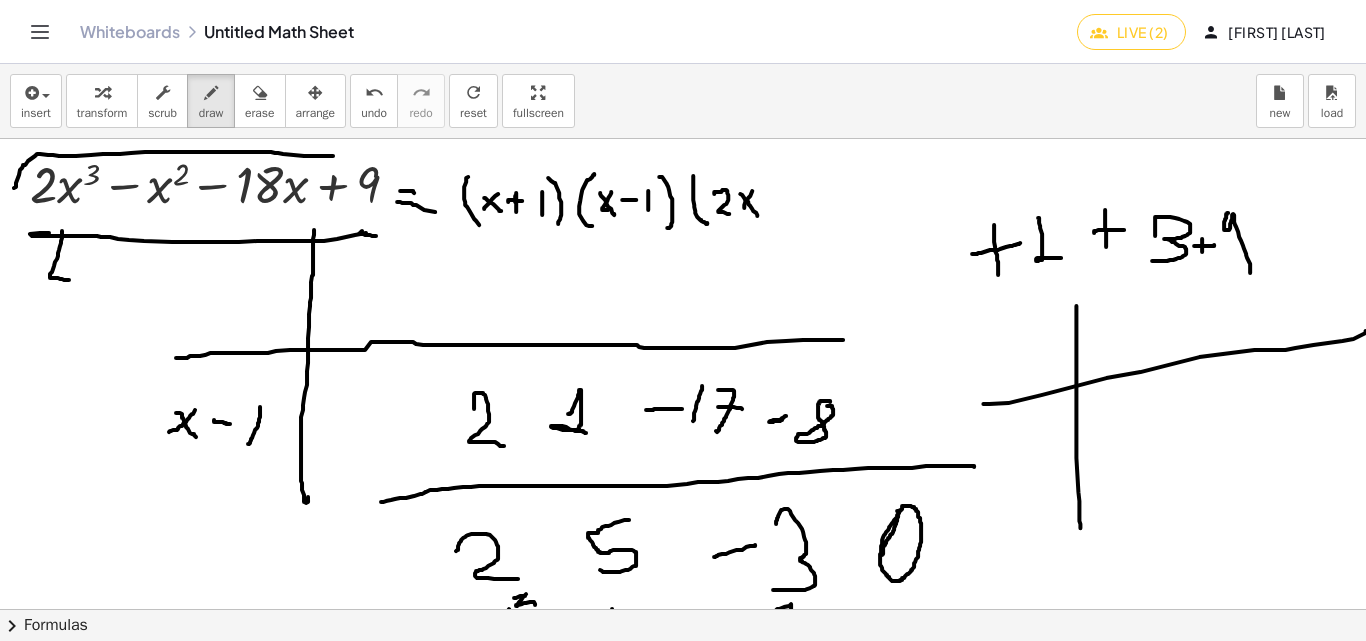 drag, startPoint x: 752, startPoint y: 191, endPoint x: 770, endPoint y: 195, distance: 18.439089 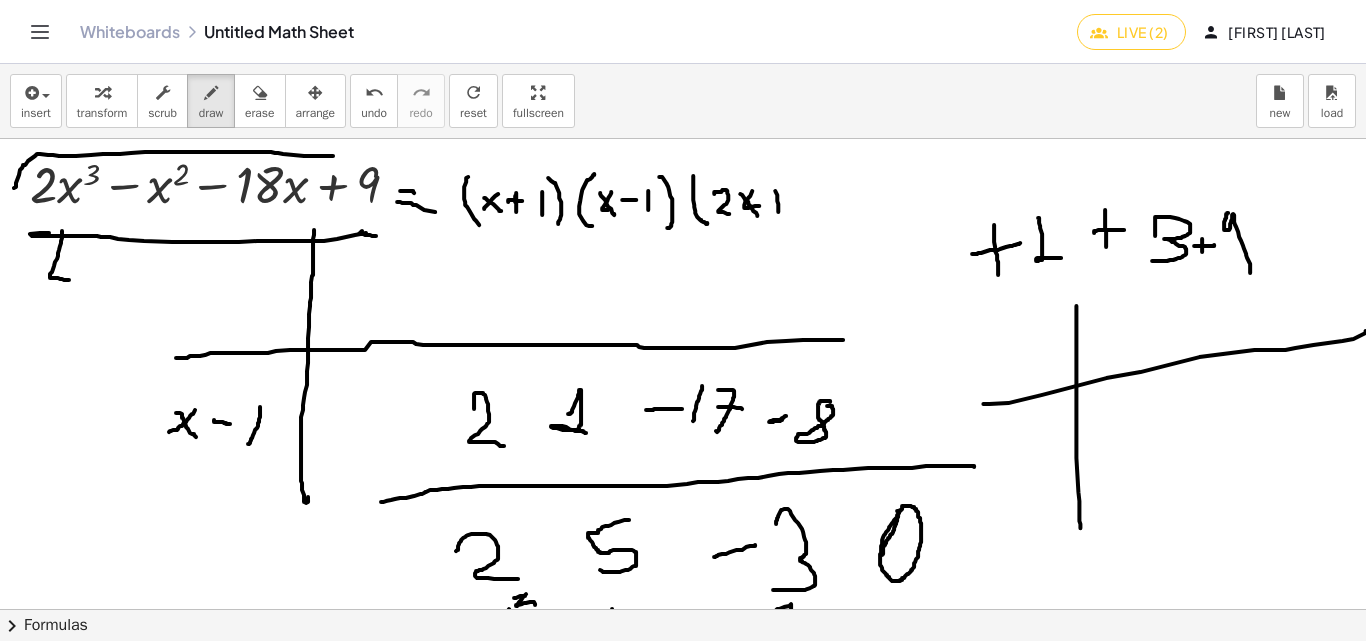 drag, startPoint x: 778, startPoint y: 210, endPoint x: 765, endPoint y: 210, distance: 13 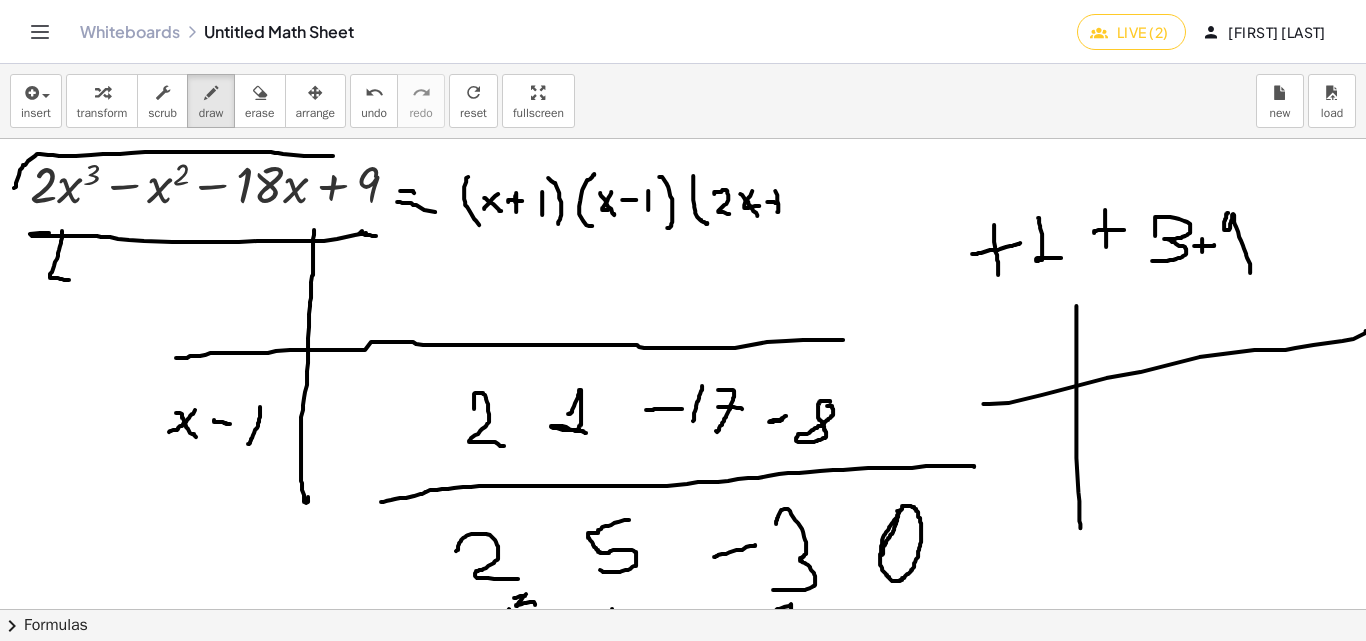 drag, startPoint x: 767, startPoint y: 202, endPoint x: 782, endPoint y: 206, distance: 15.524175 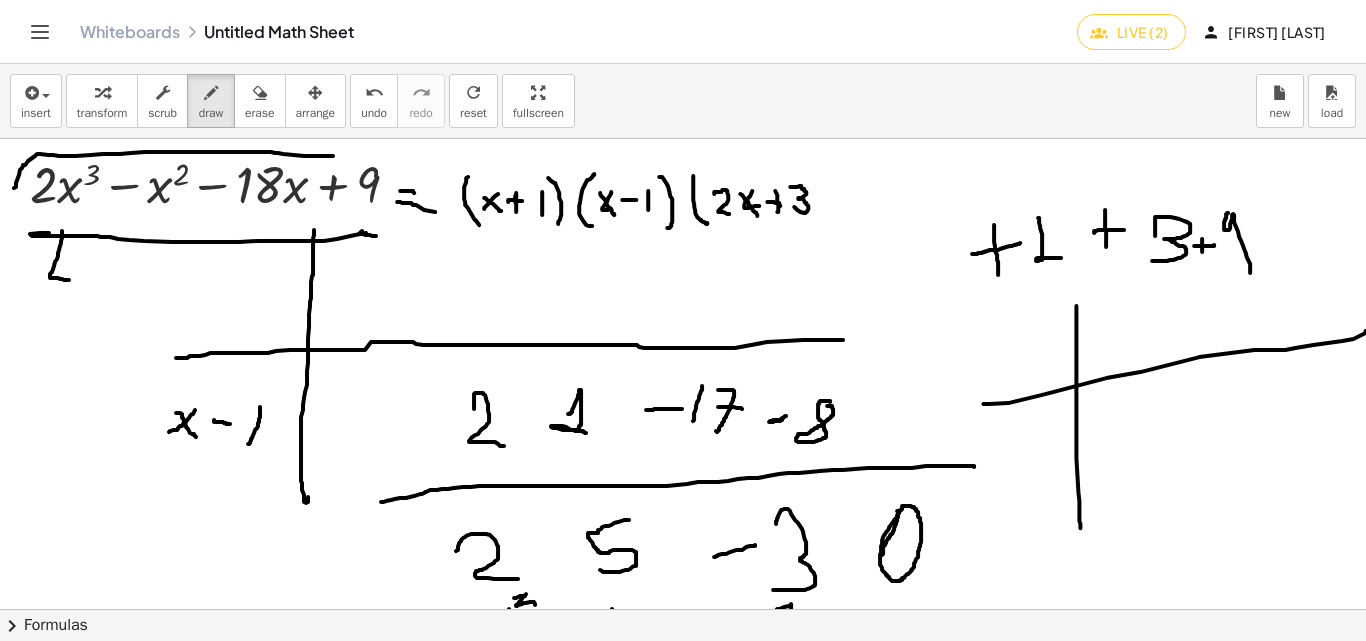 drag, startPoint x: 790, startPoint y: 187, endPoint x: 813, endPoint y: 209, distance: 31.827662 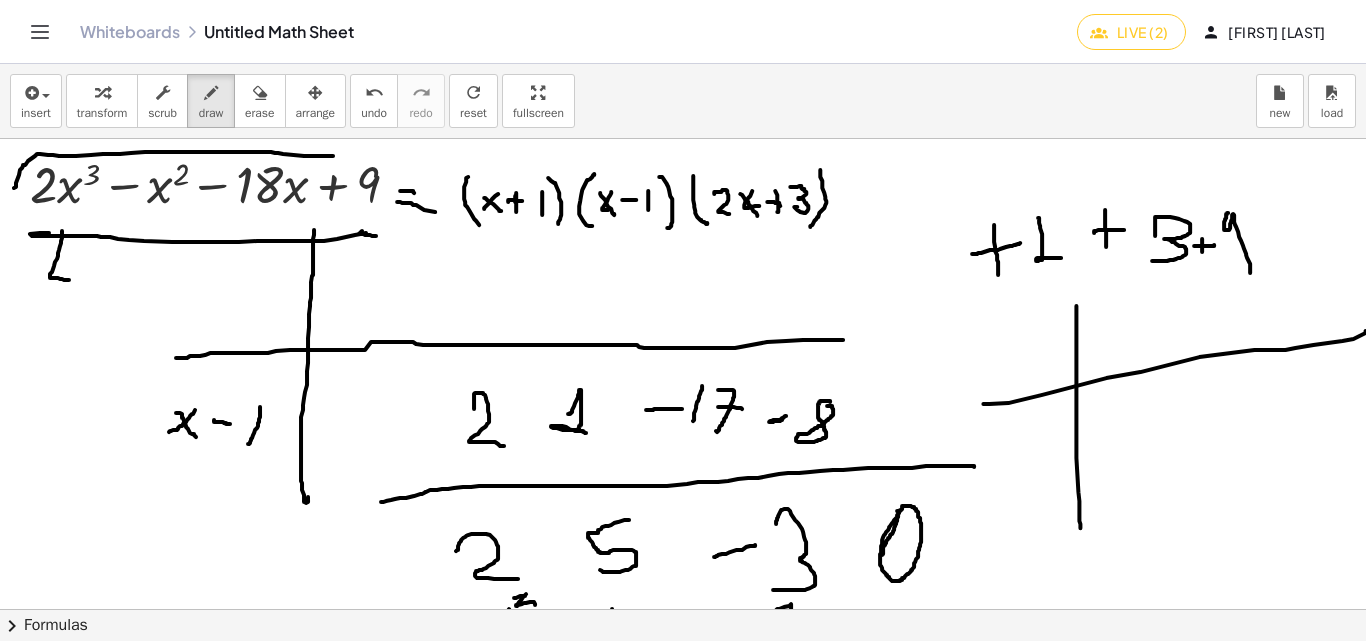 drag, startPoint x: 820, startPoint y: 170, endPoint x: 793, endPoint y: 241, distance: 75.96052 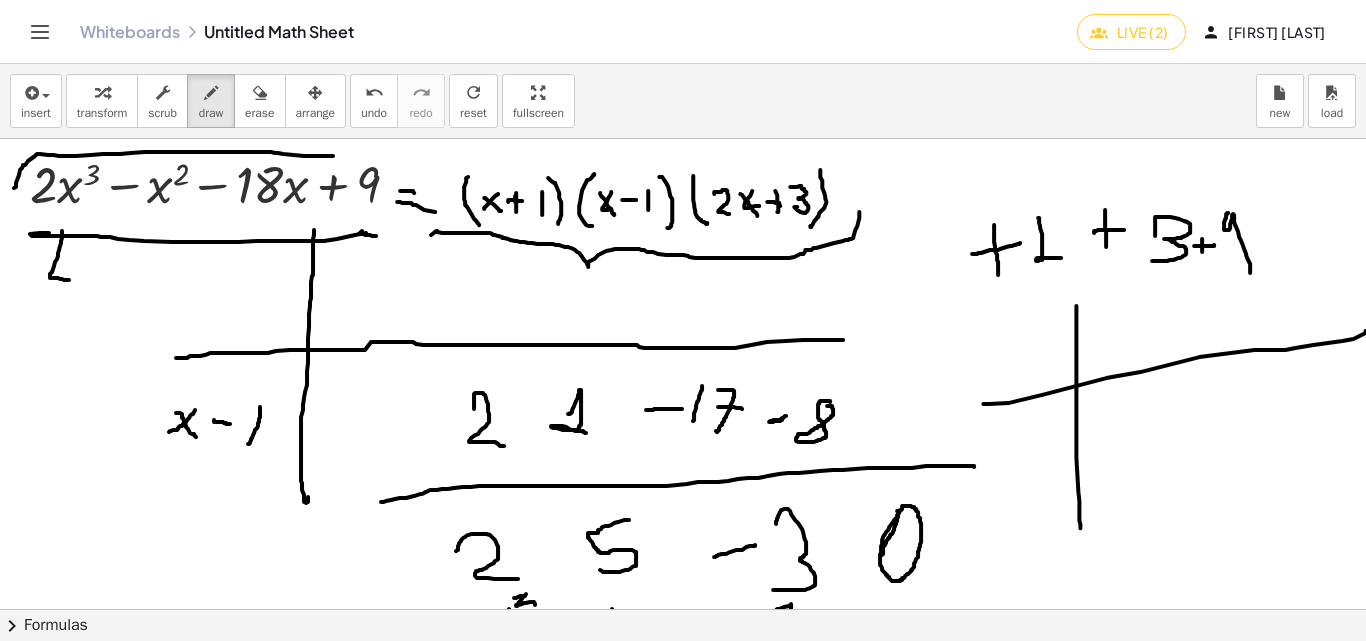 drag, startPoint x: 431, startPoint y: 235, endPoint x: 859, endPoint y: 213, distance: 428.56503 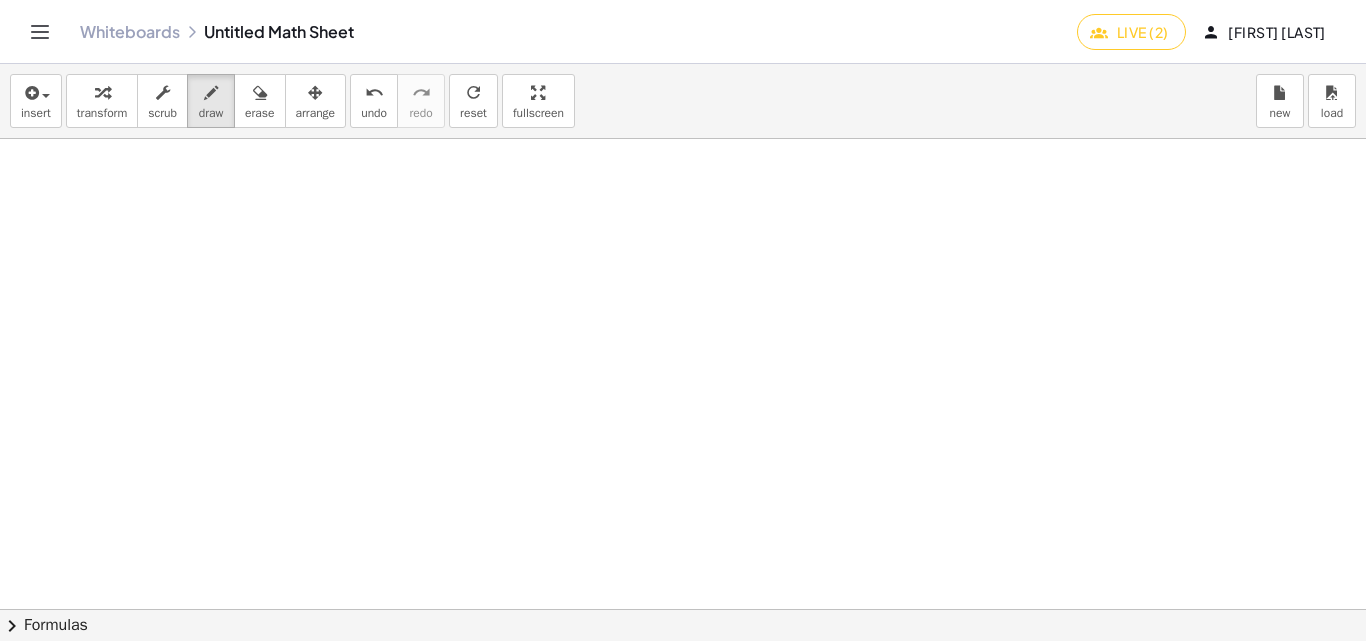 scroll, scrollTop: 1100, scrollLeft: 0, axis: vertical 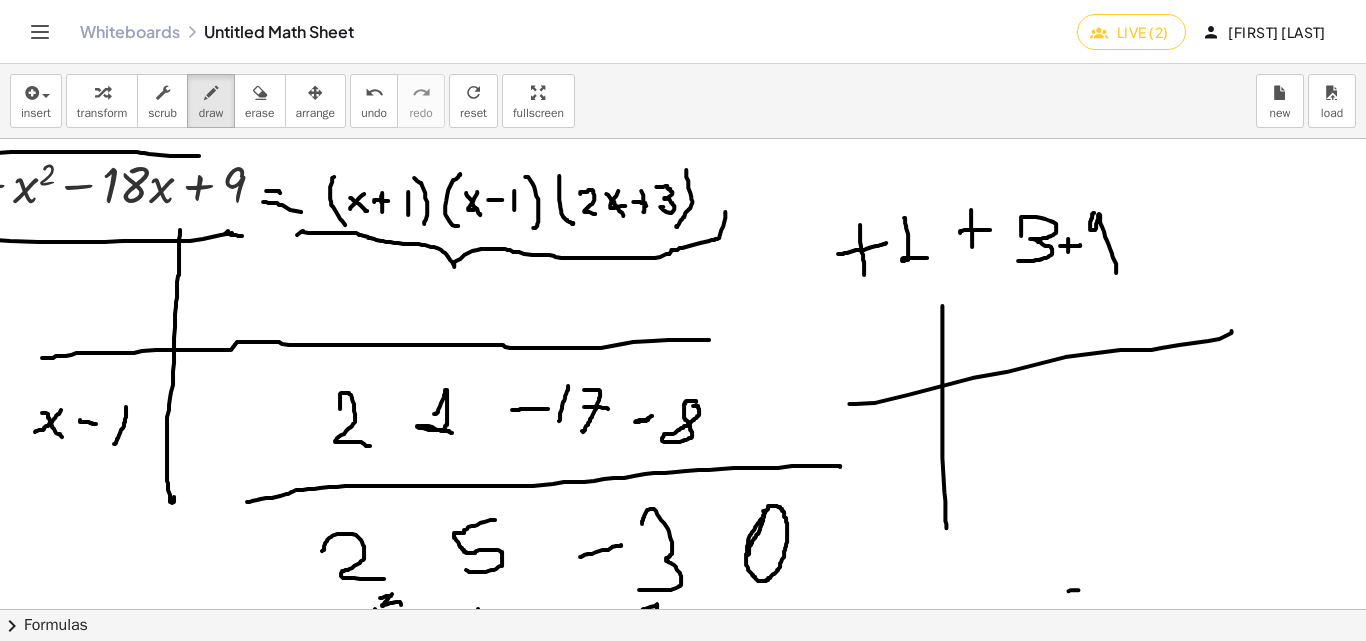 drag, startPoint x: 1063, startPoint y: 590, endPoint x: 1002, endPoint y: 611, distance: 64.513565 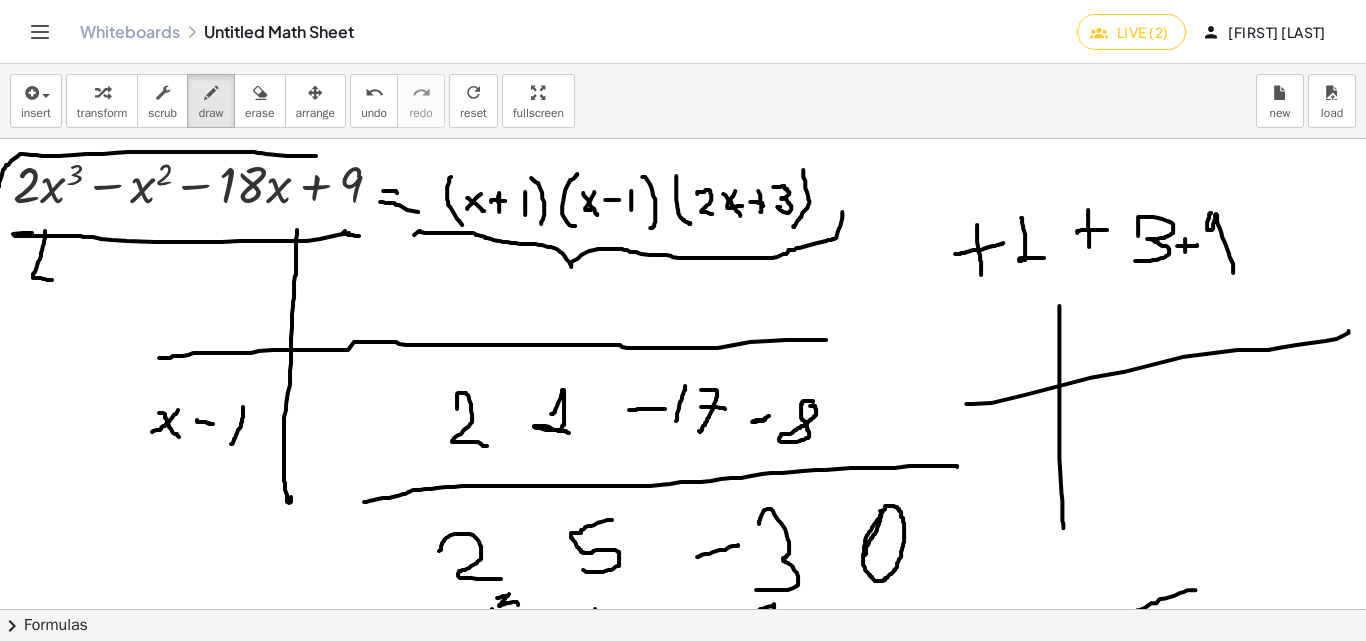 scroll, scrollTop: 0, scrollLeft: 0, axis: both 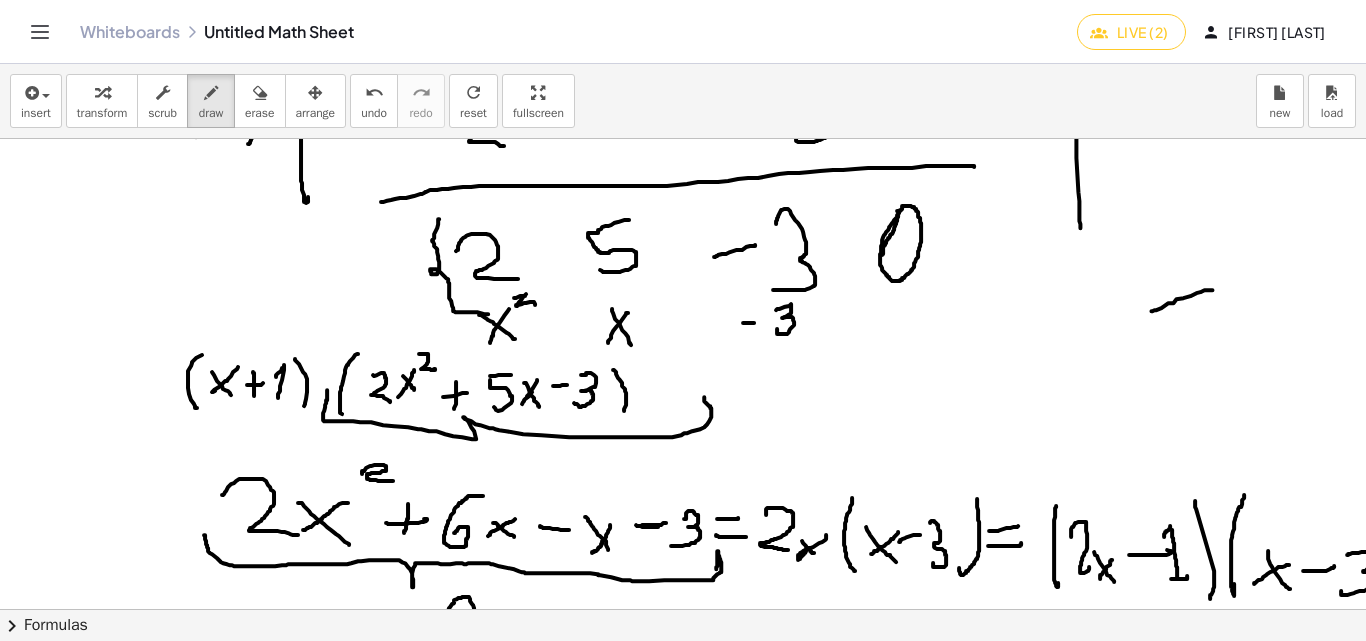 drag, startPoint x: 439, startPoint y: 219, endPoint x: 485, endPoint y: 314, distance: 105.550934 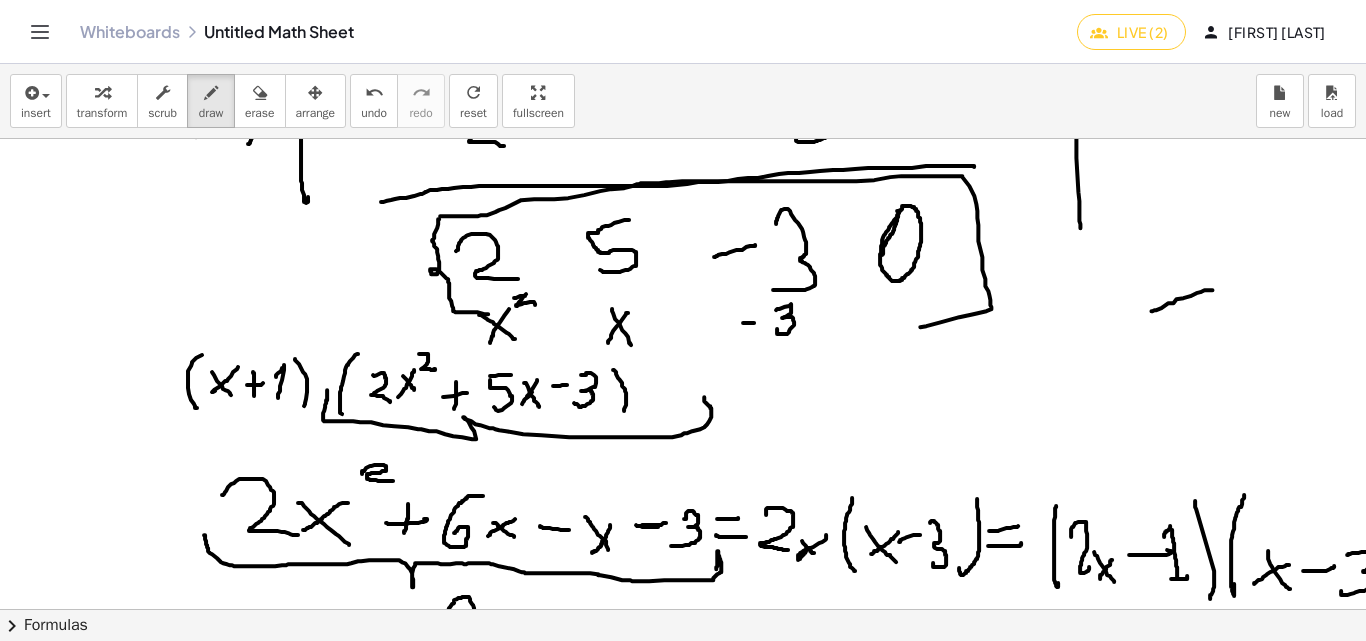 drag, startPoint x: 440, startPoint y: 216, endPoint x: 924, endPoint y: 328, distance: 496.7897 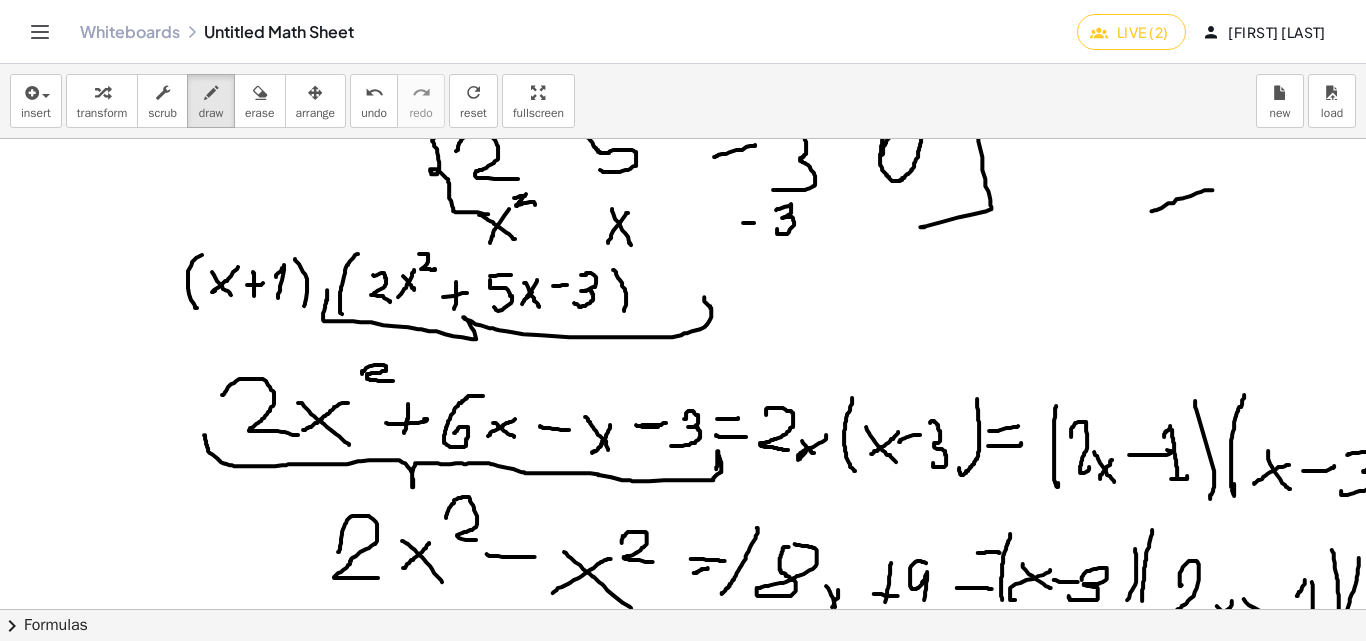 scroll, scrollTop: 300, scrollLeft: 0, axis: vertical 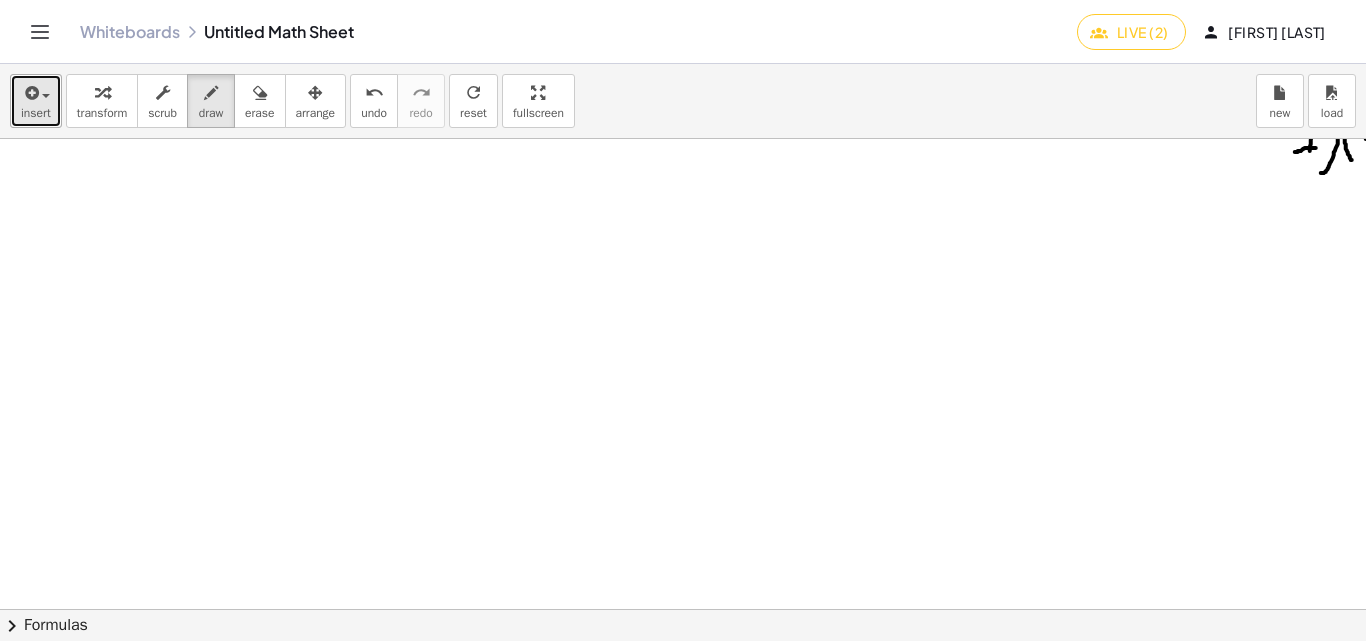 click on "insert" at bounding box center [36, 113] 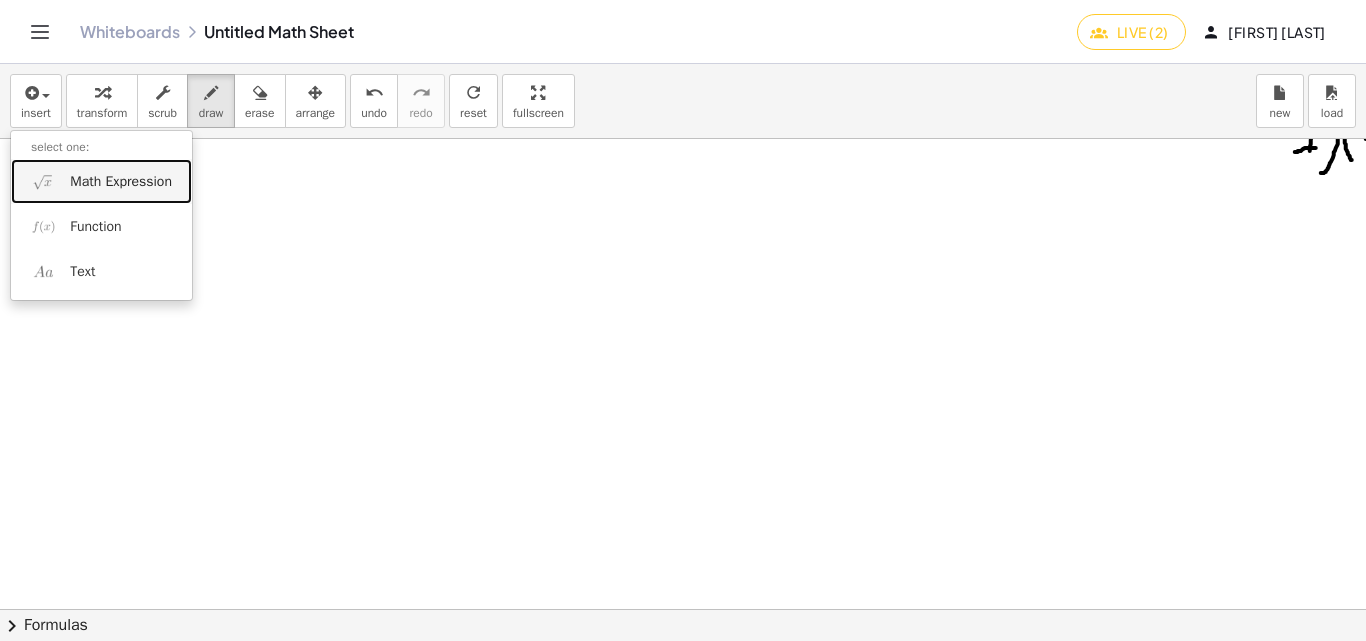 click on "Math Expression" at bounding box center (101, 181) 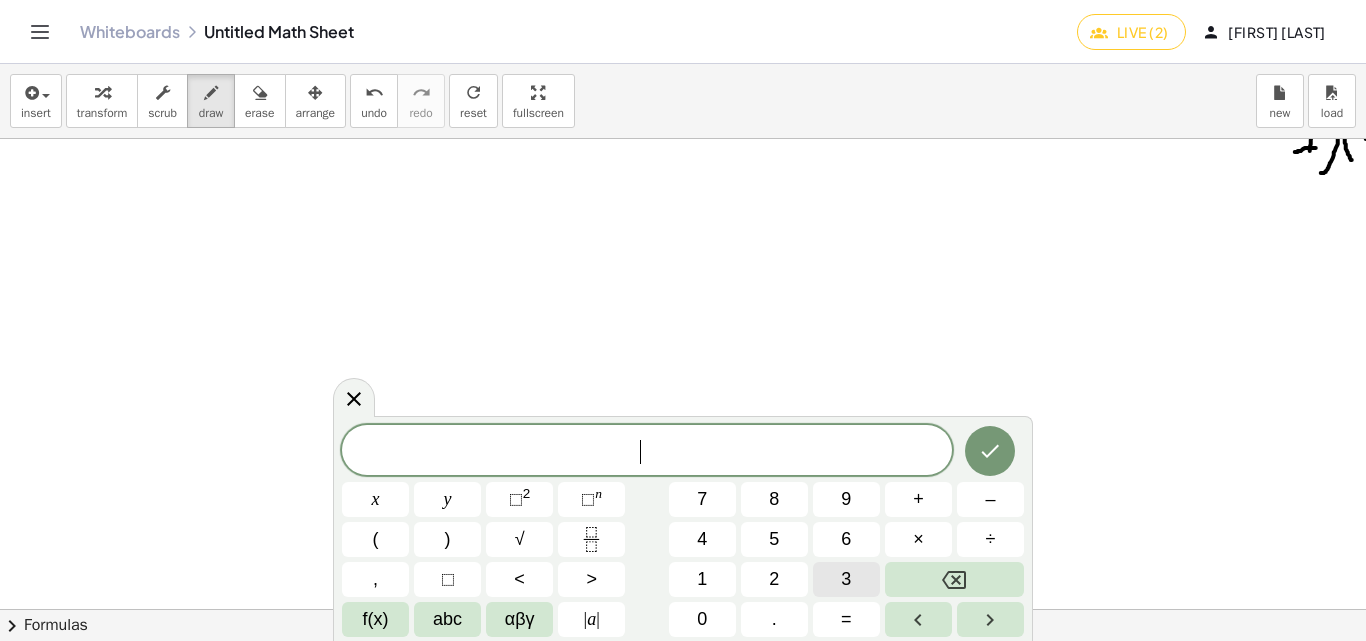 click on "3" at bounding box center (846, 579) 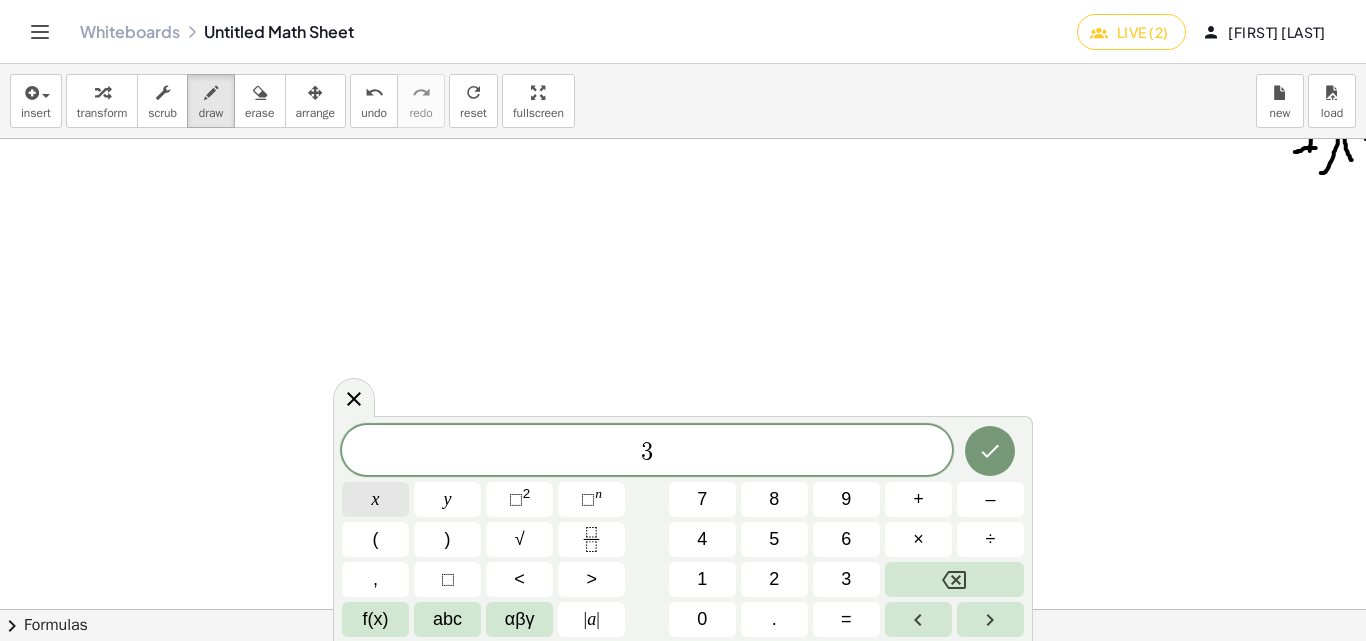 click on "x" at bounding box center (375, 499) 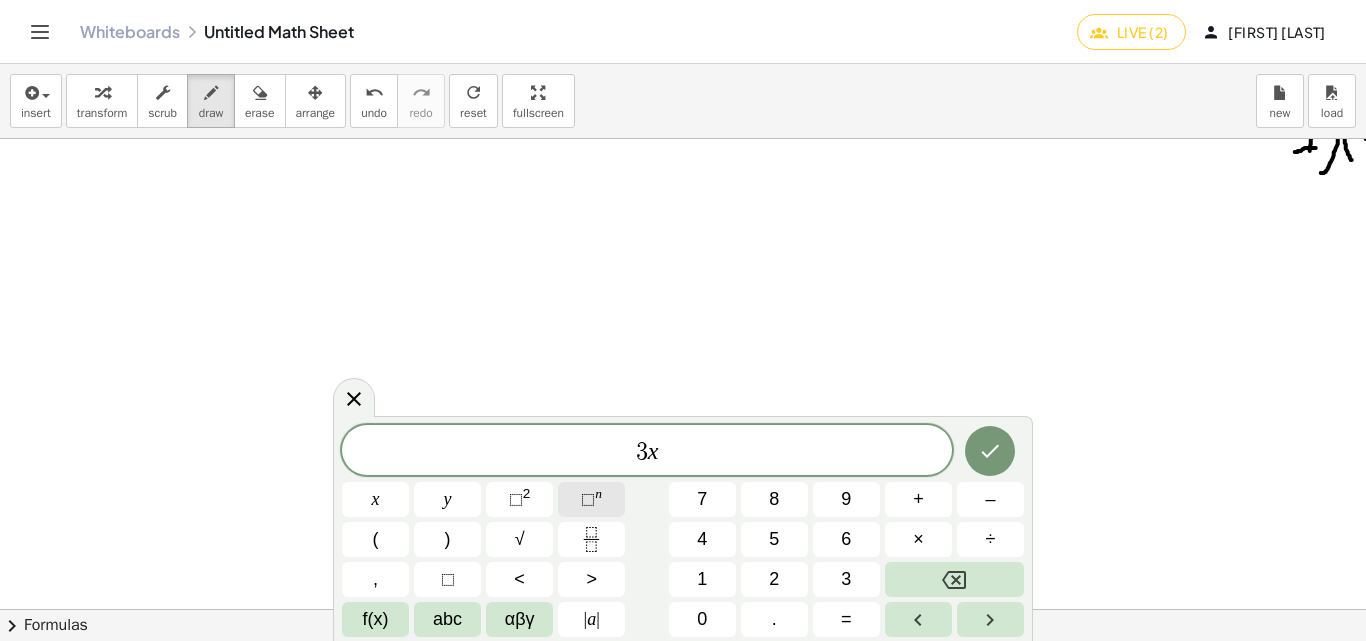 click on "⬚" at bounding box center [588, 499] 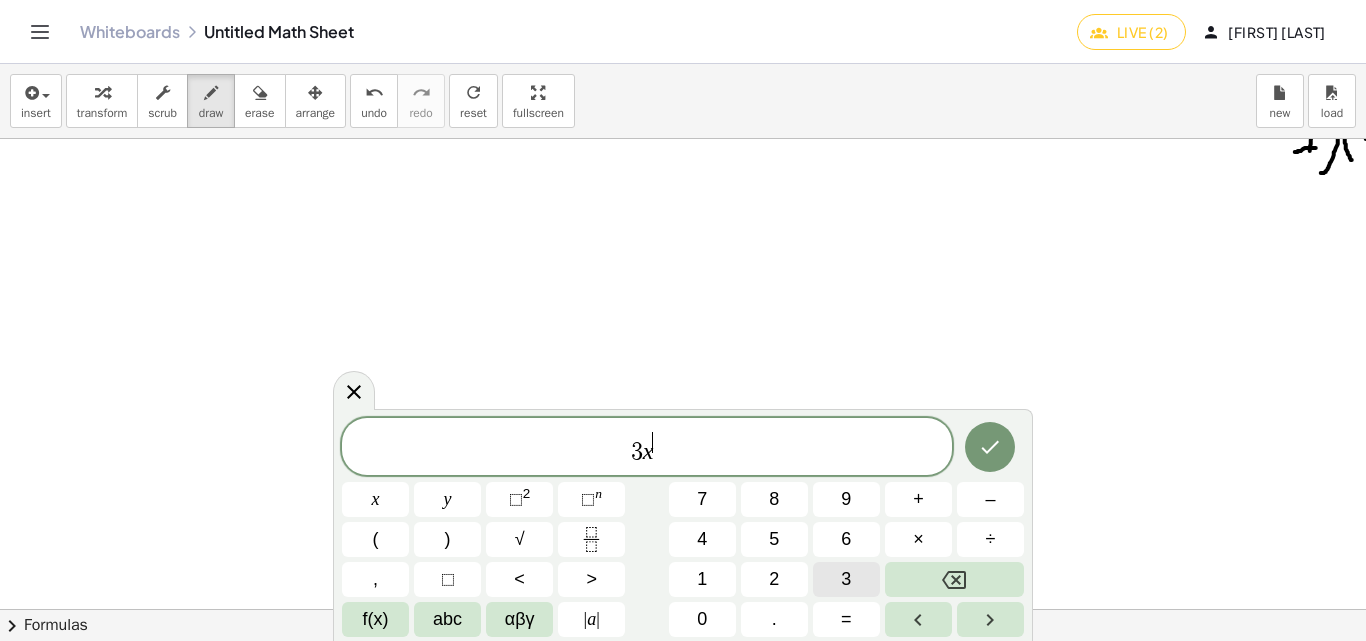 click on "3" at bounding box center [846, 579] 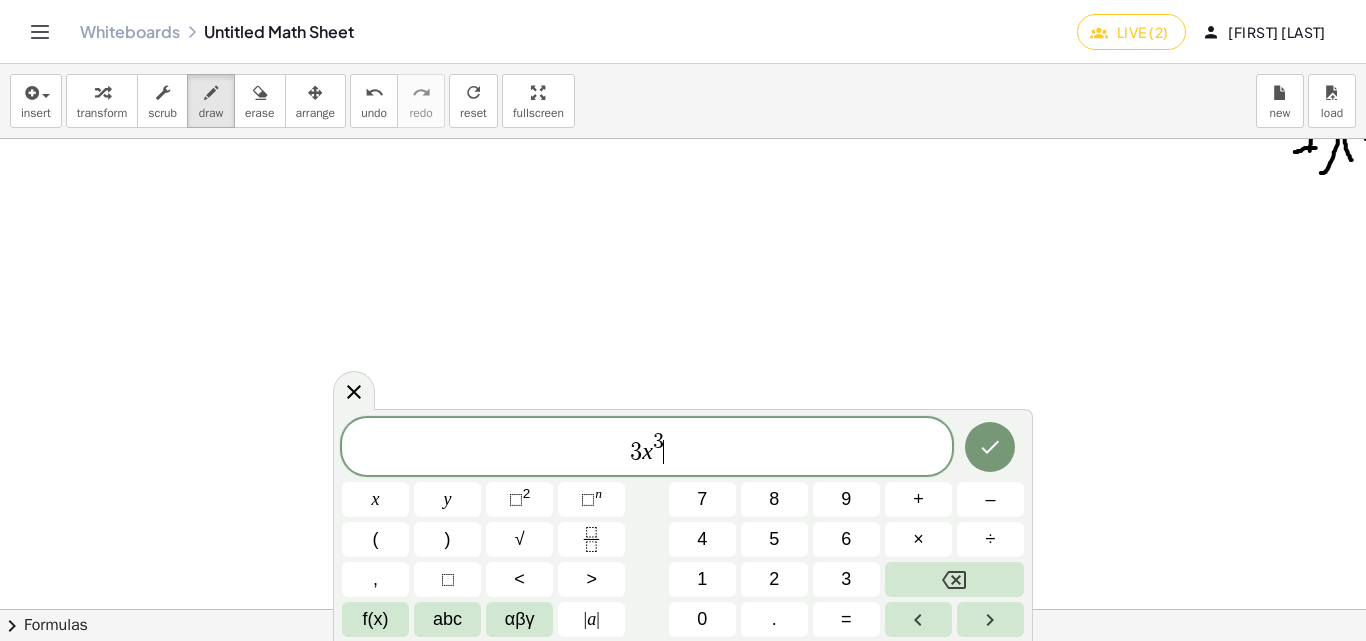 click on "3 x 3 ​" at bounding box center [647, 448] 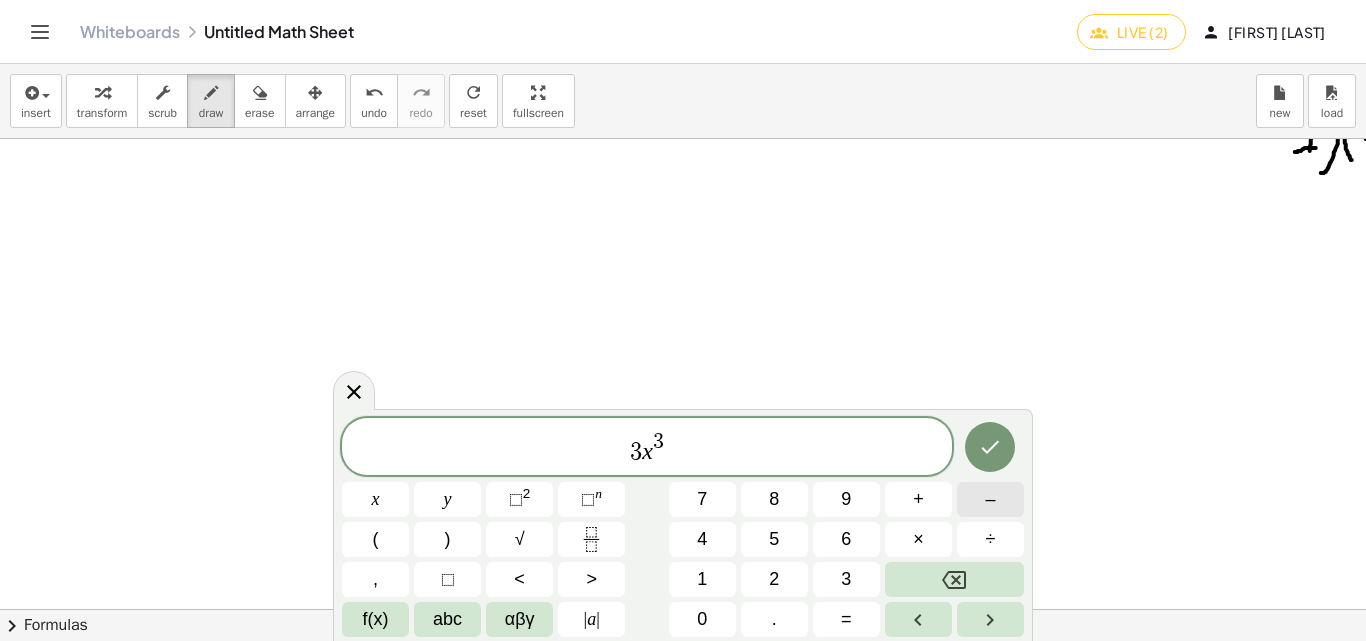 click on "–" at bounding box center [990, 499] 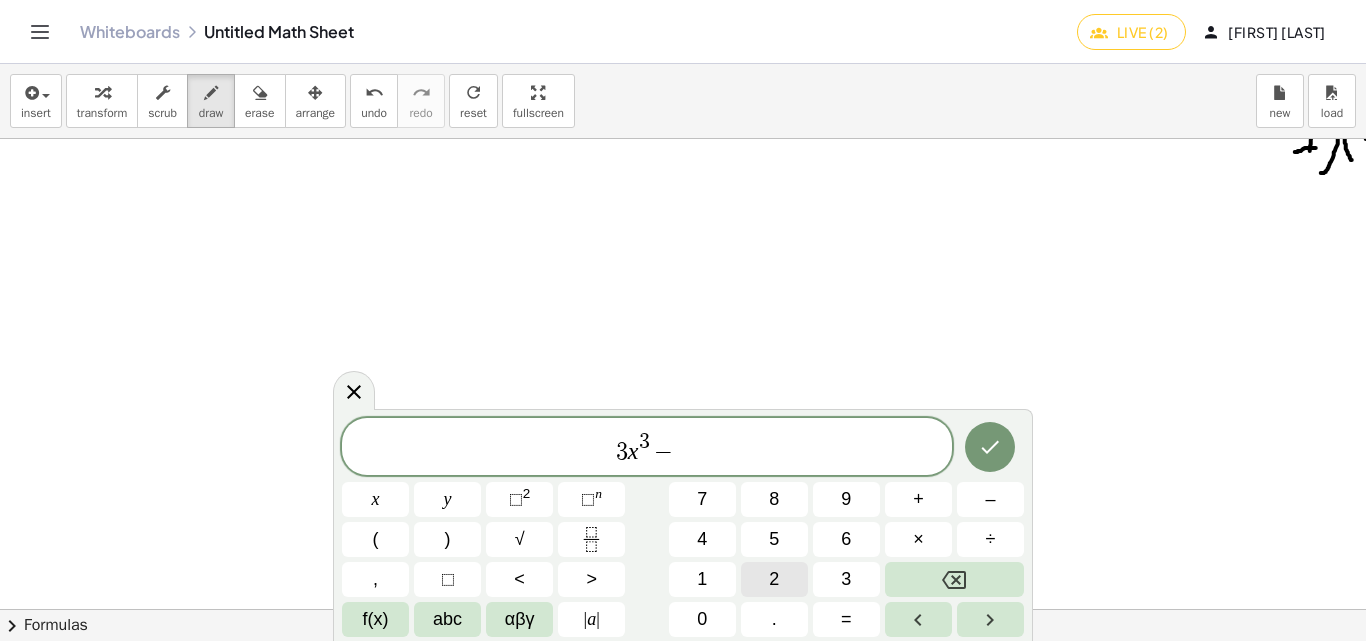 click on "2" at bounding box center (774, 579) 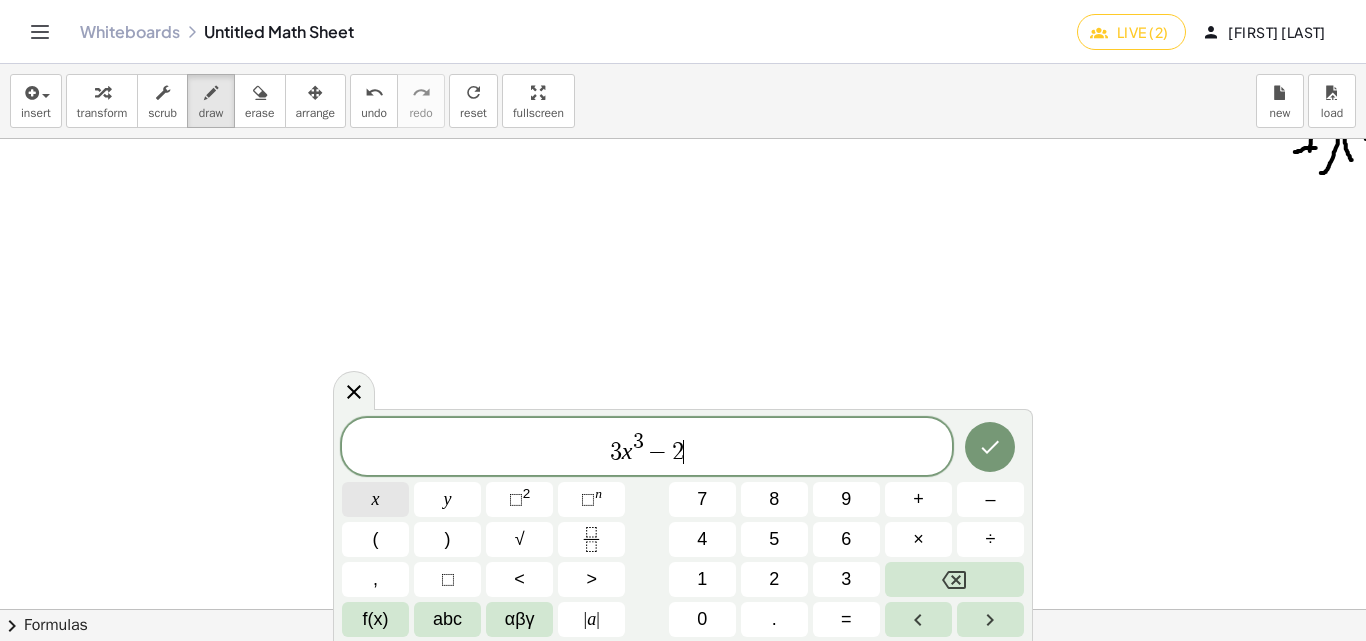 click on "x" at bounding box center [375, 499] 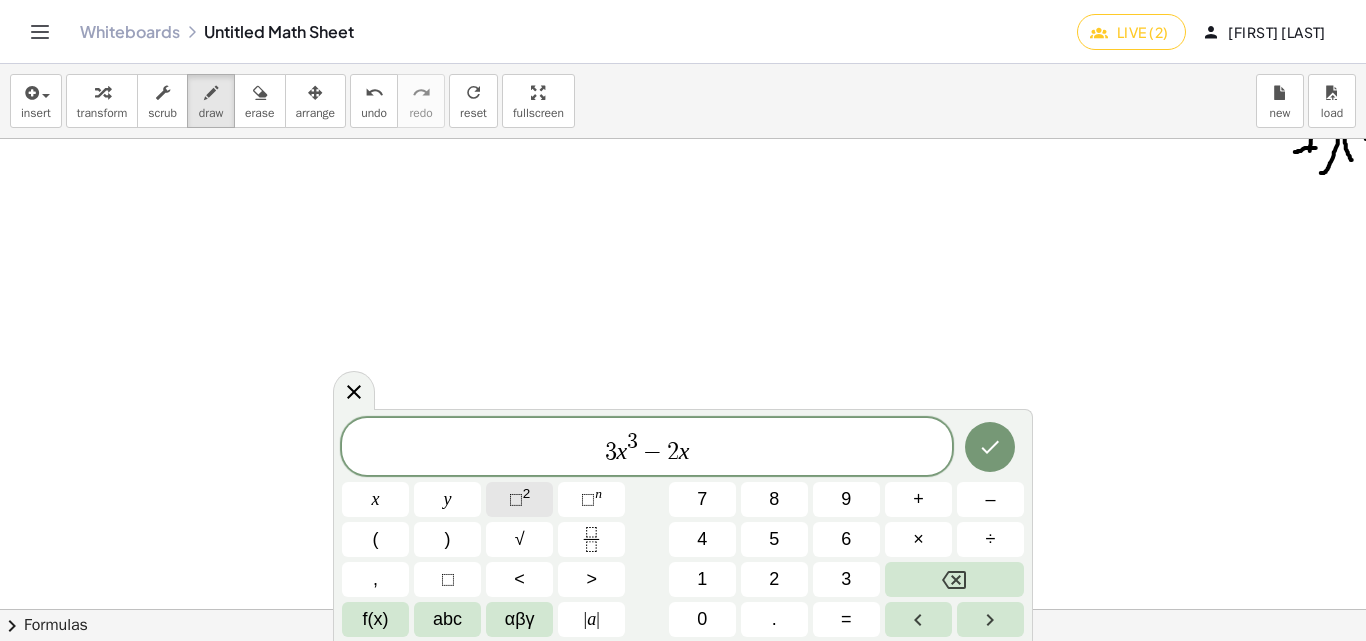 click on "⬚" at bounding box center (516, 499) 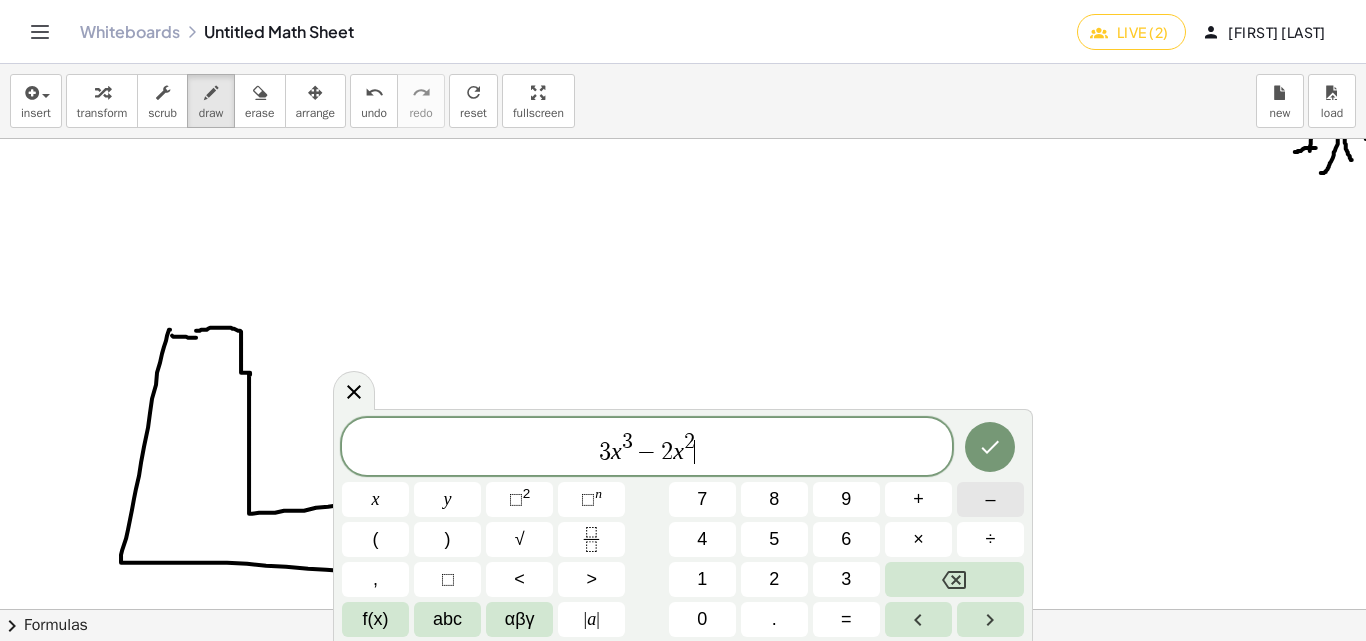 click on "–" at bounding box center (990, 499) 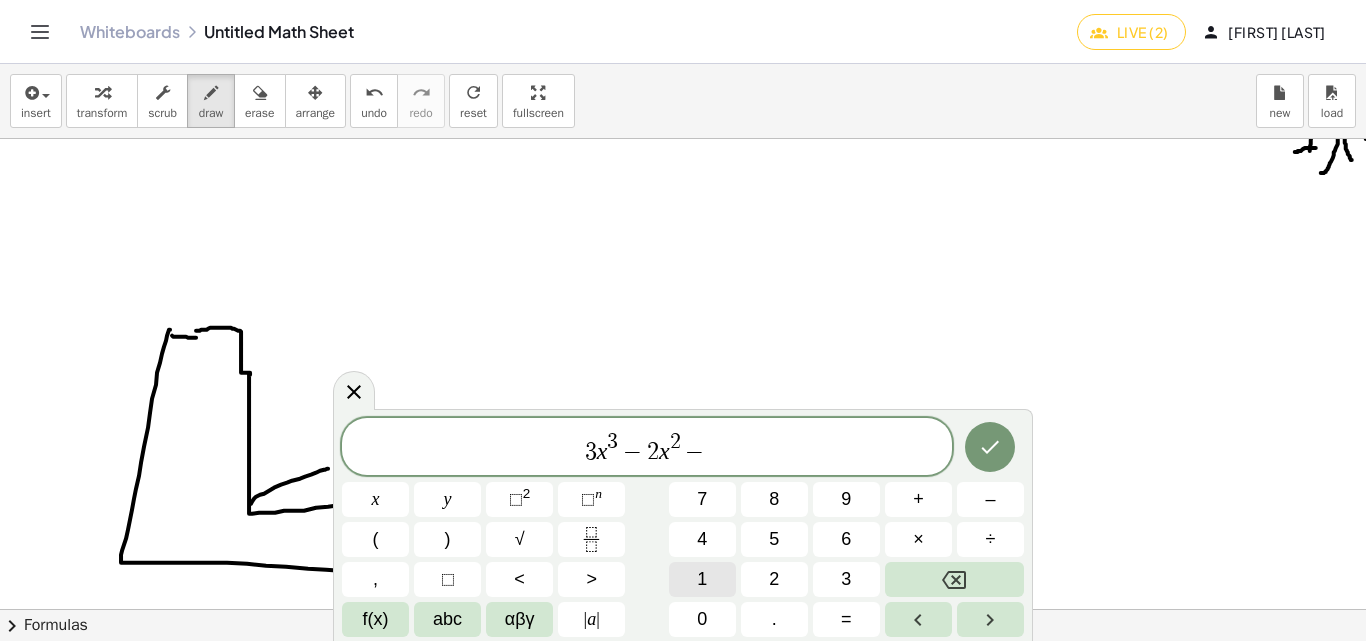 click on "1" at bounding box center [702, 579] 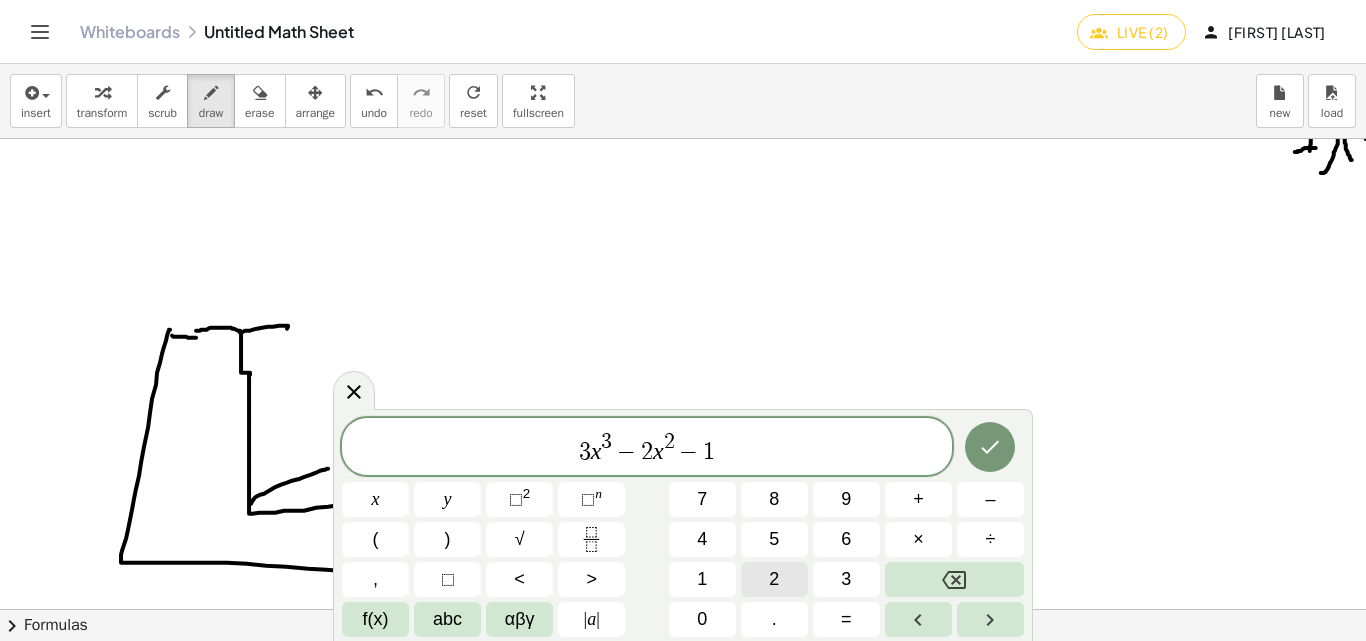 click on "2" at bounding box center [774, 579] 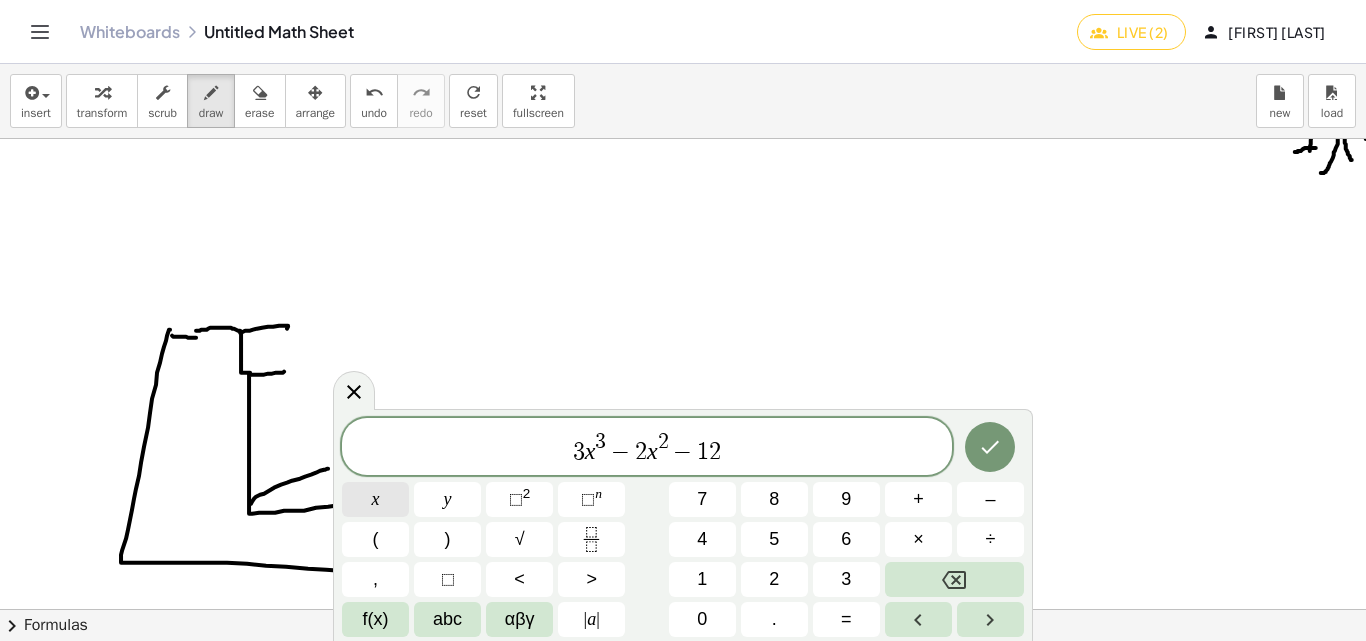 click on "x" at bounding box center [376, 499] 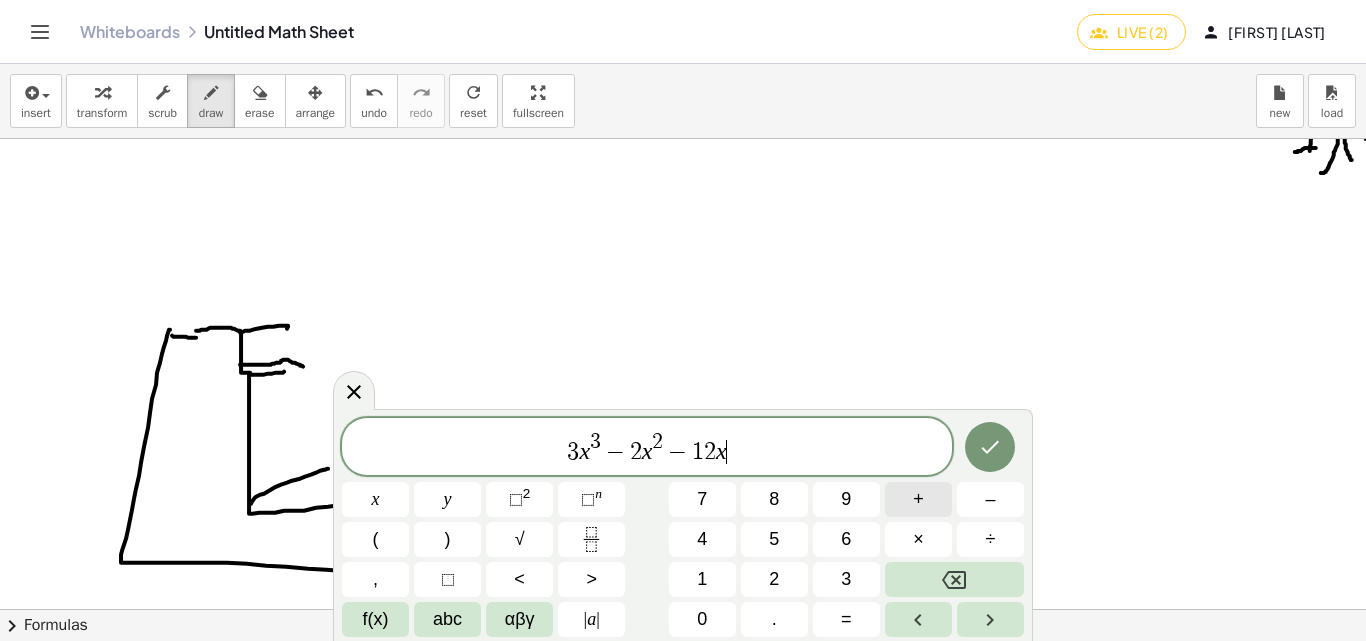 click on "+" at bounding box center (918, 499) 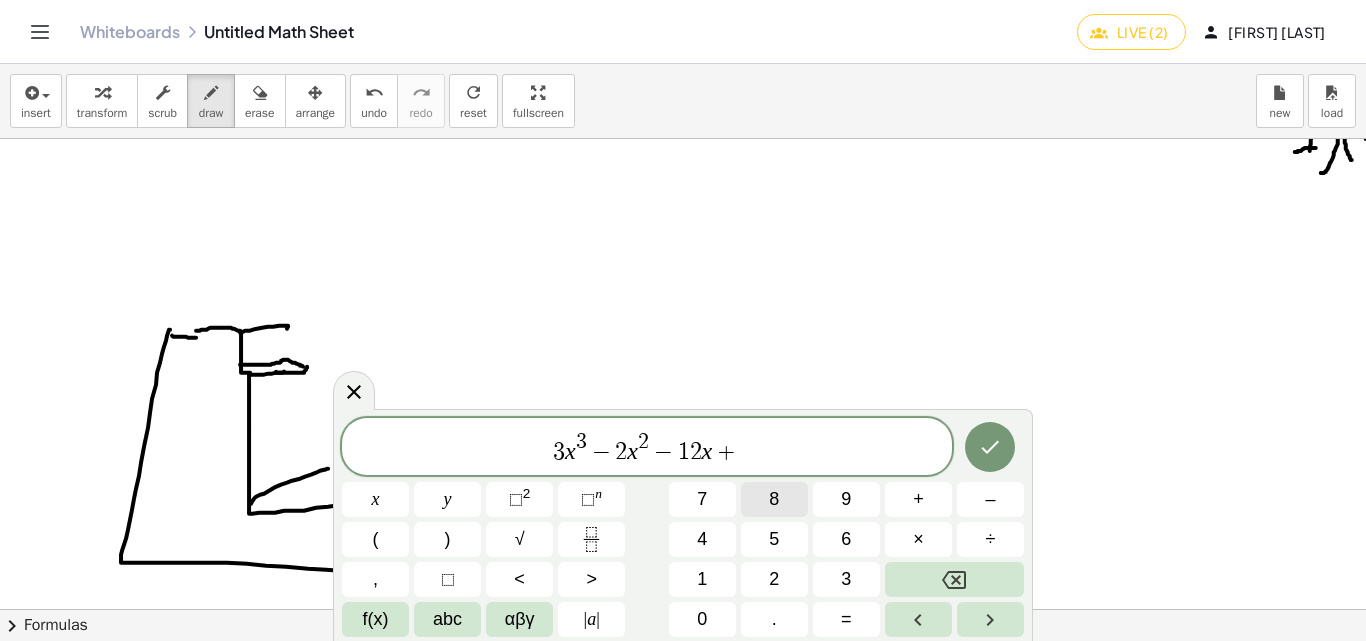 click on "8" at bounding box center [774, 499] 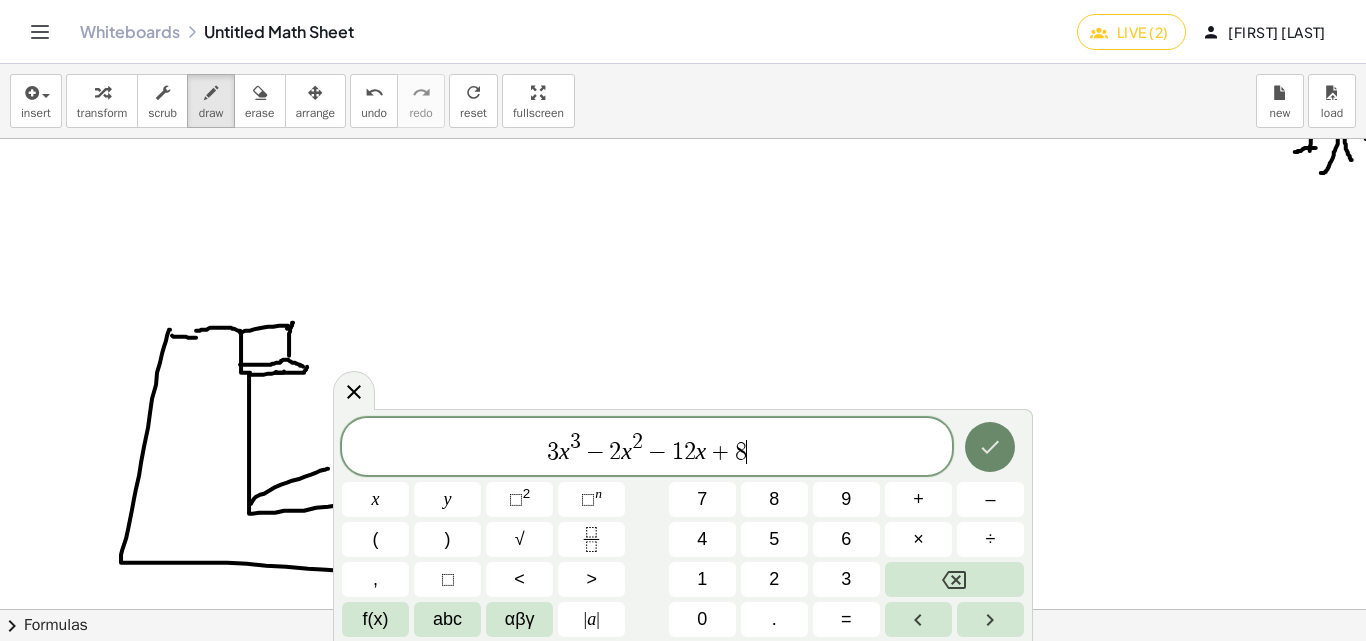 click 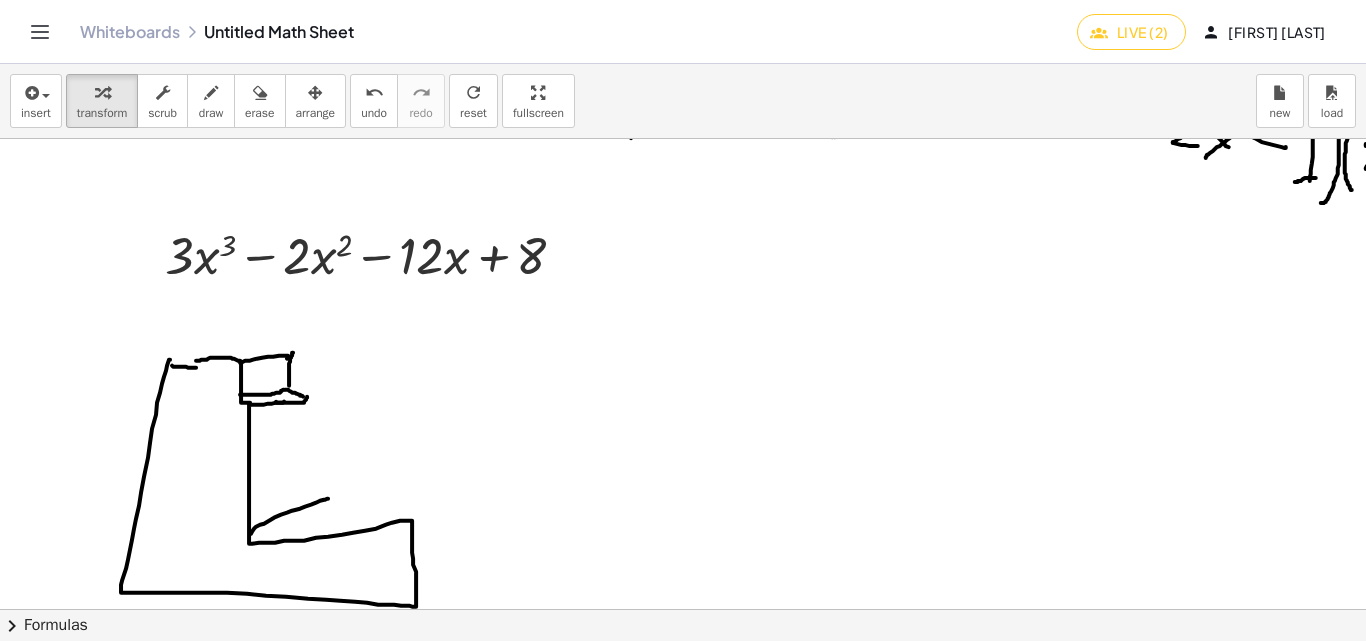scroll, scrollTop: 900, scrollLeft: 0, axis: vertical 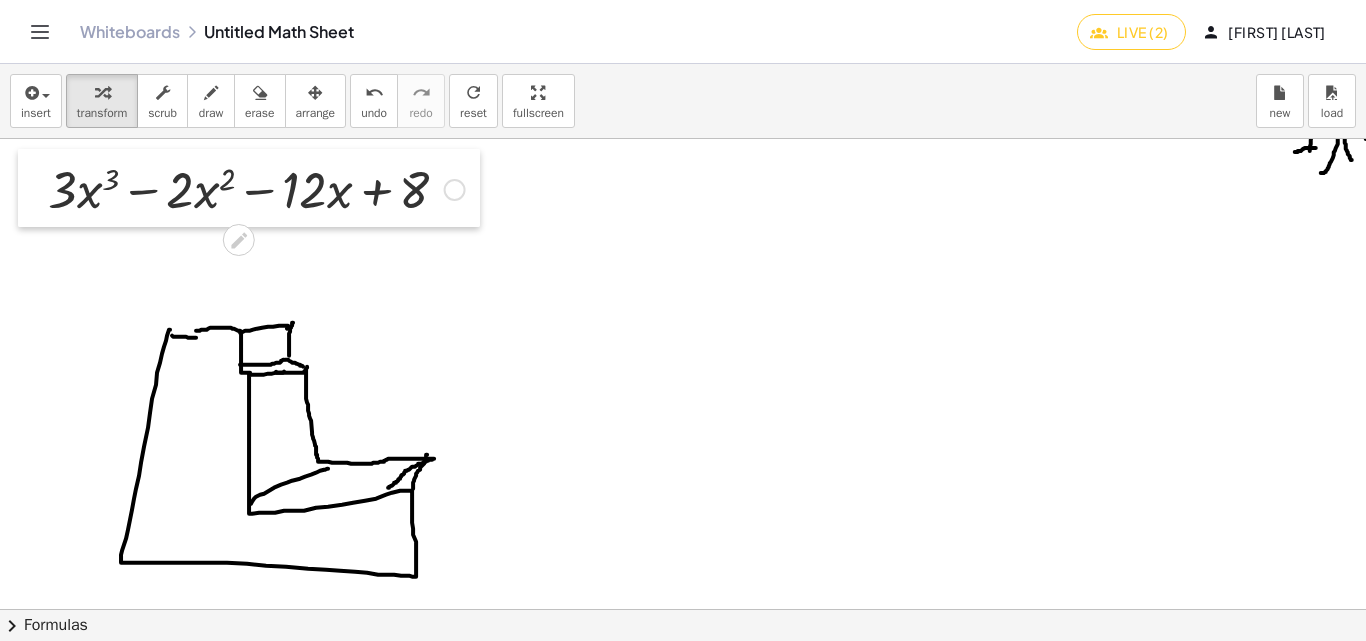 drag, startPoint x: 194, startPoint y: 186, endPoint x: 34, endPoint y: 152, distance: 163.57262 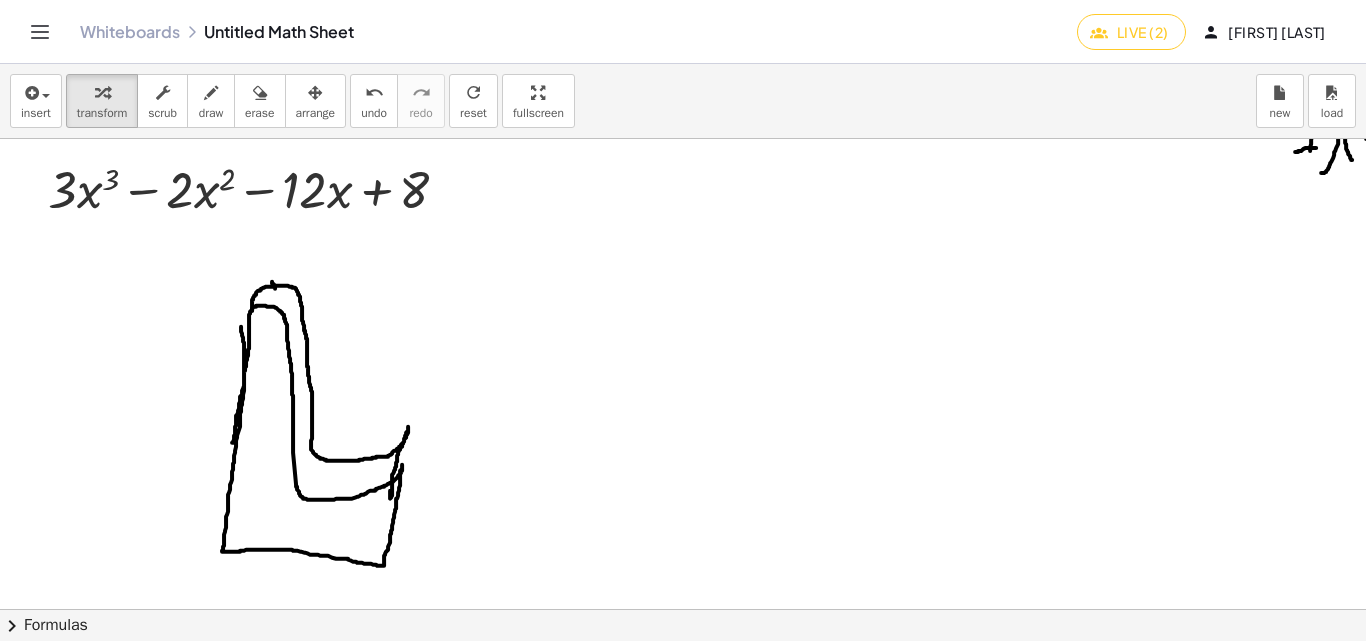 scroll, scrollTop: 0, scrollLeft: 0, axis: both 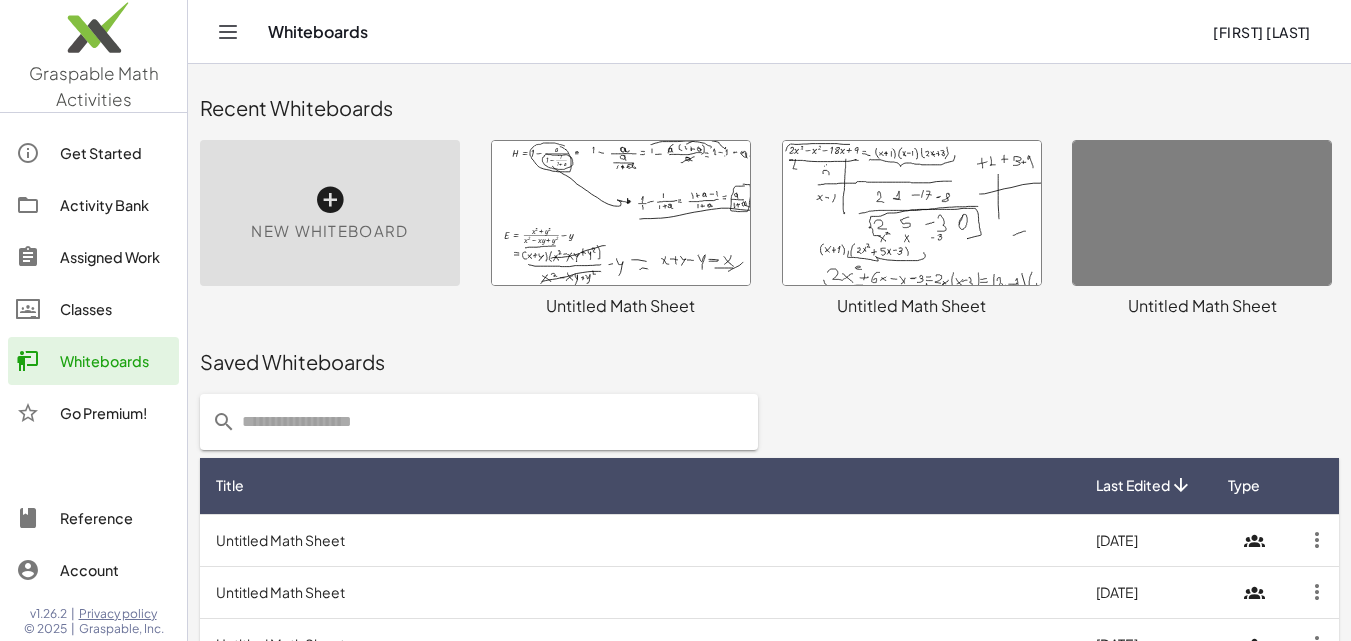 click at bounding box center [330, 200] 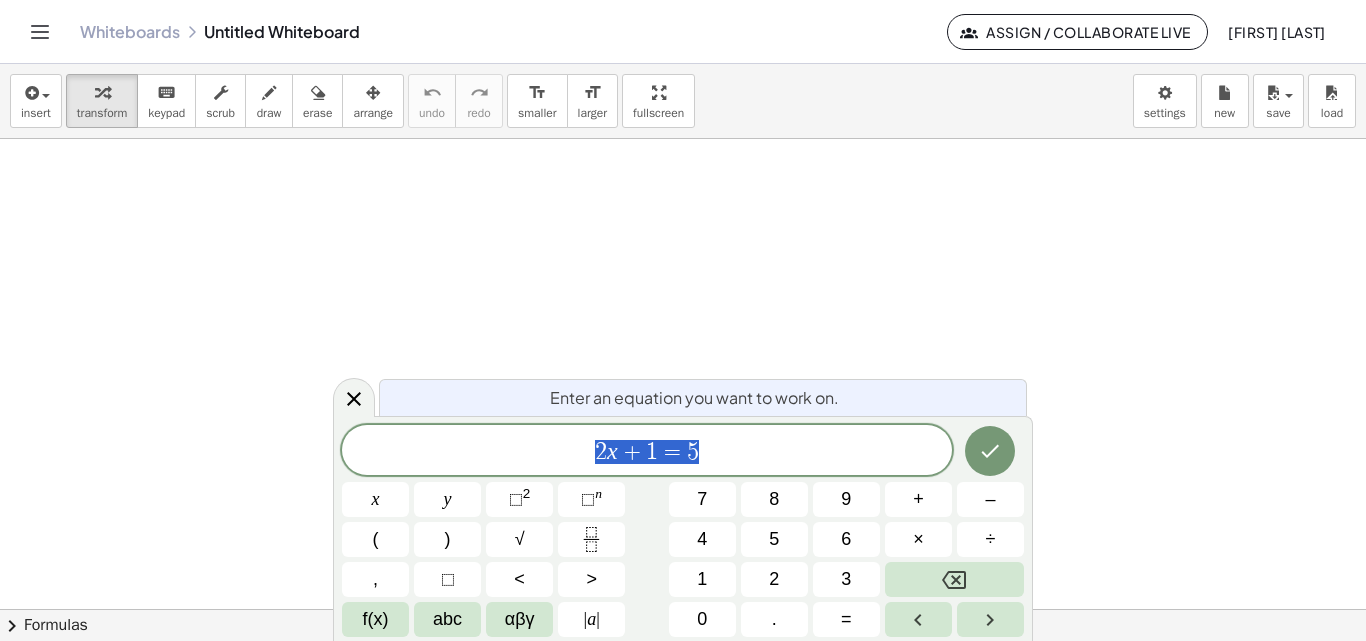 click at bounding box center [683, 609] 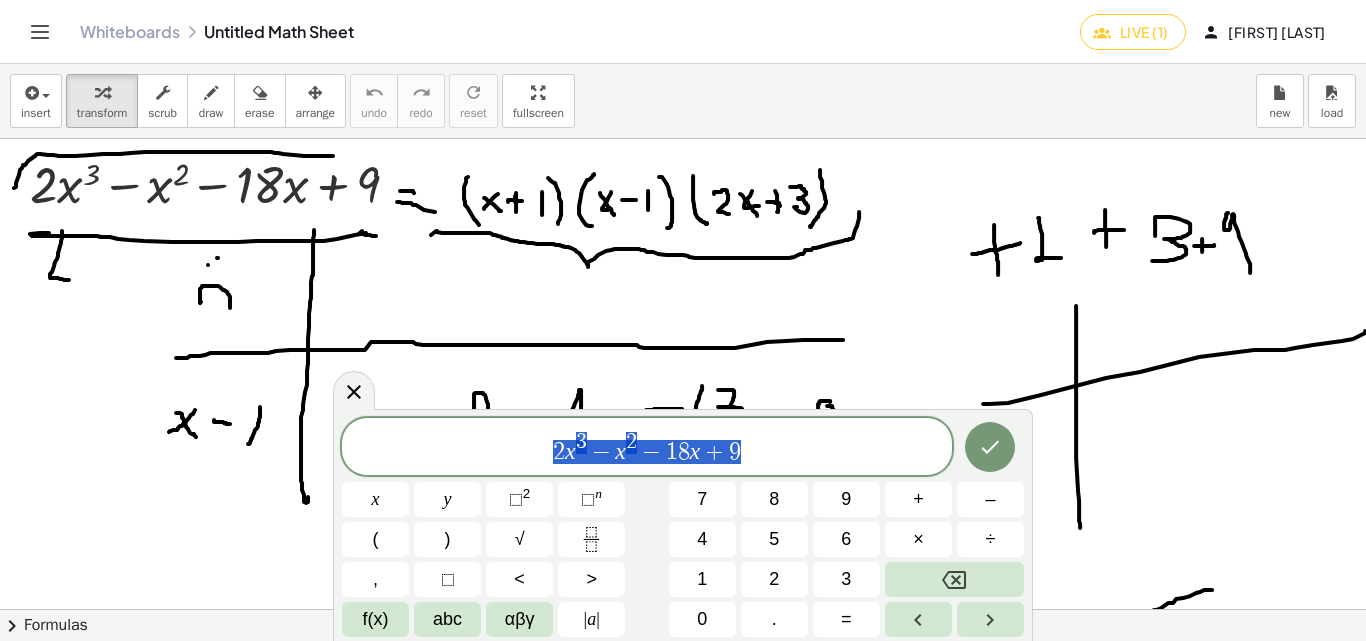 scroll, scrollTop: 0, scrollLeft: 0, axis: both 